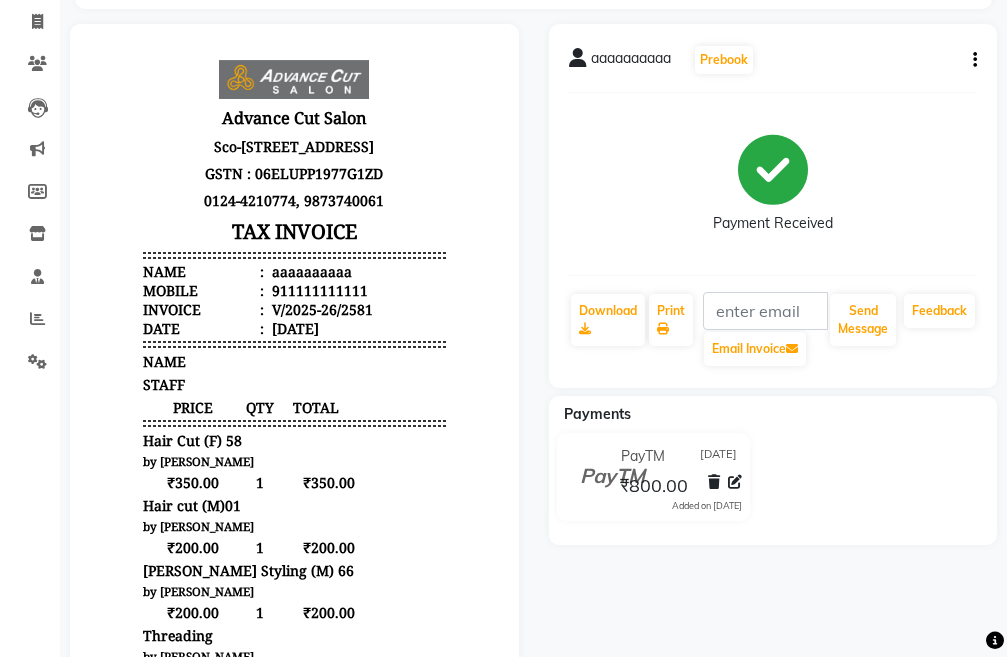 scroll, scrollTop: 0, scrollLeft: 0, axis: both 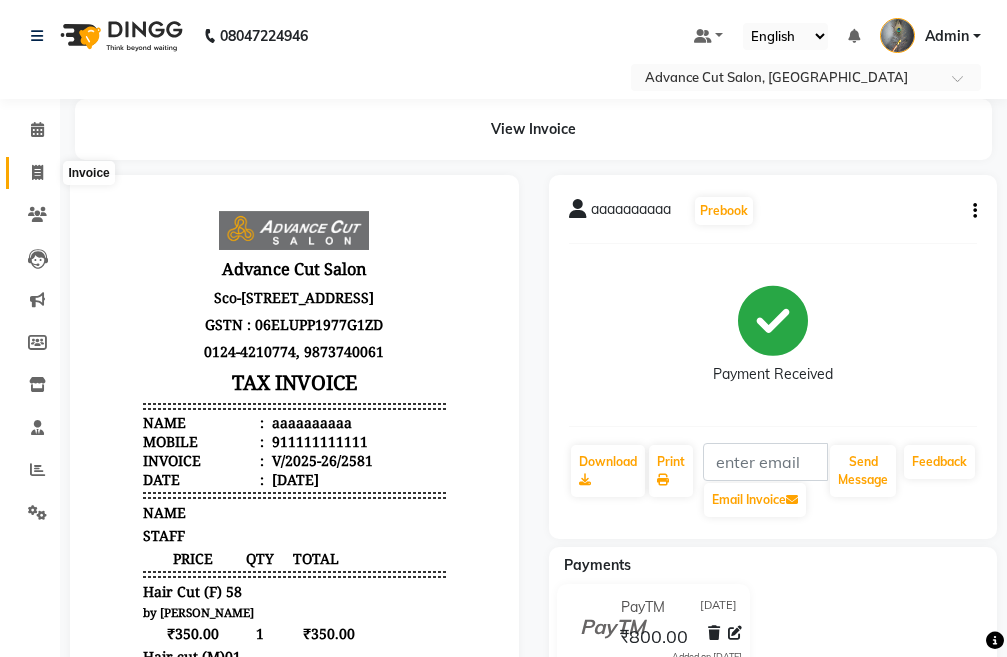 click 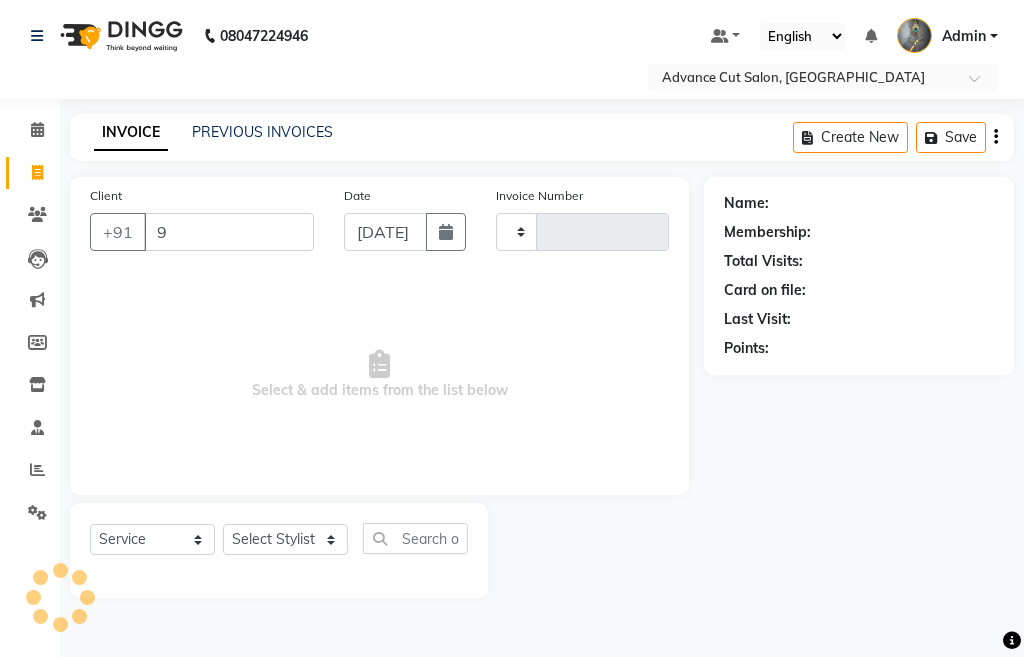 type on "97" 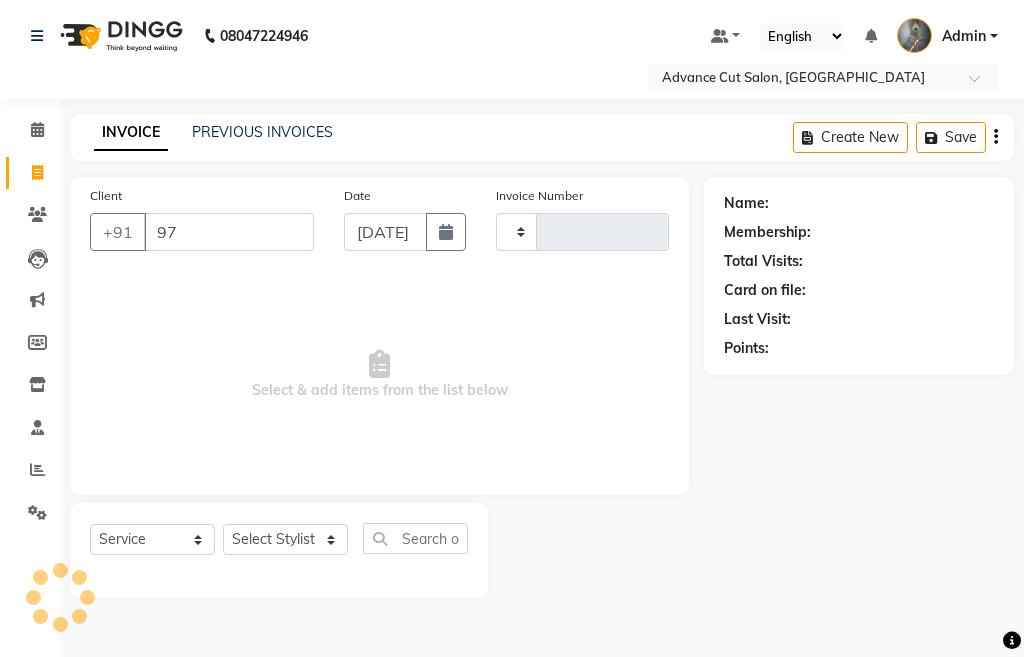 type on "2582" 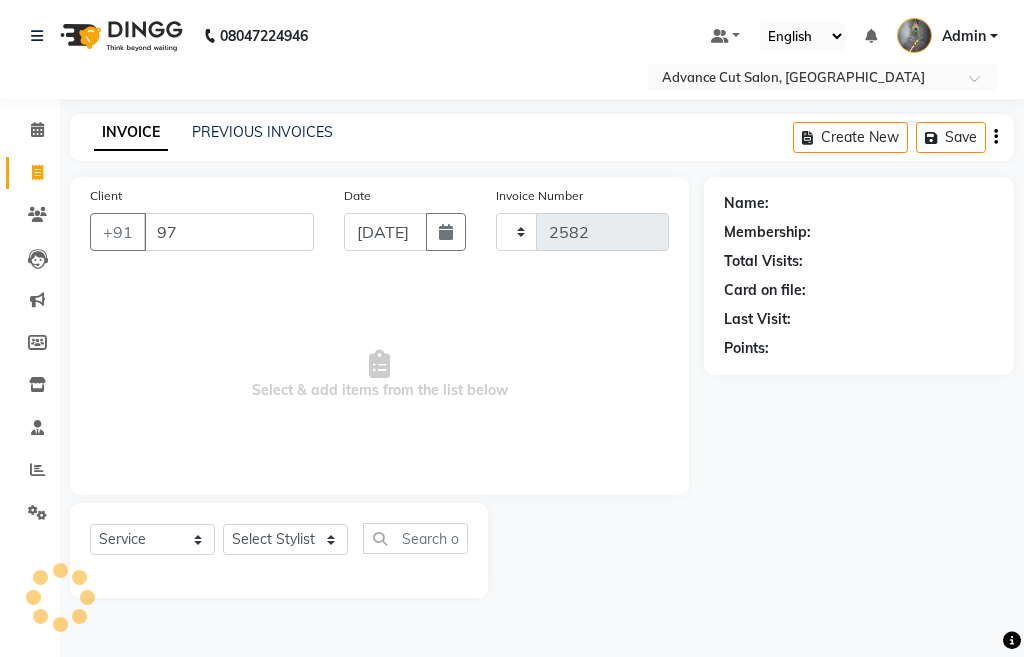 select on "4939" 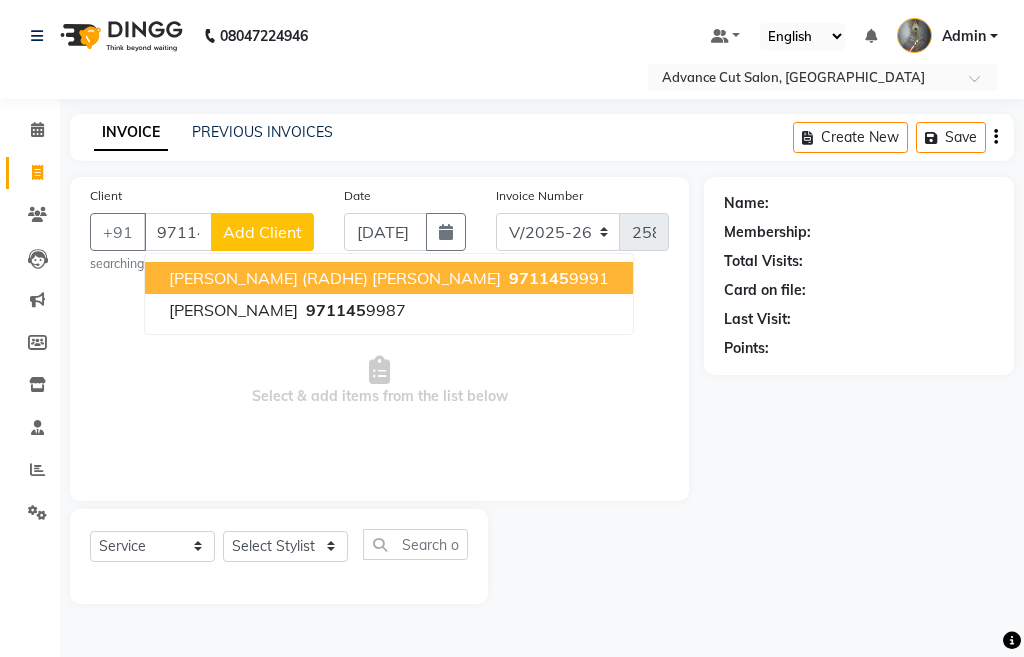 type on "9711459991" 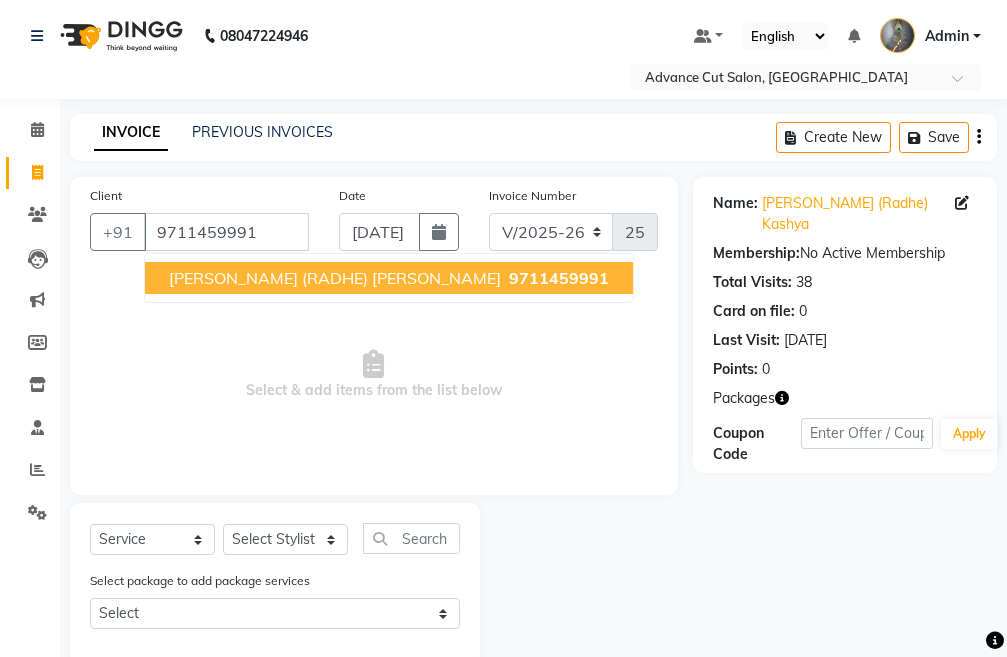 click on "9711459991" at bounding box center [559, 278] 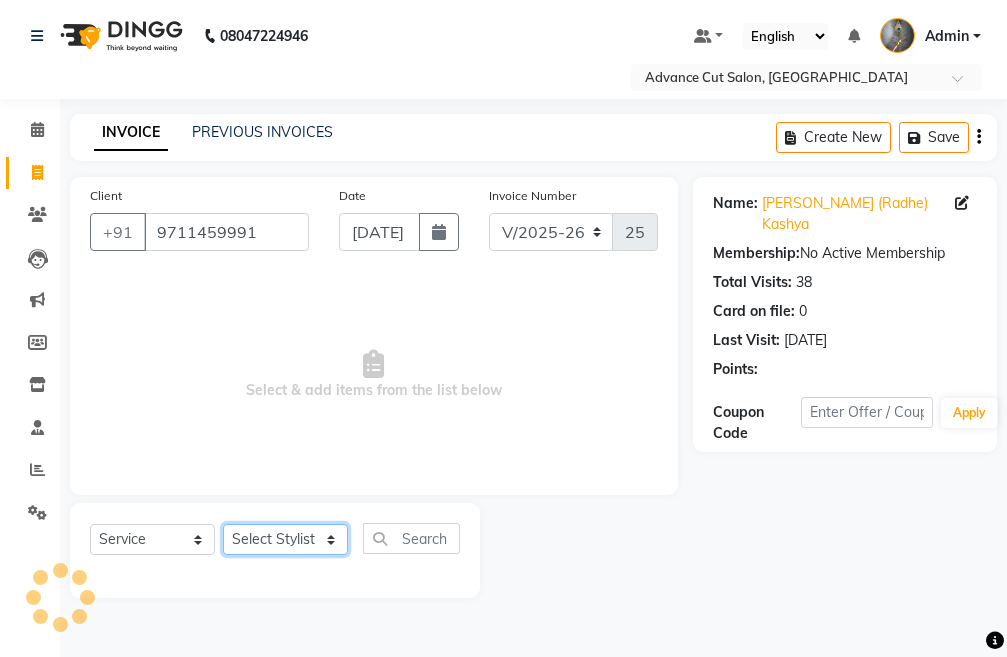 click on "Select Stylist Admin chahit COUNTOR [PERSON_NAME] mamta [PERSON_NAME] navi [PERSON_NAME] [PERSON_NAME] [PERSON_NAME] sunny tip" 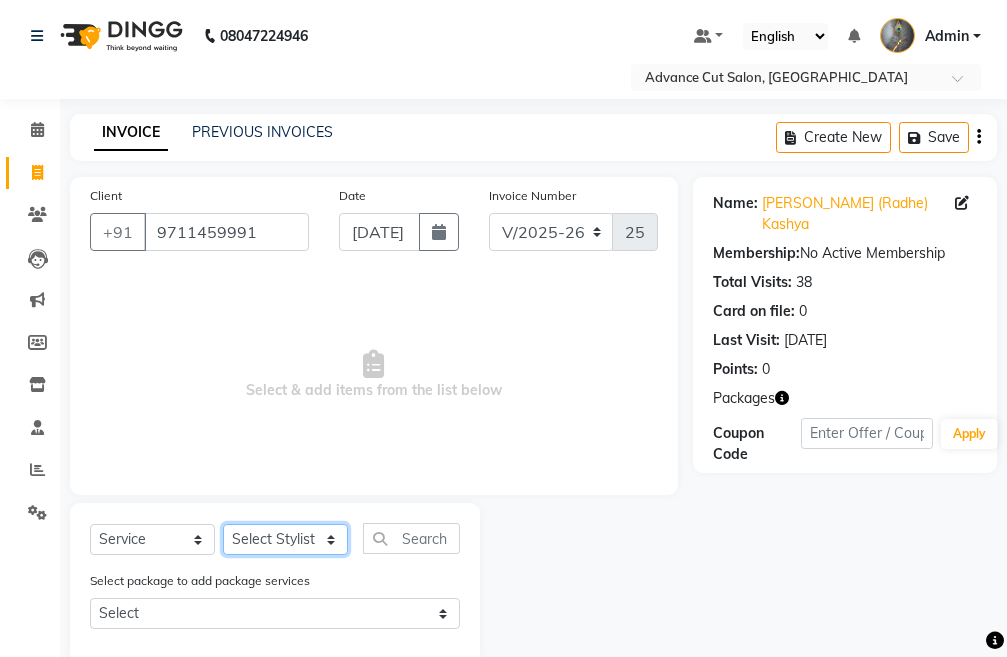 select on "78660" 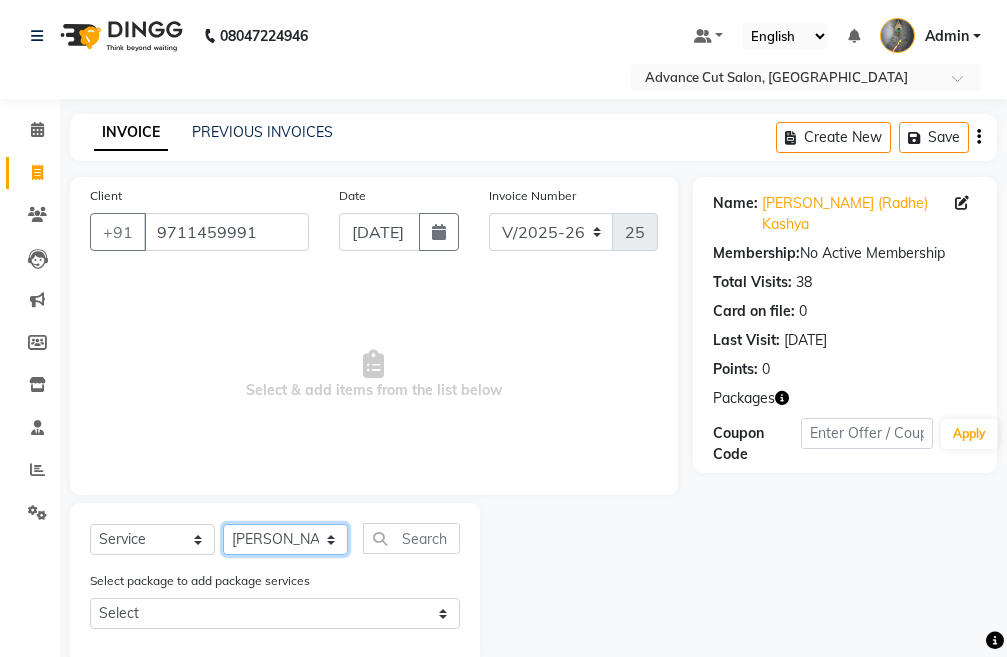 click on "Select Stylist Admin chahit COUNTOR [PERSON_NAME] mamta [PERSON_NAME] navi [PERSON_NAME] [PERSON_NAME] [PERSON_NAME] sunny tip" 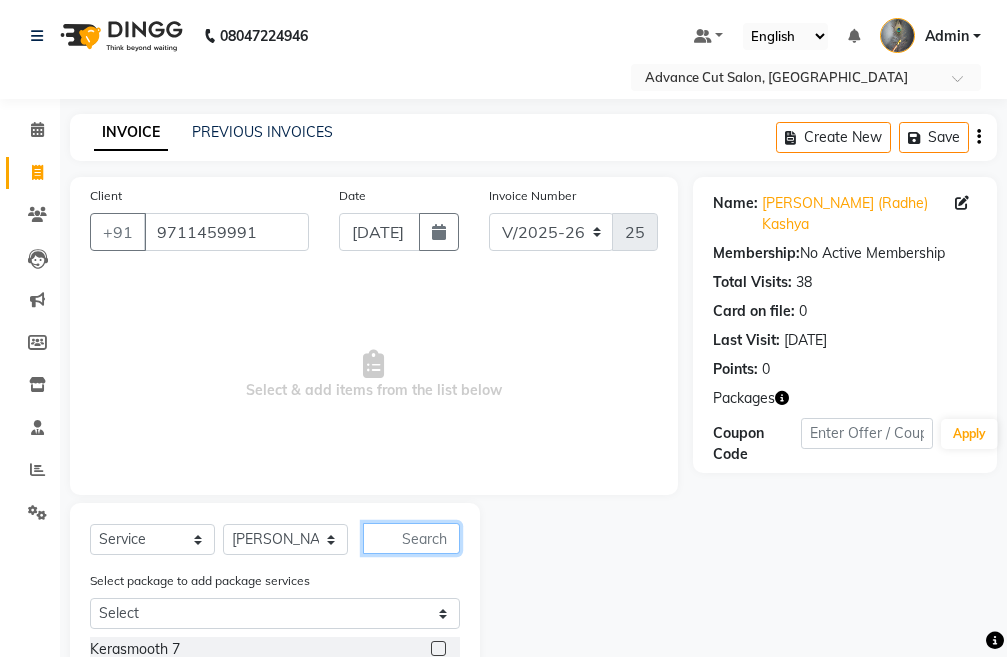 click 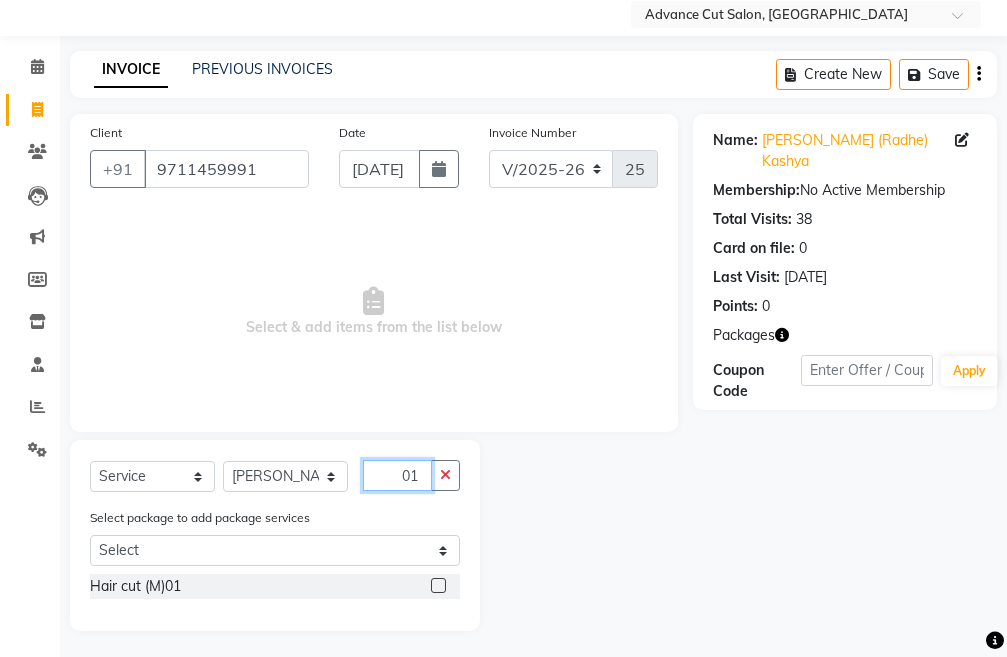 scroll, scrollTop: 67, scrollLeft: 0, axis: vertical 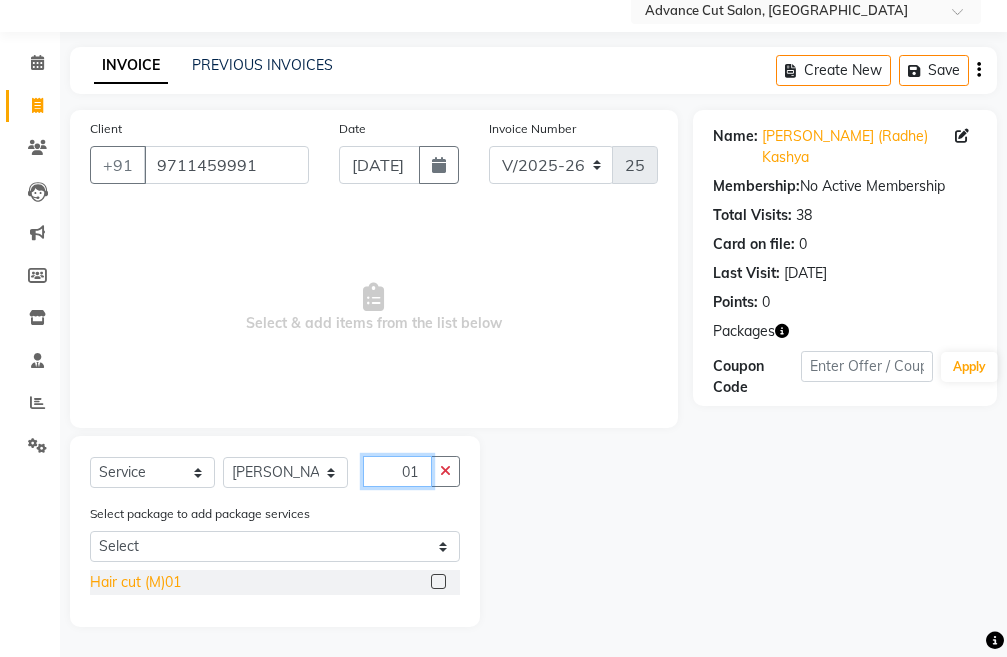 type on "01" 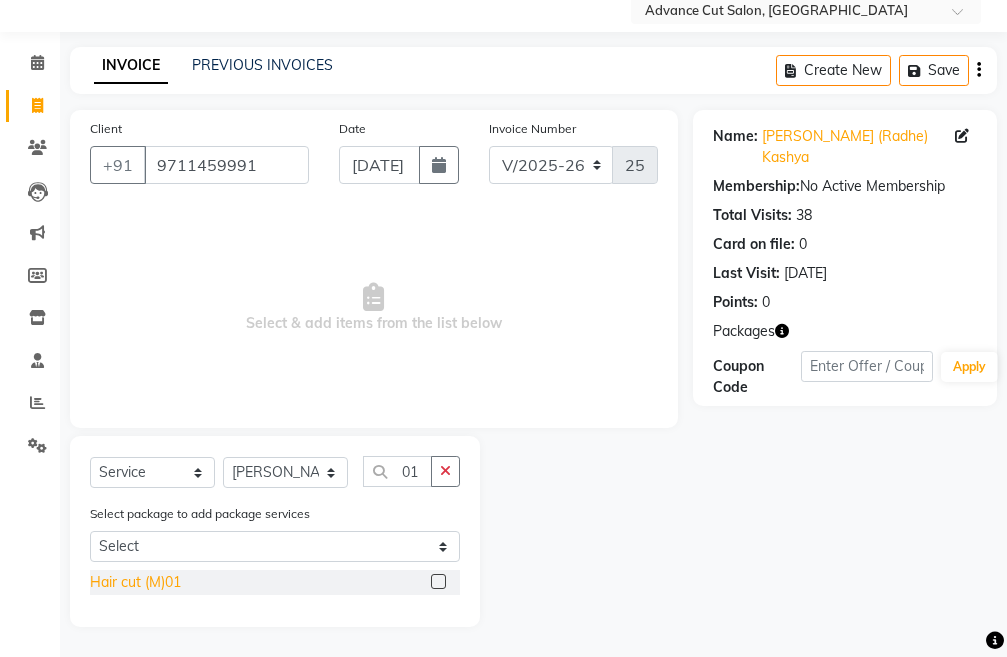 click on "Hair cut (M)01" 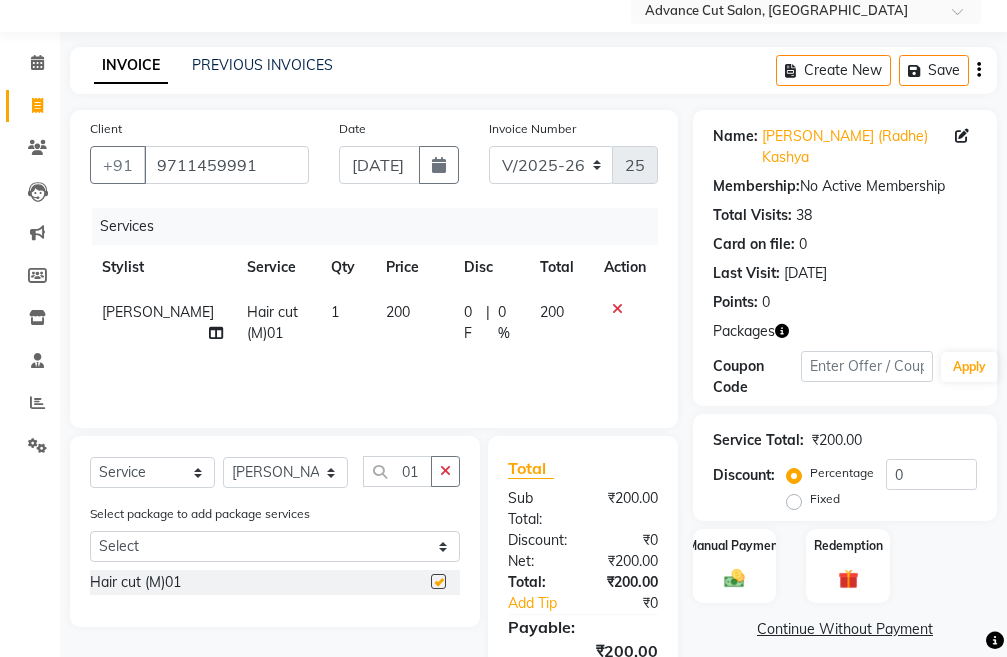 checkbox on "false" 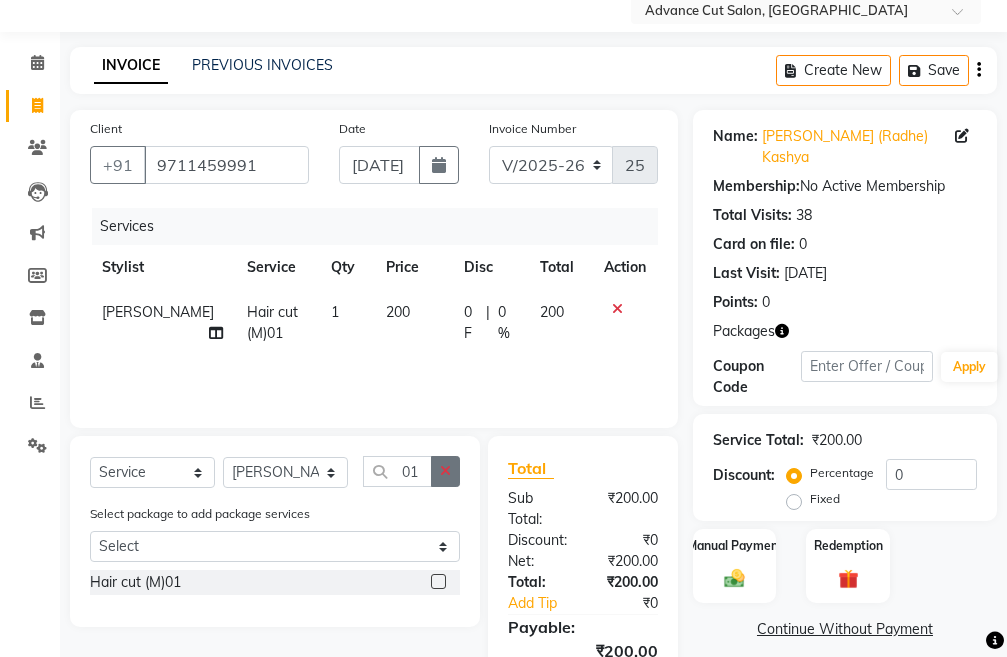 click 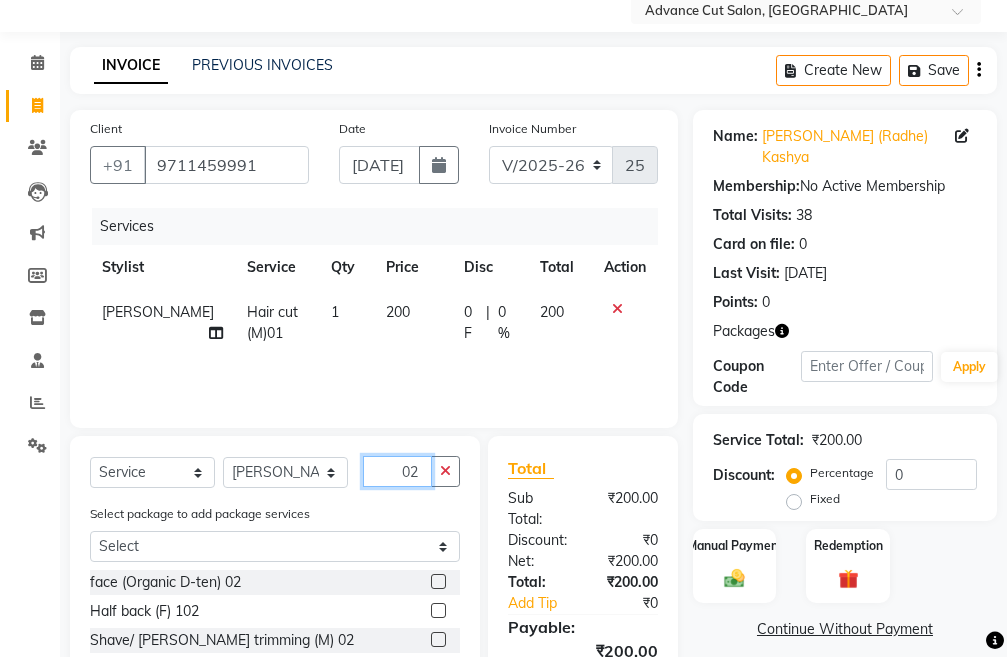 scroll, scrollTop: 194, scrollLeft: 0, axis: vertical 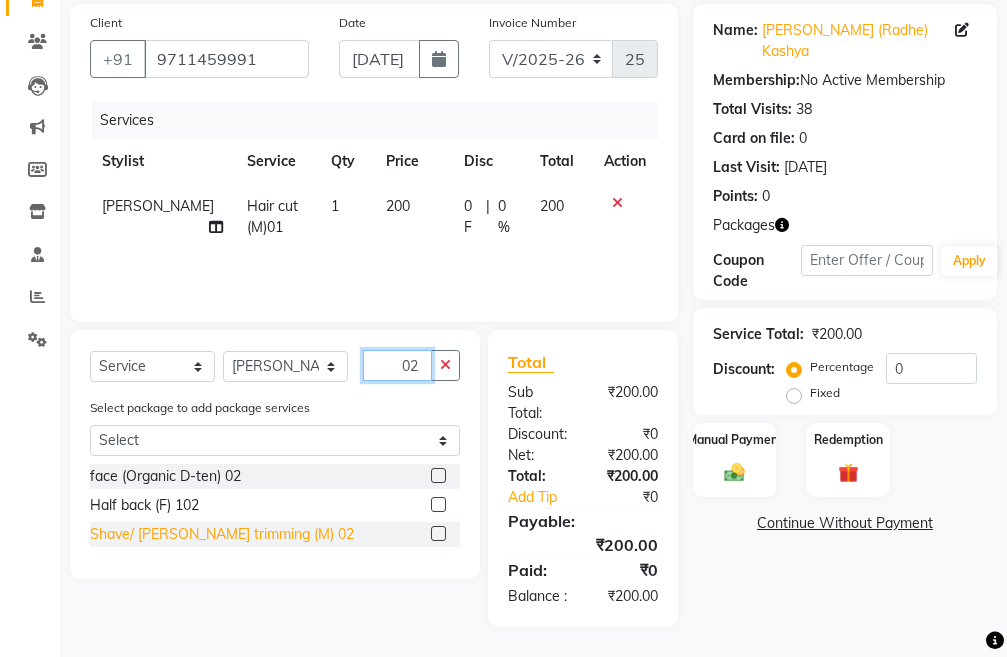 type on "02" 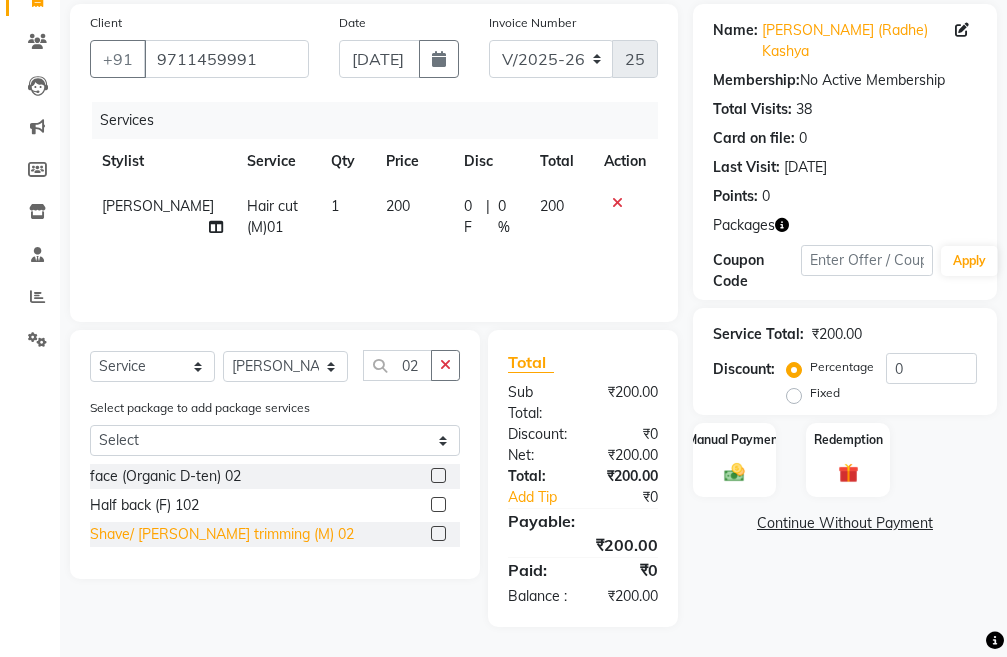 click on "Shave/ [PERSON_NAME] trimming (M) 02" 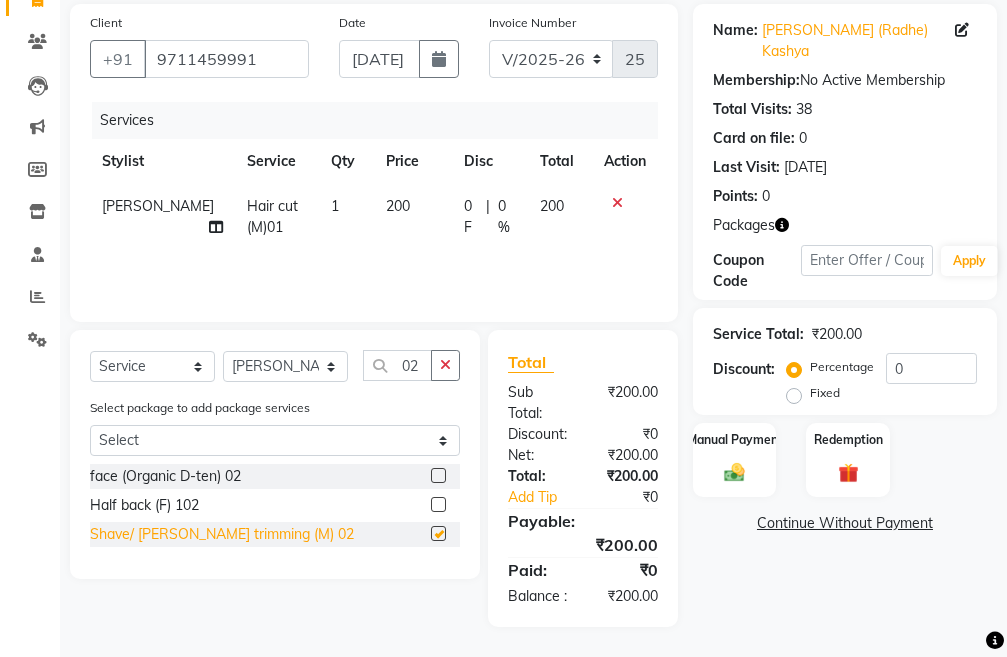 checkbox on "false" 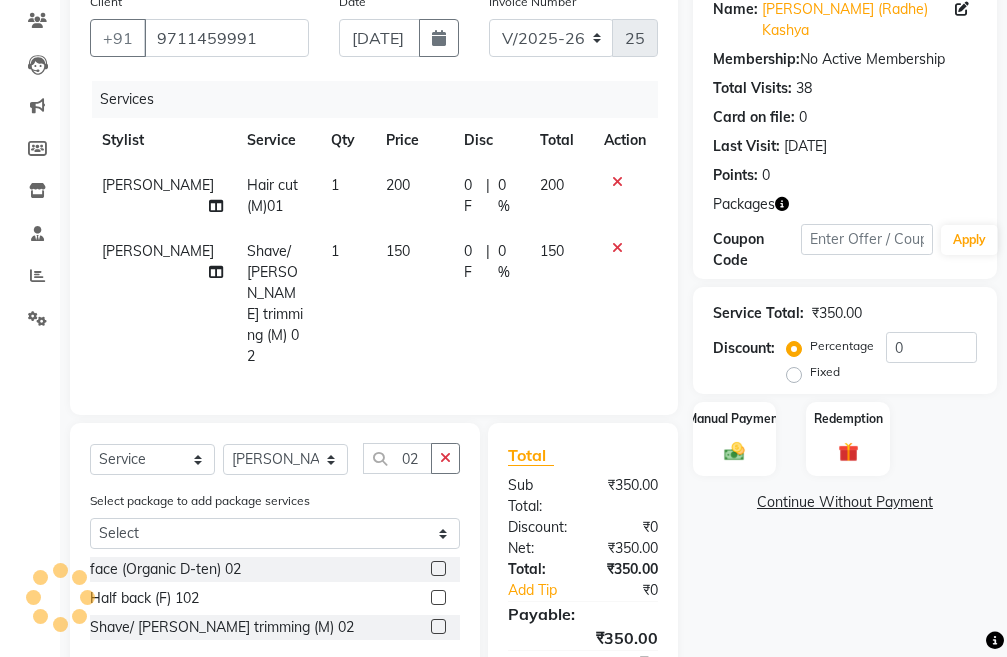 scroll, scrollTop: 262, scrollLeft: 0, axis: vertical 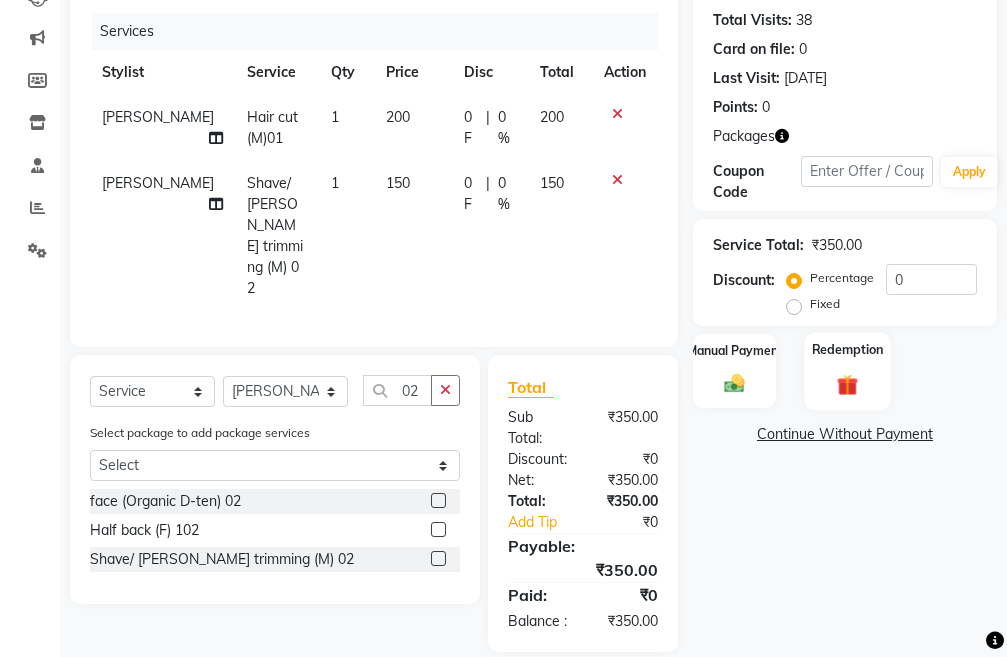 click on "Redemption" 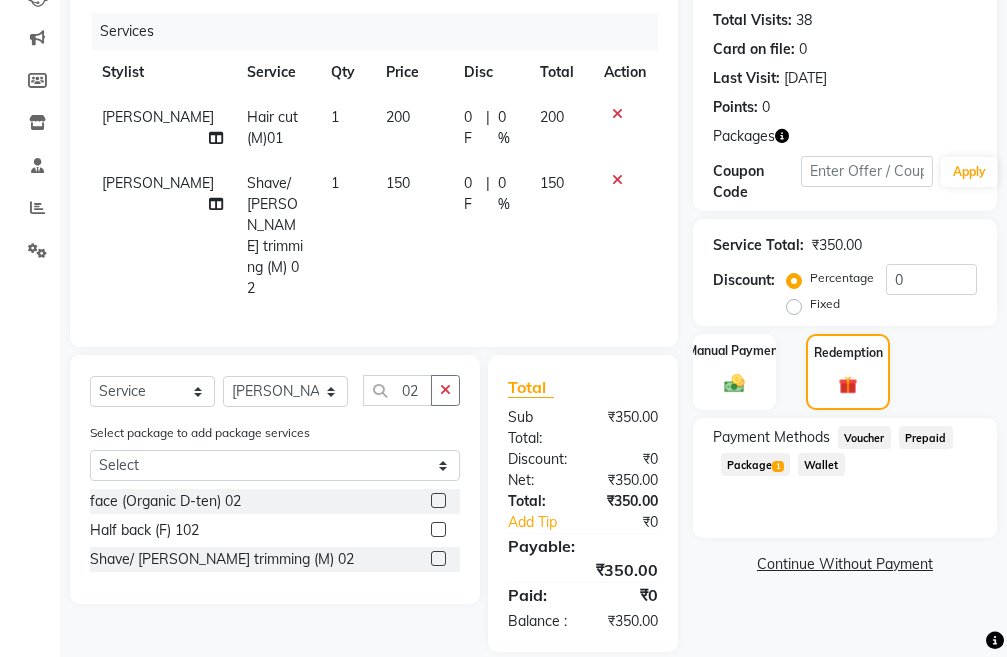 click on "Package  1" 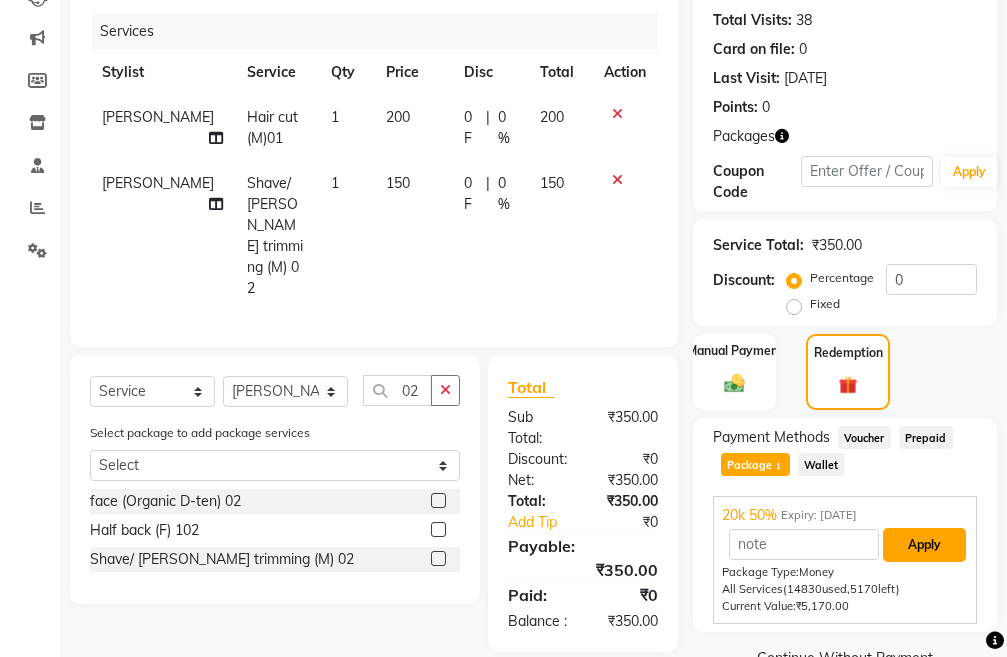 click on "Apply" at bounding box center (924, 545) 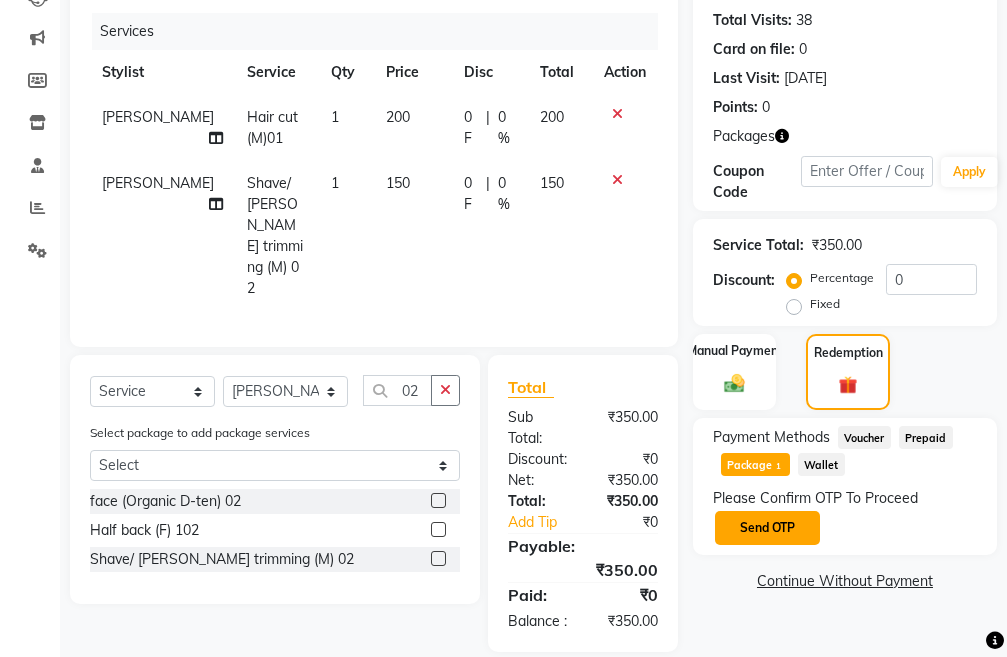 click on "Send OTP" 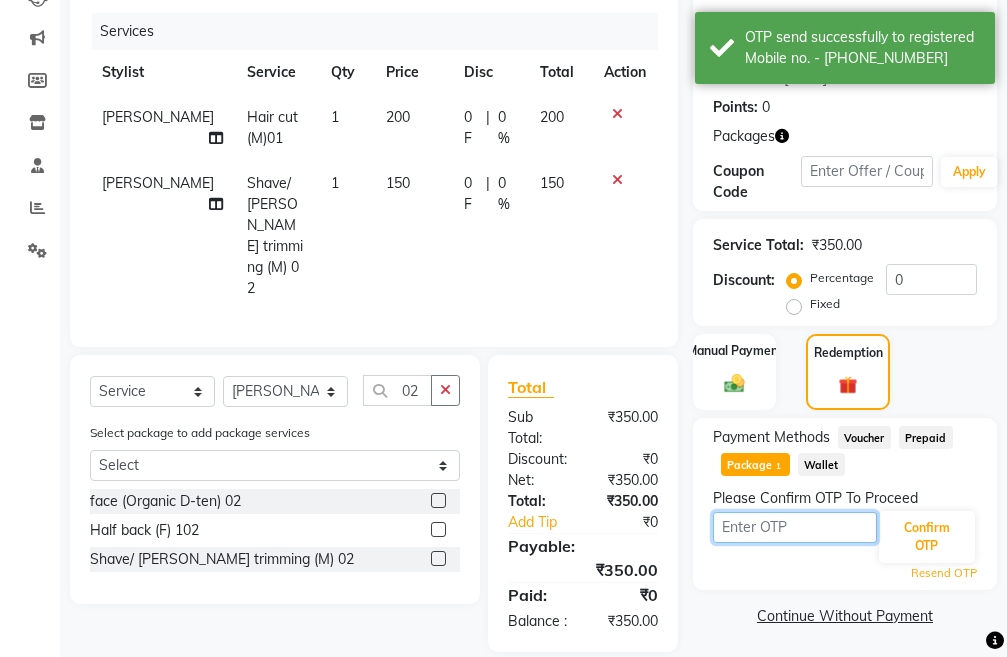 click at bounding box center (795, 527) 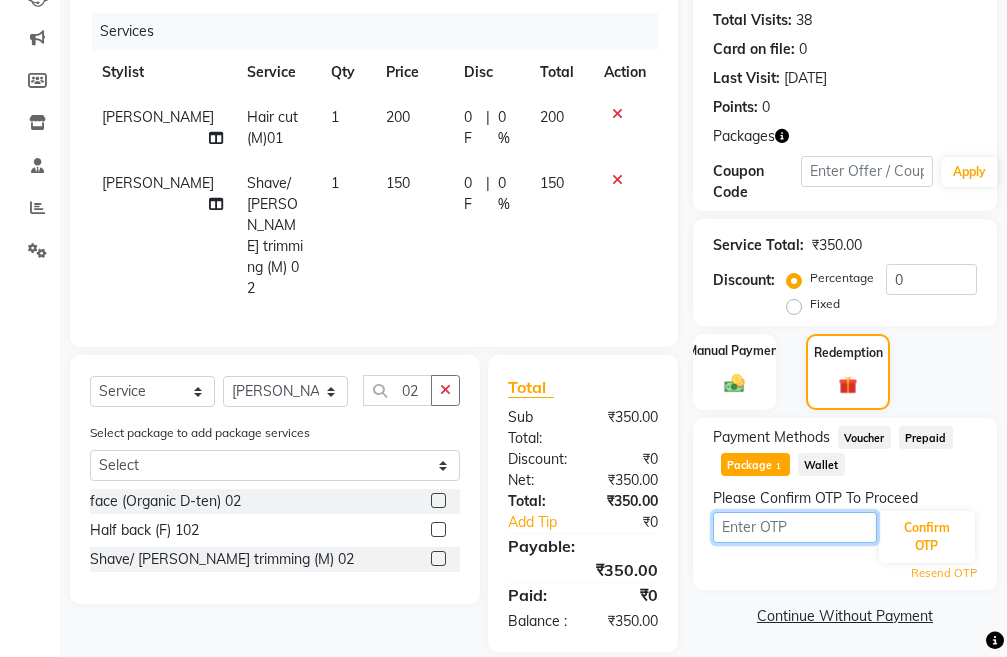 click at bounding box center (795, 527) 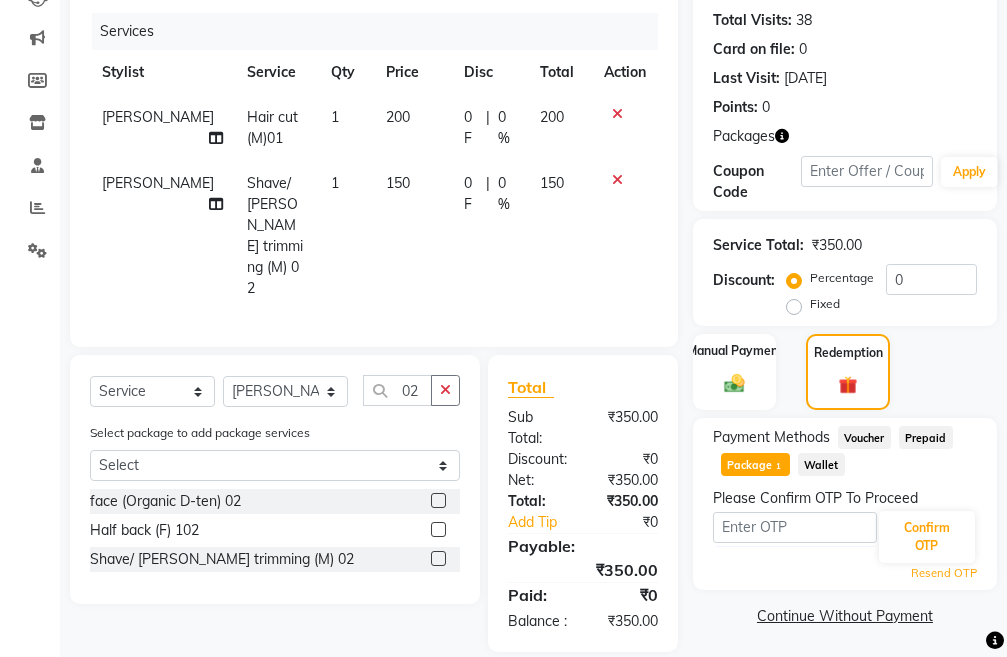 click on "Confirm OTP" 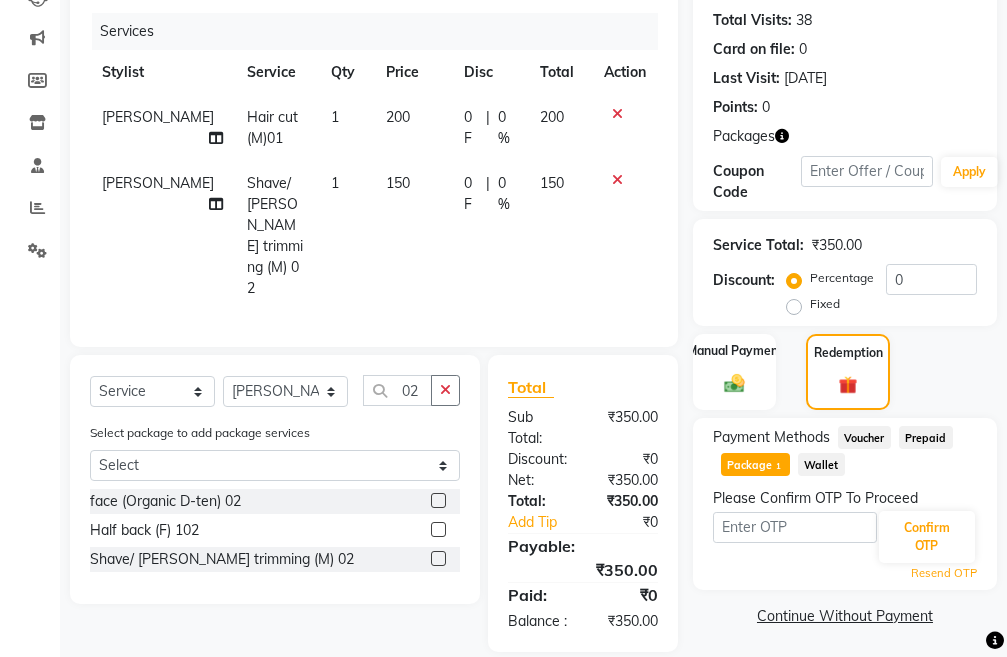 click on "Confirm OTP" 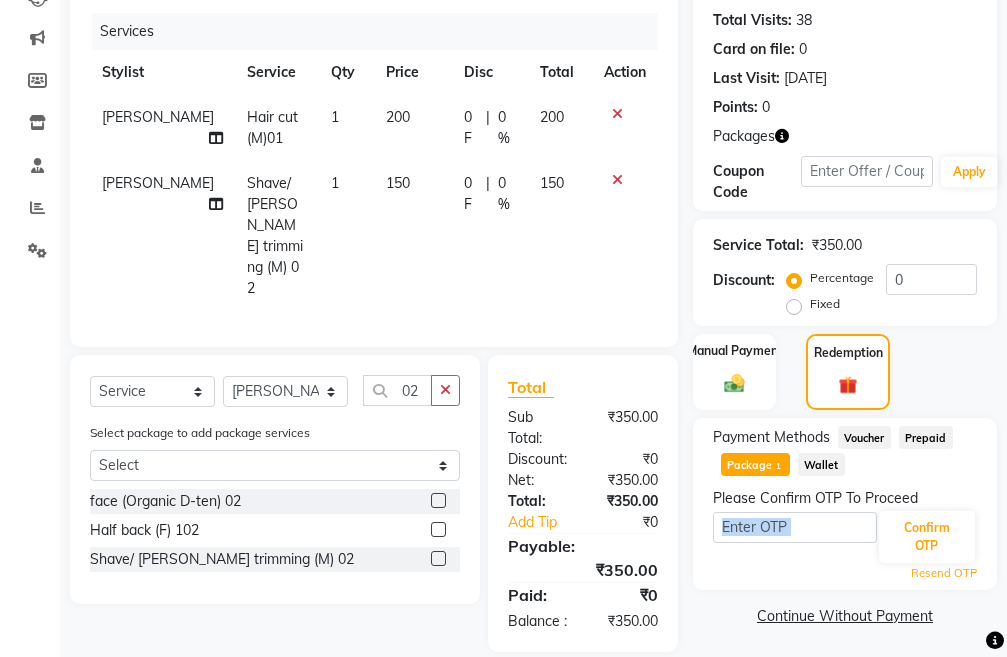 drag, startPoint x: 758, startPoint y: 536, endPoint x: 811, endPoint y: 544, distance: 53.600372 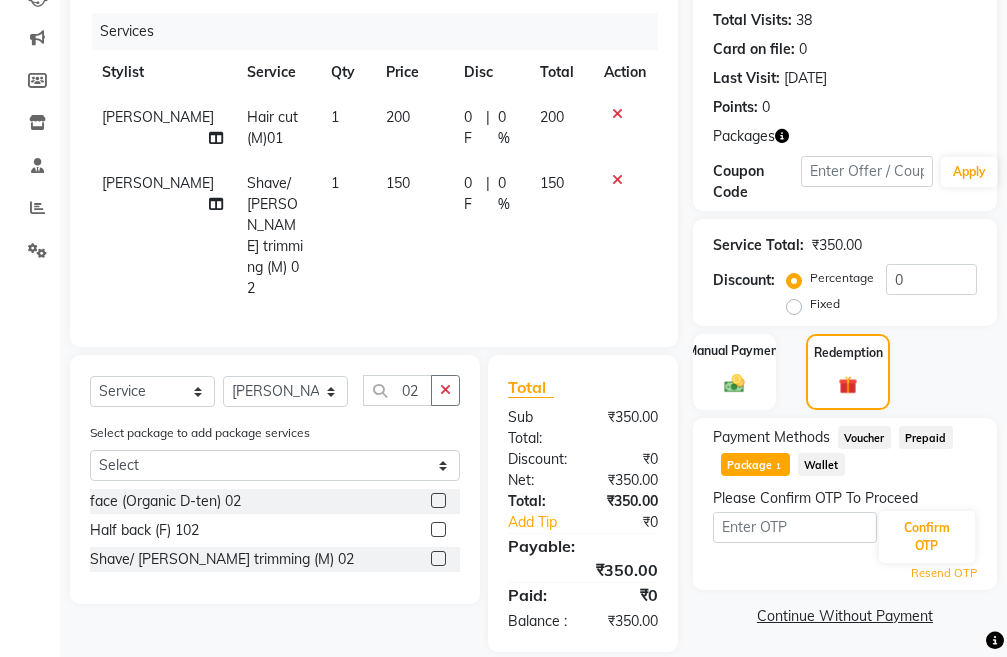 click on "Resend OTP" 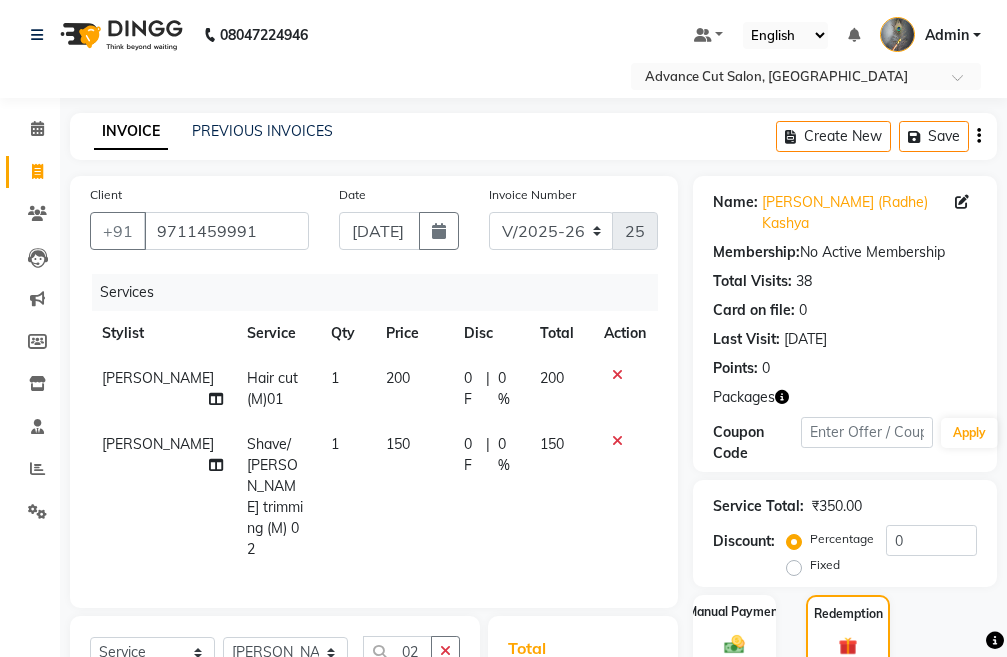 scroll, scrollTop: 0, scrollLeft: 0, axis: both 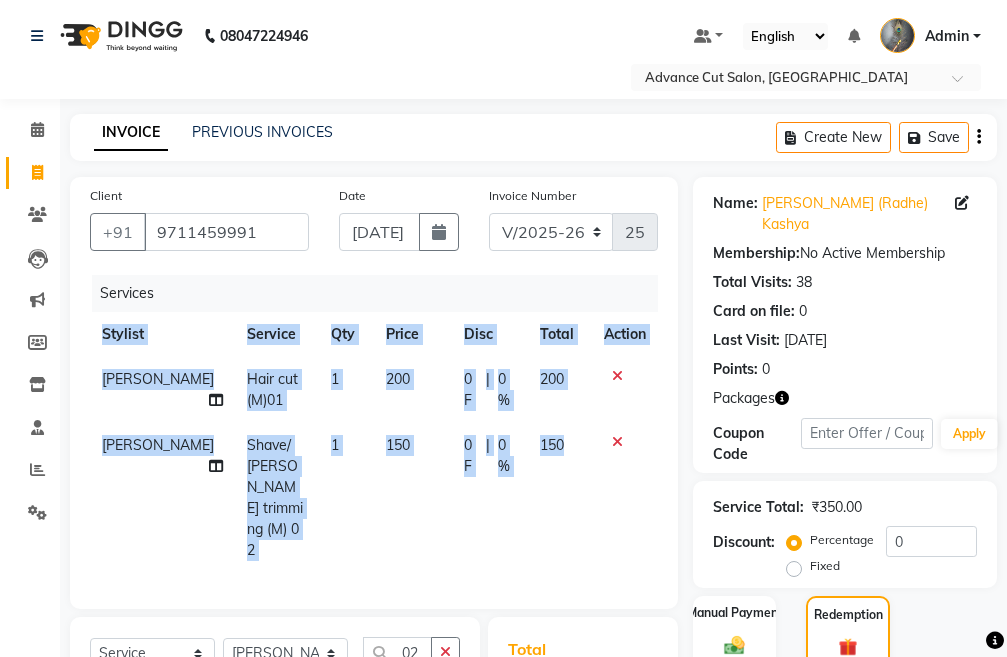 drag, startPoint x: 645, startPoint y: 473, endPoint x: 513, endPoint y: 553, distance: 154.35025 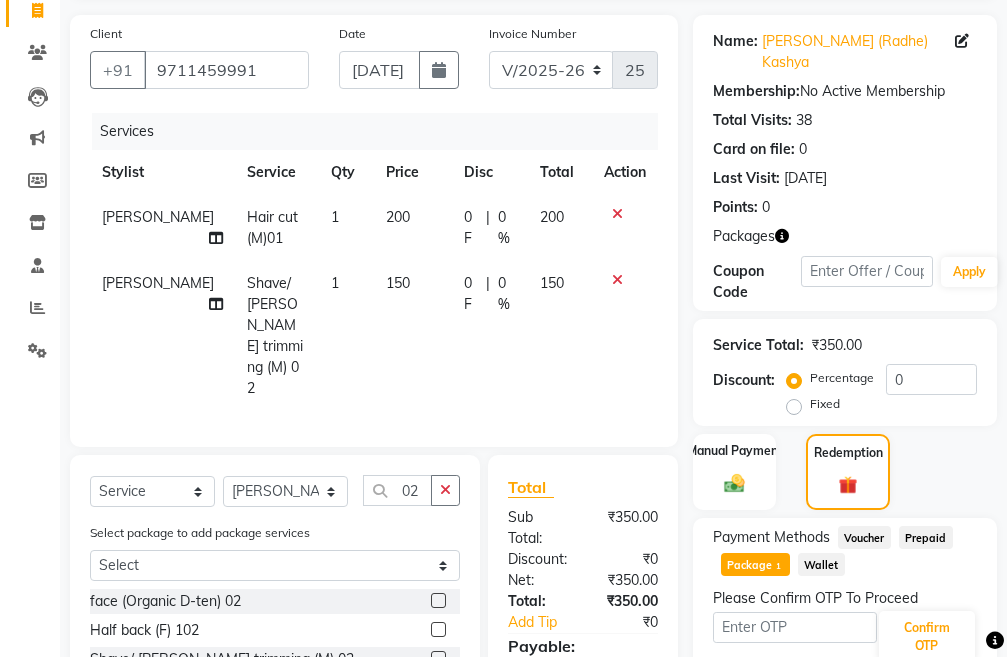 click on "Voucher" 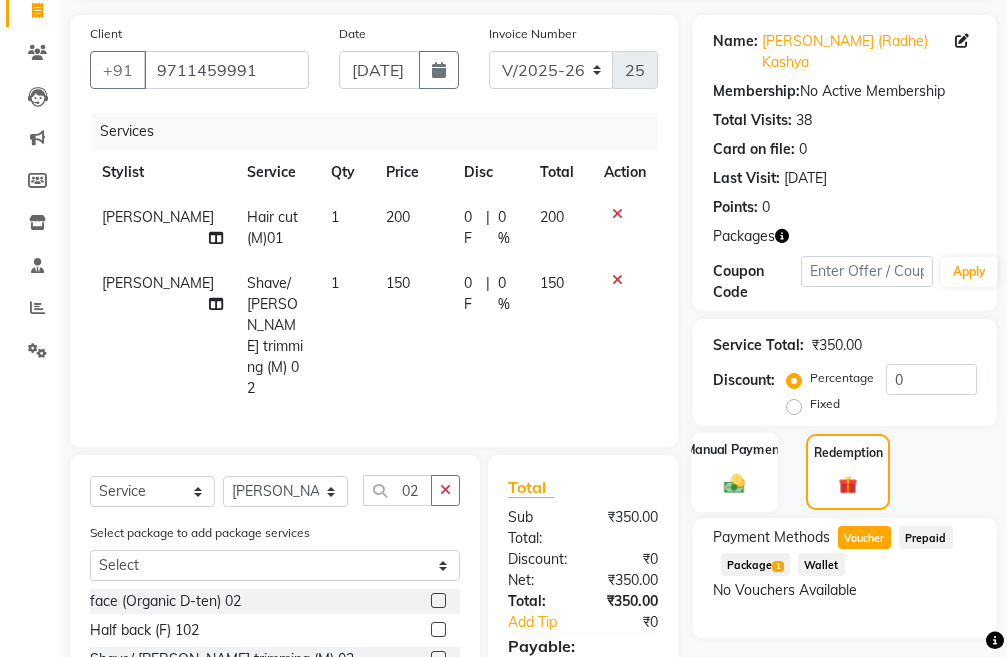 click on "Manual Payment" 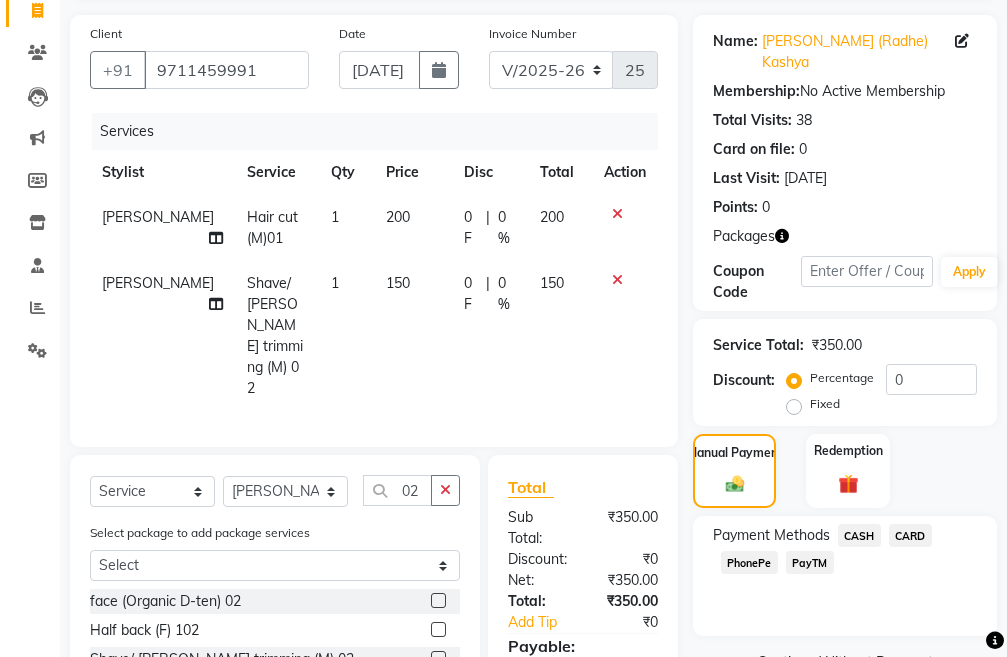click on "CASH" 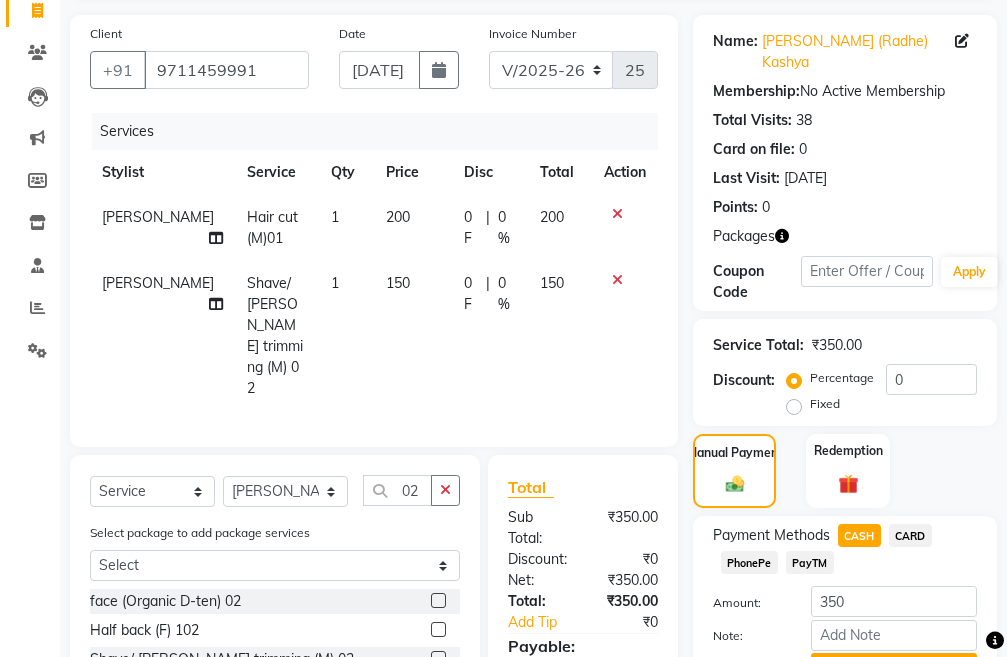 click on "Add Payment" 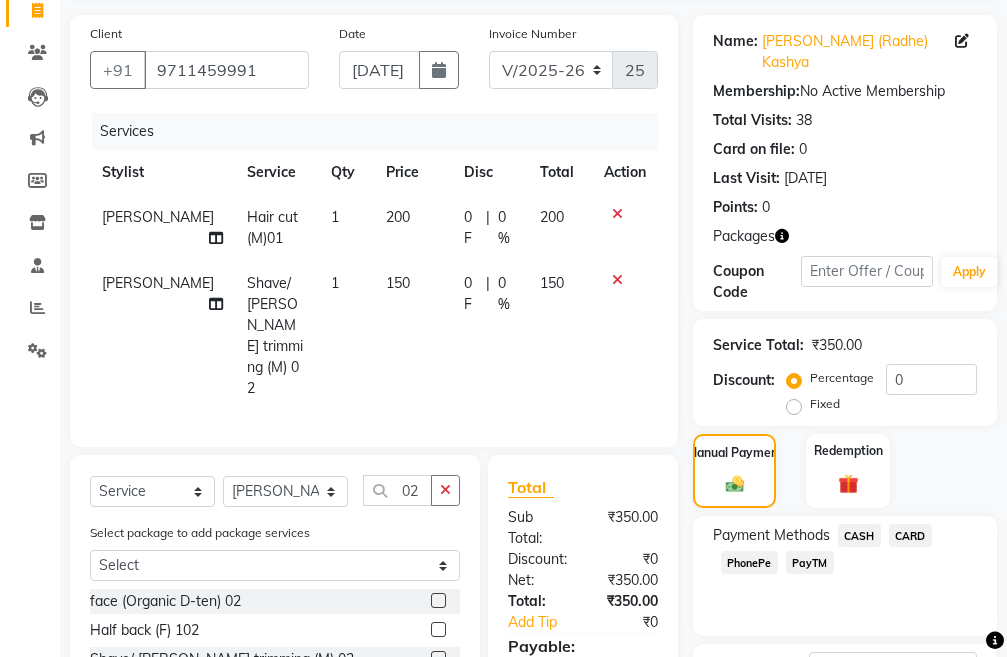 scroll, scrollTop: 366, scrollLeft: 0, axis: vertical 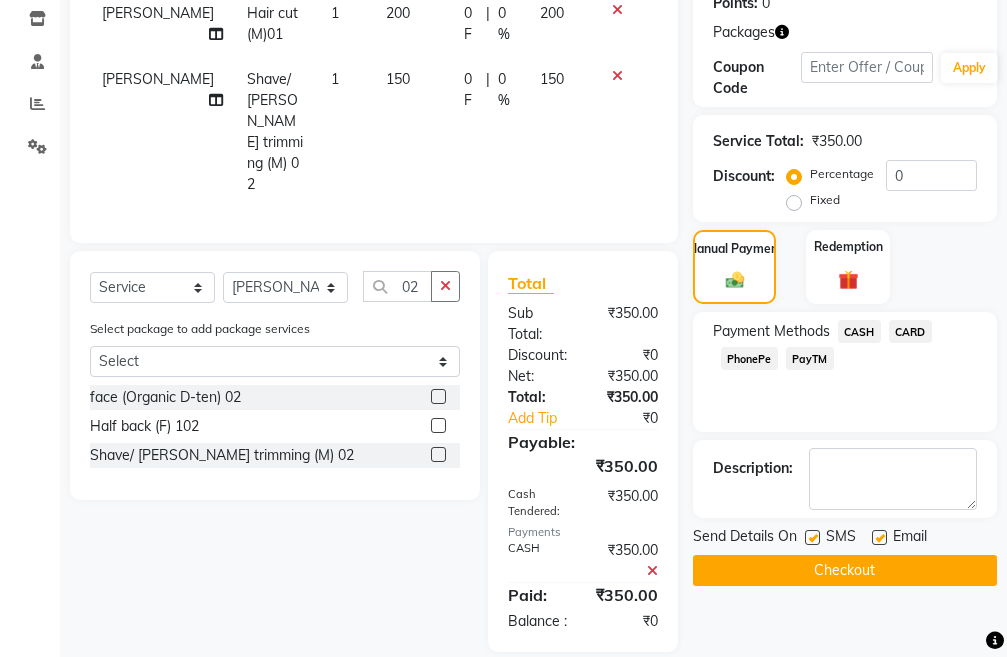 click on "Checkout" 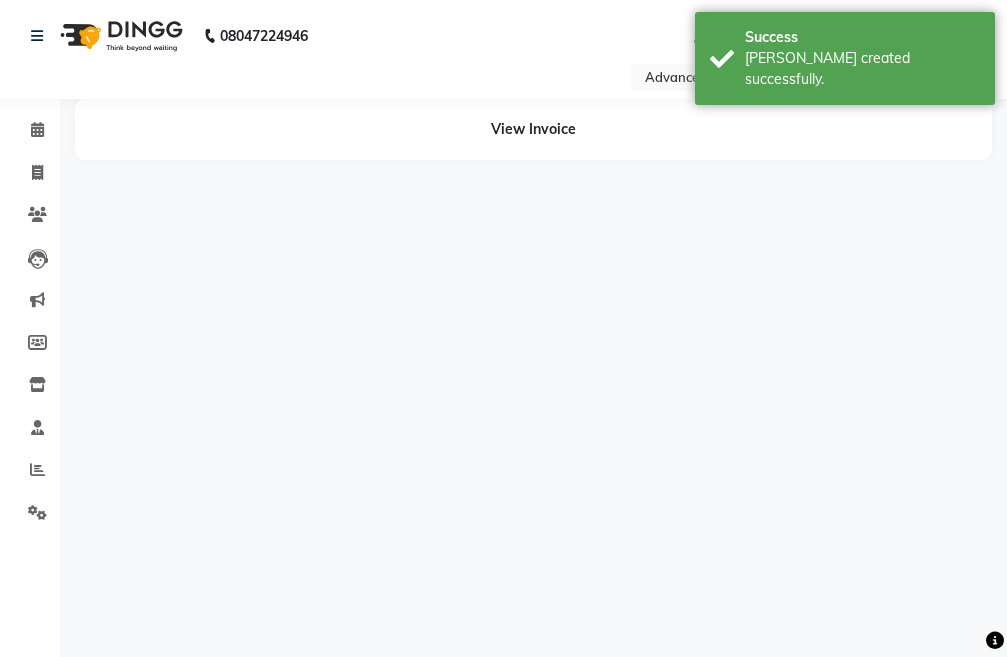 scroll, scrollTop: 0, scrollLeft: 0, axis: both 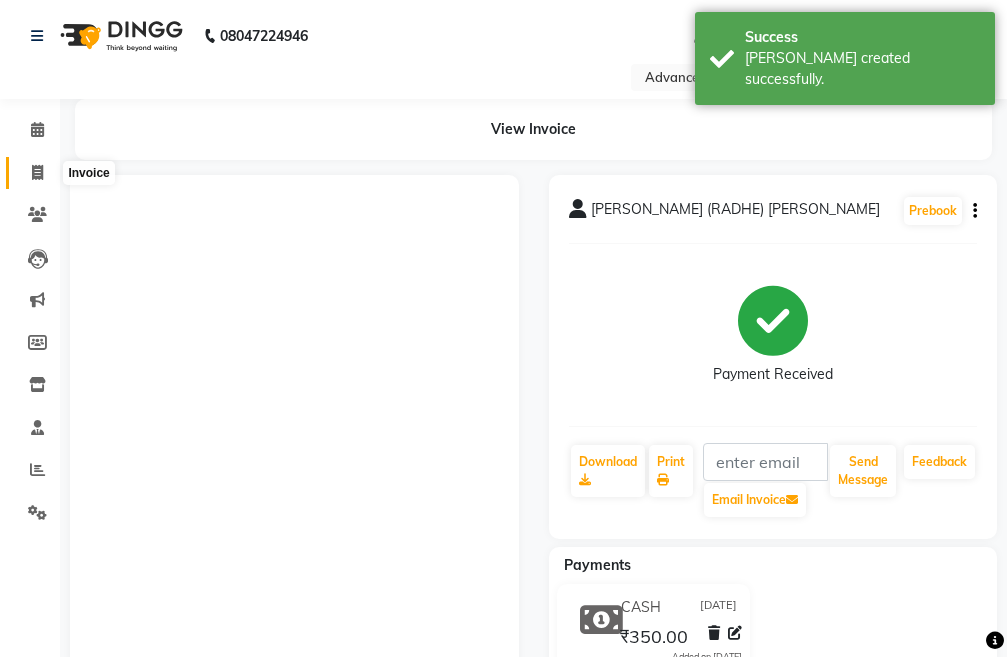 click 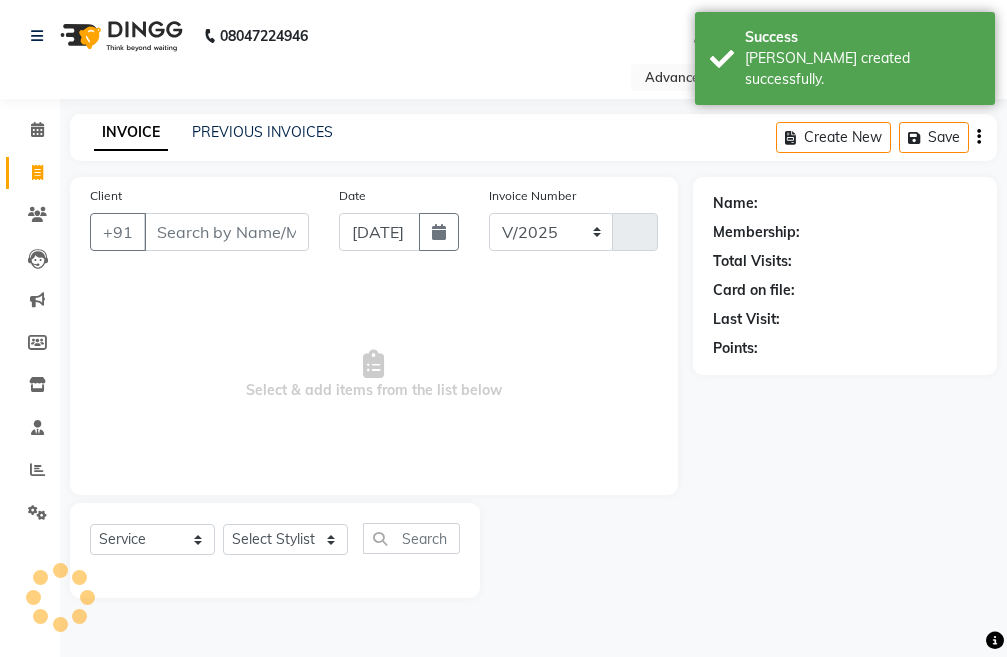select on "4939" 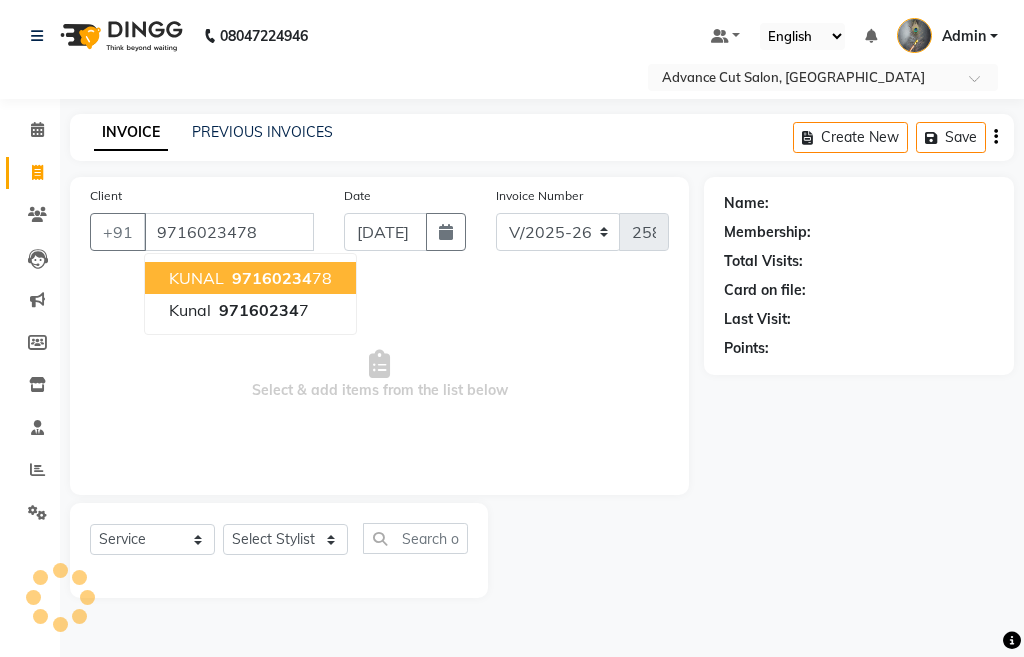 type on "9716023478" 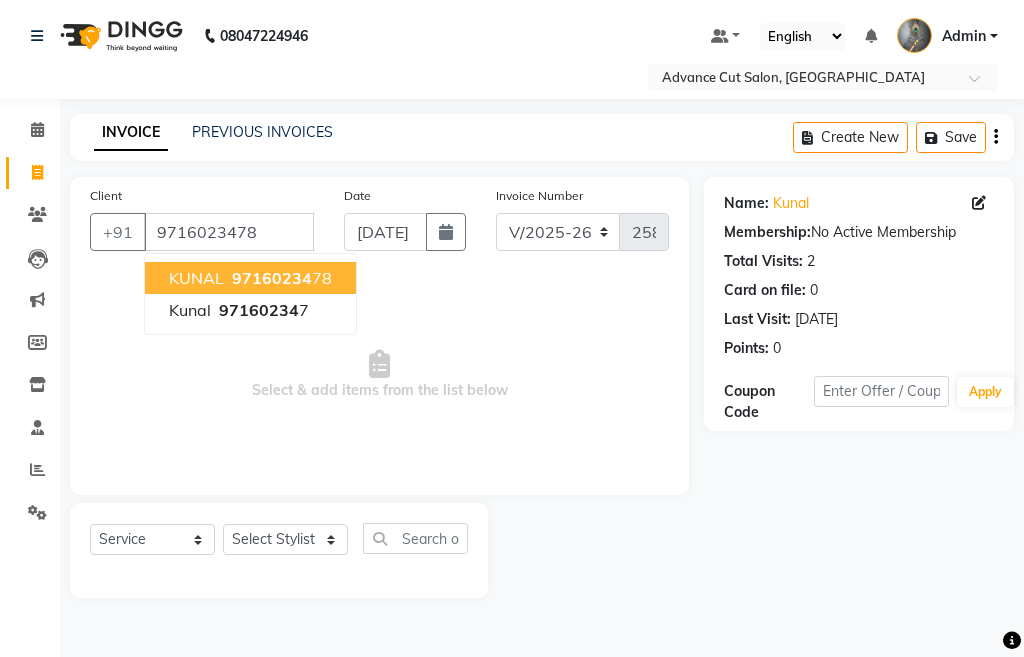 click on "97160234" at bounding box center [272, 278] 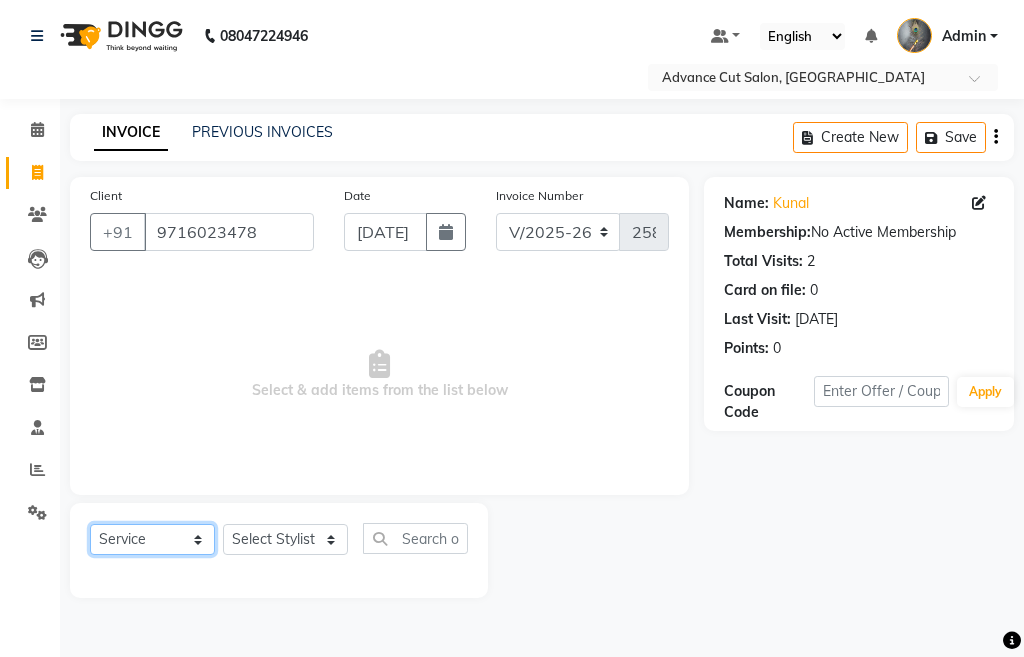 click on "Select  Service  Product  Membership  Package Voucher Prepaid Gift Card" 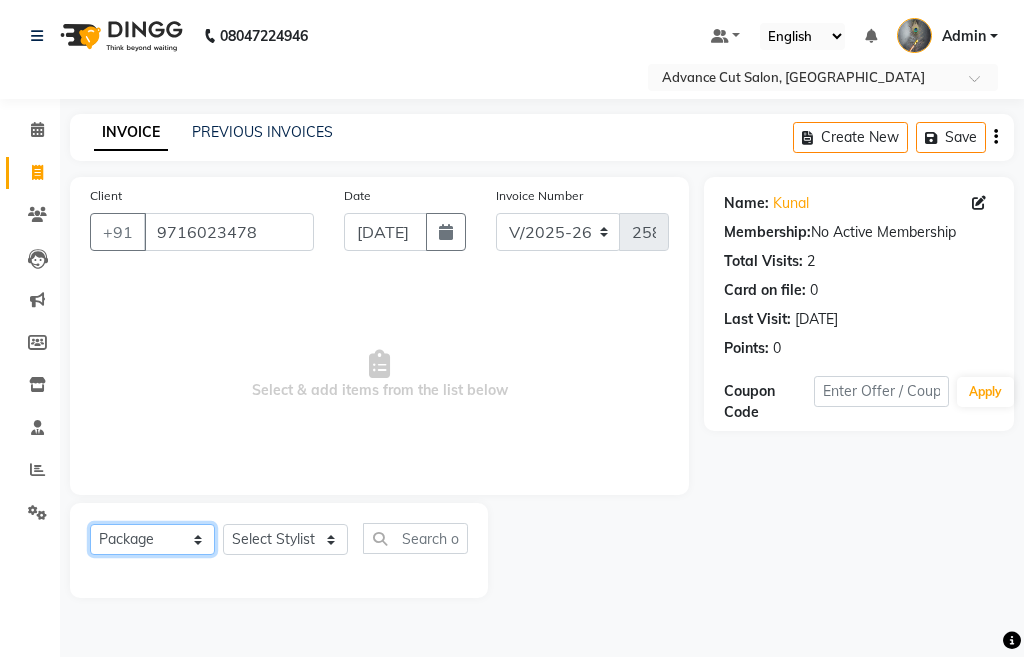 click on "Select  Service  Product  Membership  Package Voucher Prepaid Gift Card" 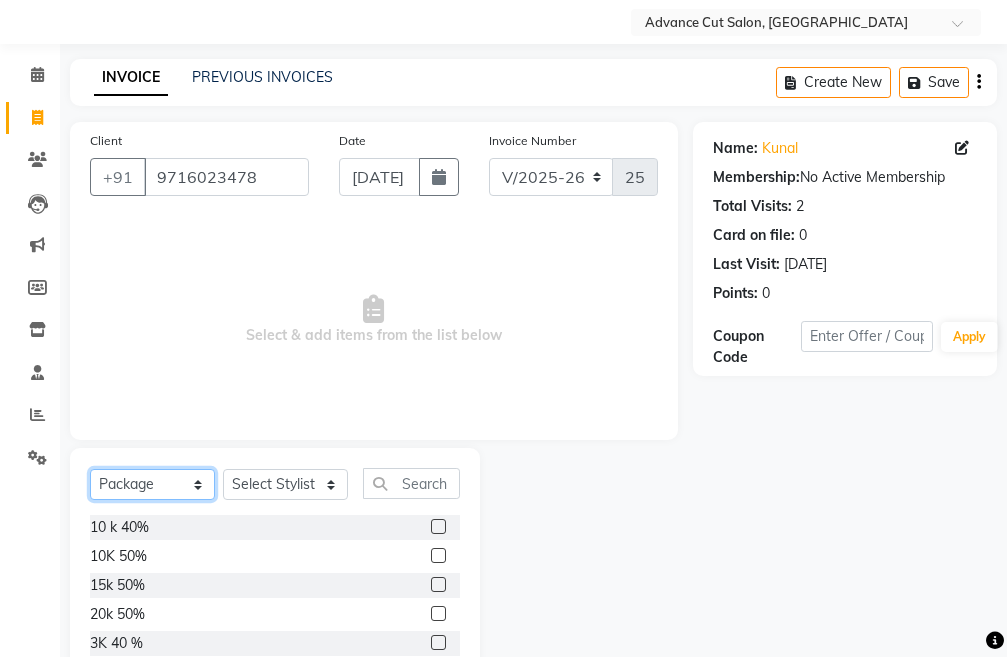 scroll, scrollTop: 145, scrollLeft: 0, axis: vertical 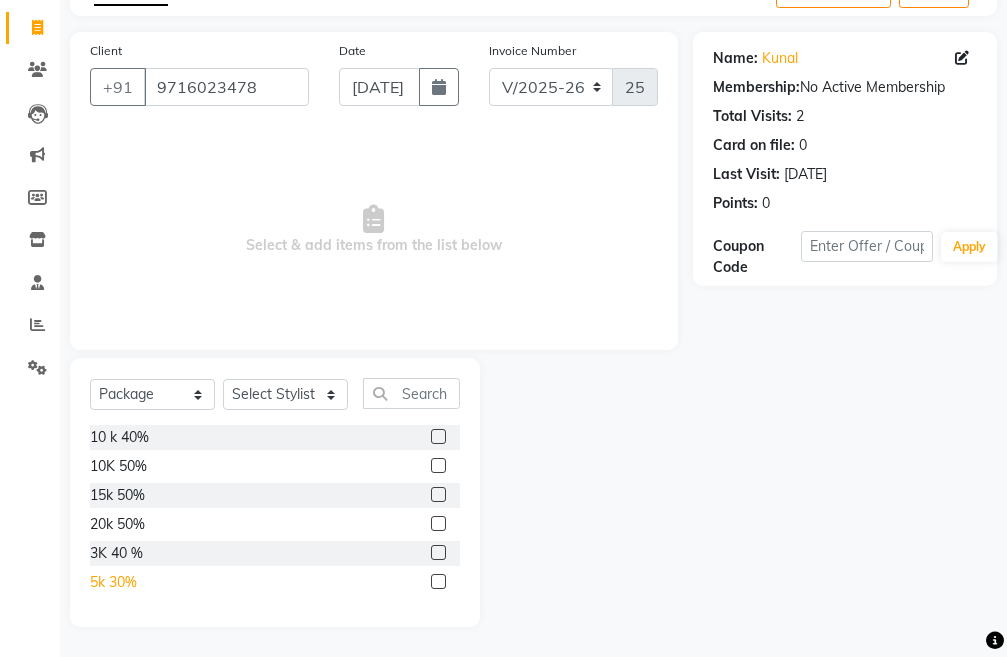click on "5k 30%" 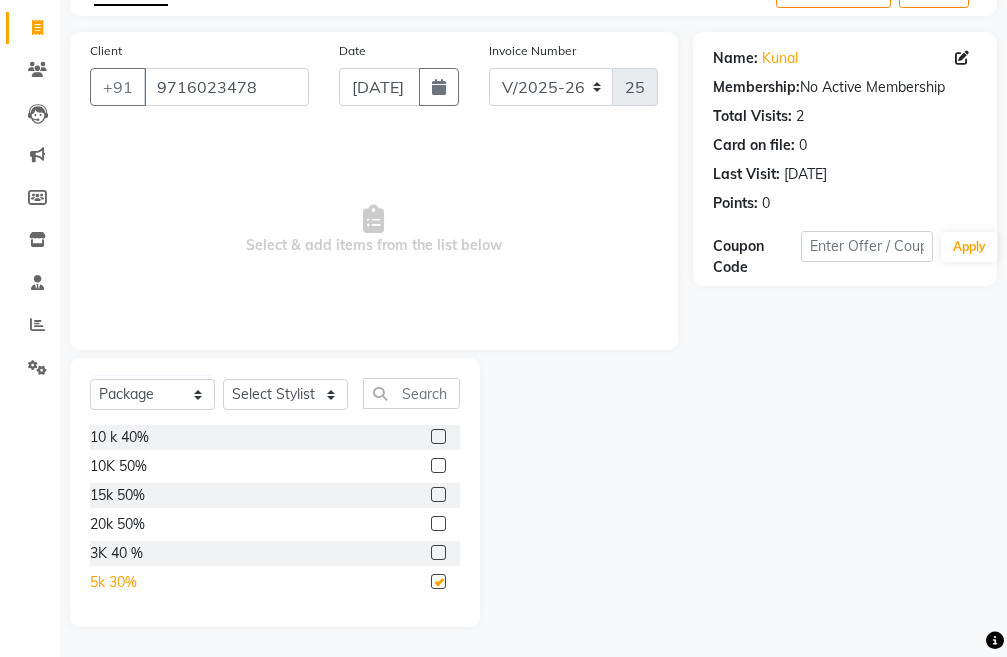 checkbox on "false" 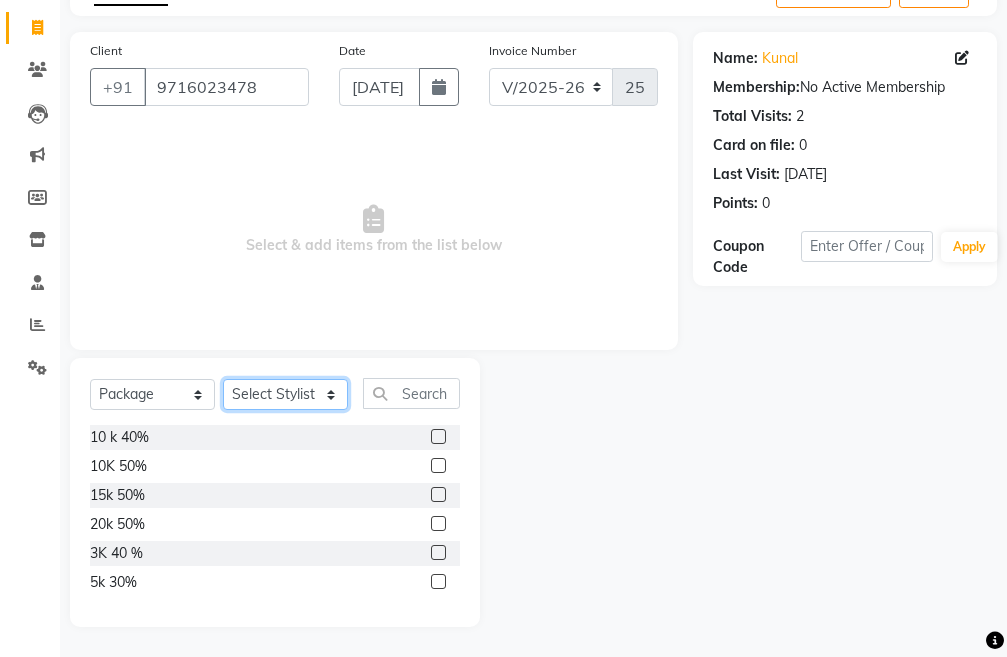 click on "Select Stylist Admin chahit COUNTOR [PERSON_NAME] mamta [PERSON_NAME] navi [PERSON_NAME] [PERSON_NAME] [PERSON_NAME] sunny tip" 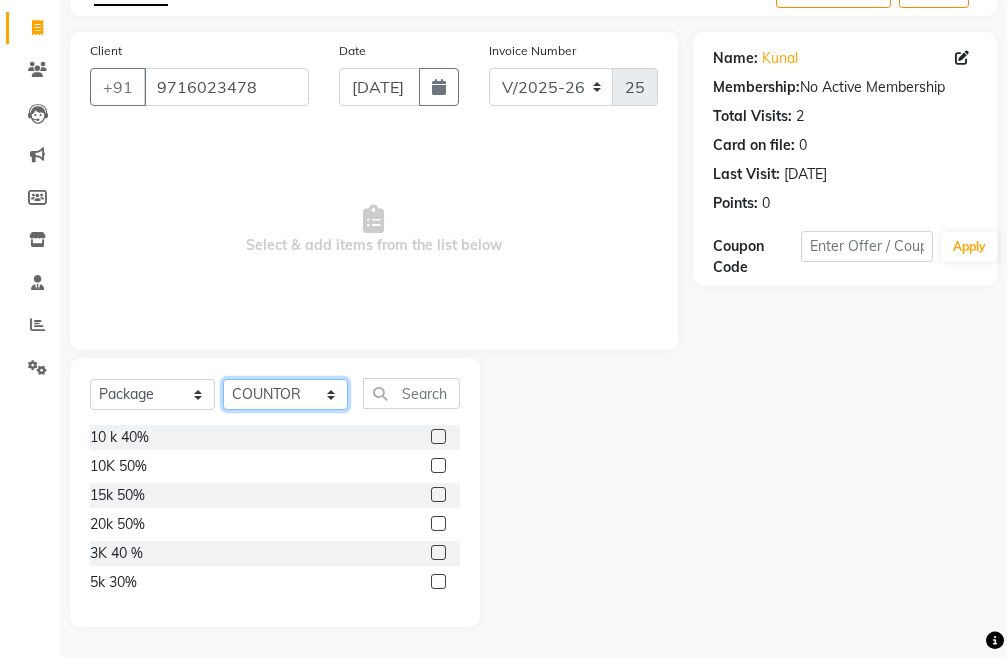 click on "Select Stylist Admin chahit COUNTOR [PERSON_NAME] mamta [PERSON_NAME] navi [PERSON_NAME] [PERSON_NAME] [PERSON_NAME] sunny tip" 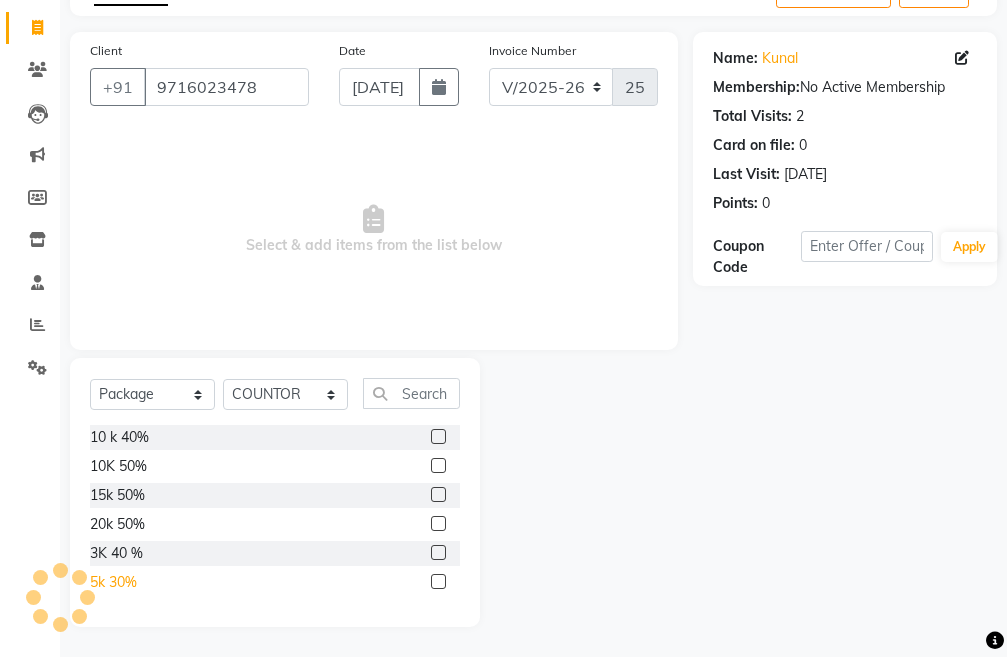 click on "5k 30%" 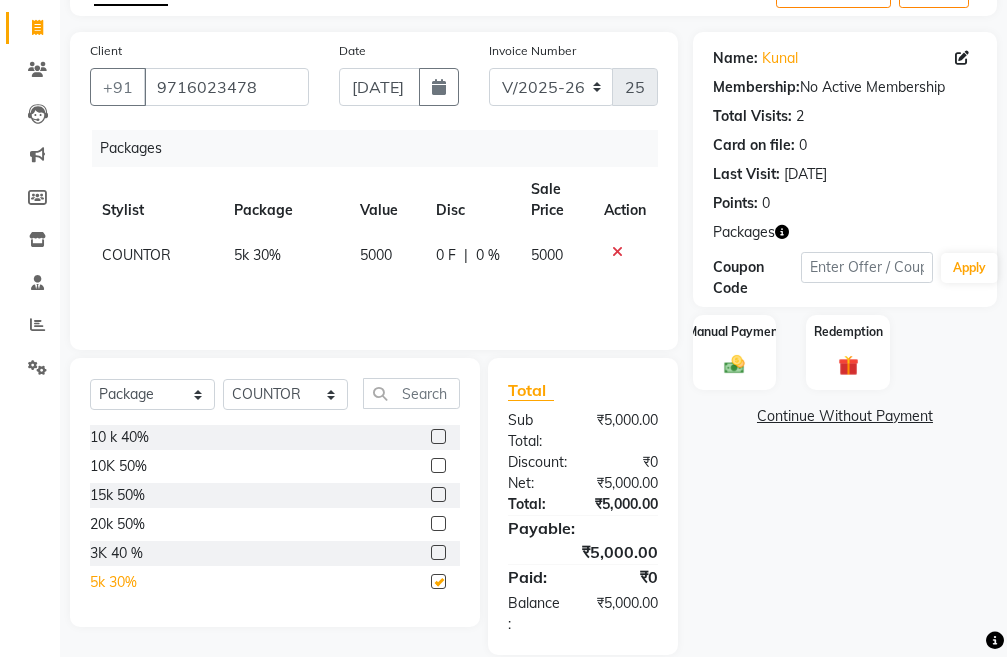 checkbox on "false" 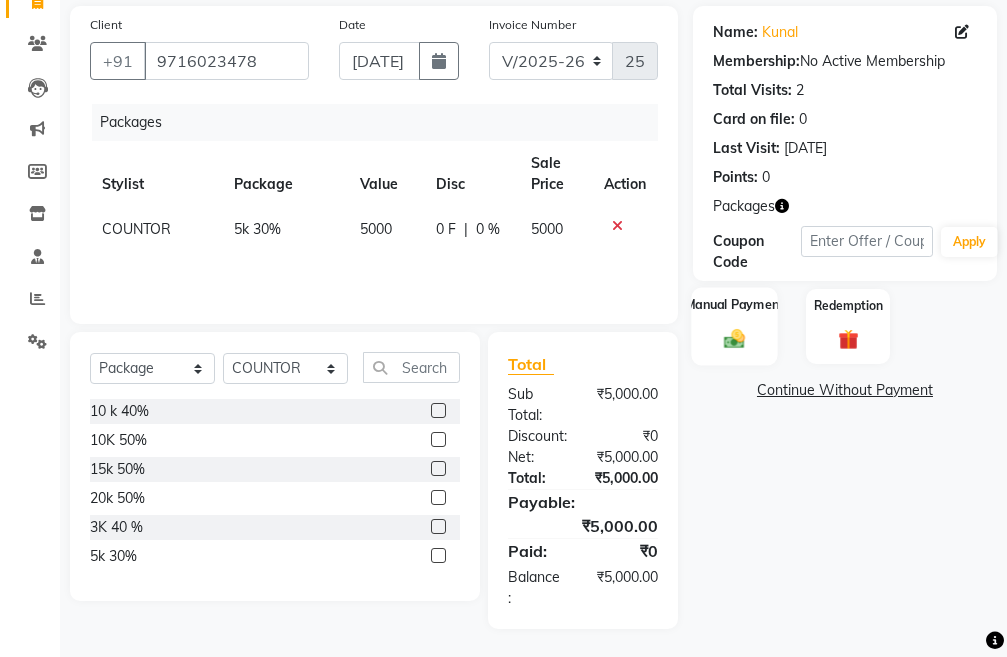 scroll, scrollTop: 173, scrollLeft: 0, axis: vertical 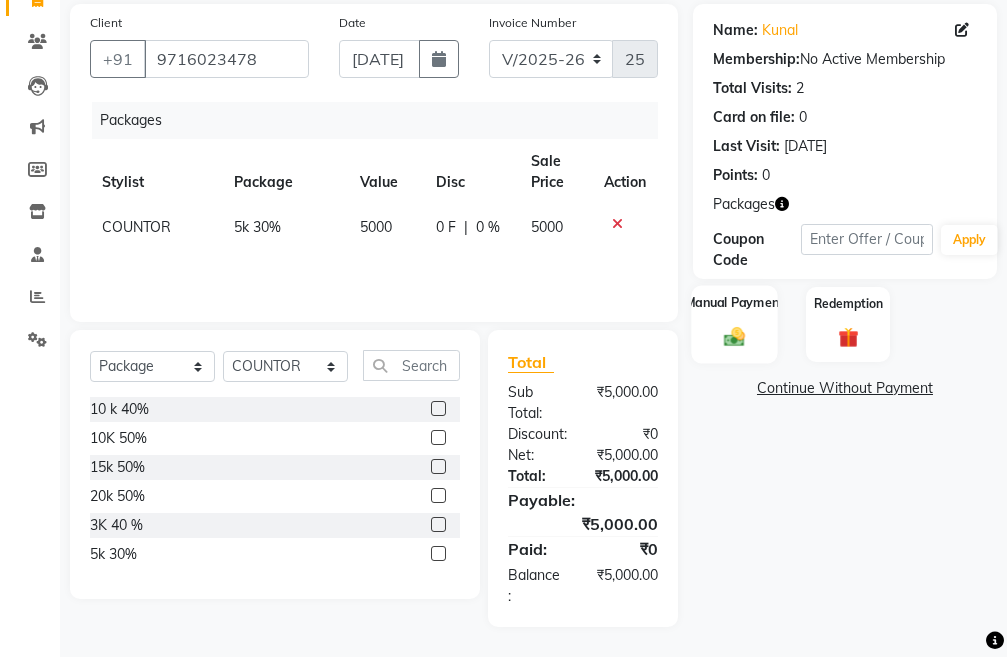 click 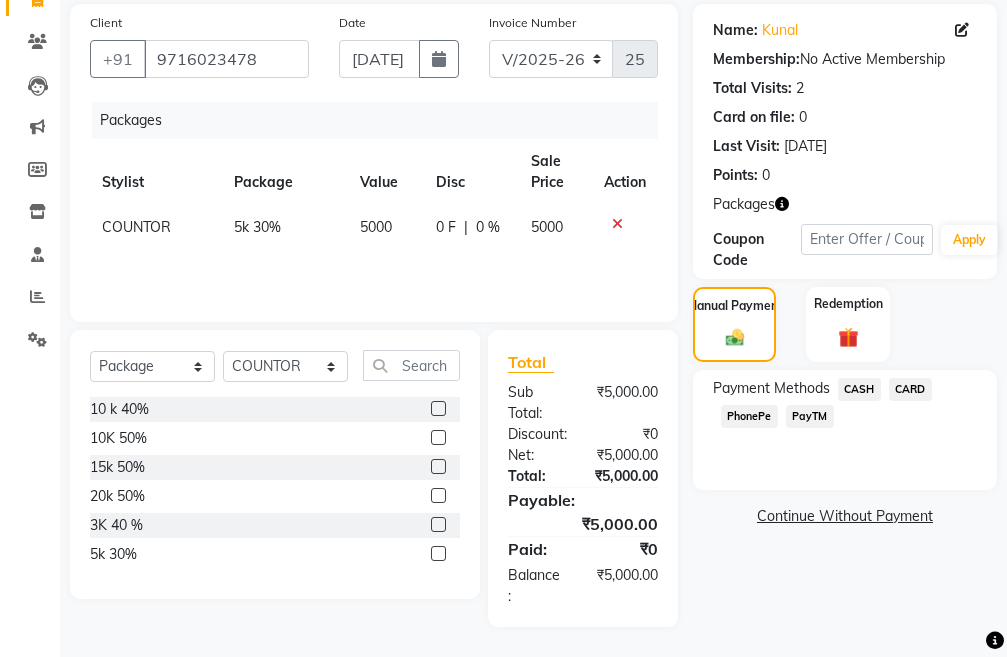 click on "CARD" 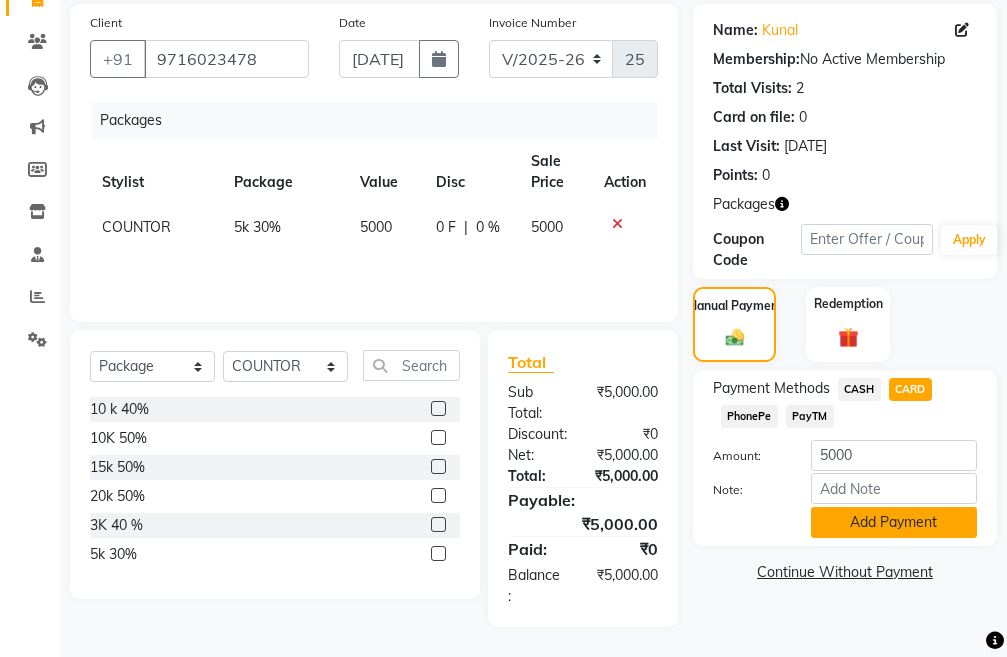click on "Add Payment" 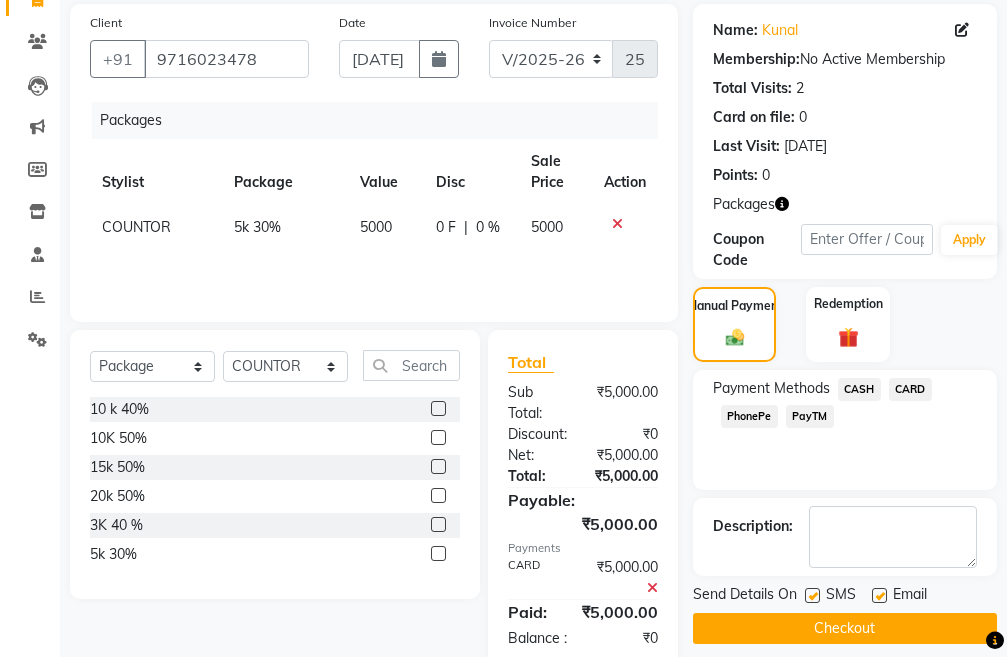 scroll, scrollTop: 236, scrollLeft: 0, axis: vertical 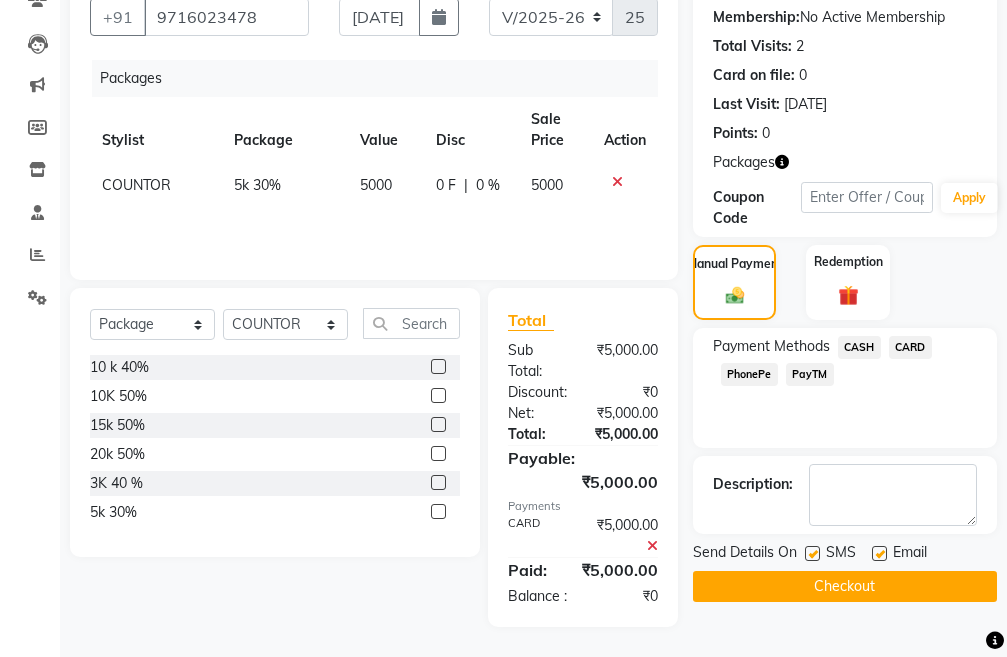 click on "Checkout" 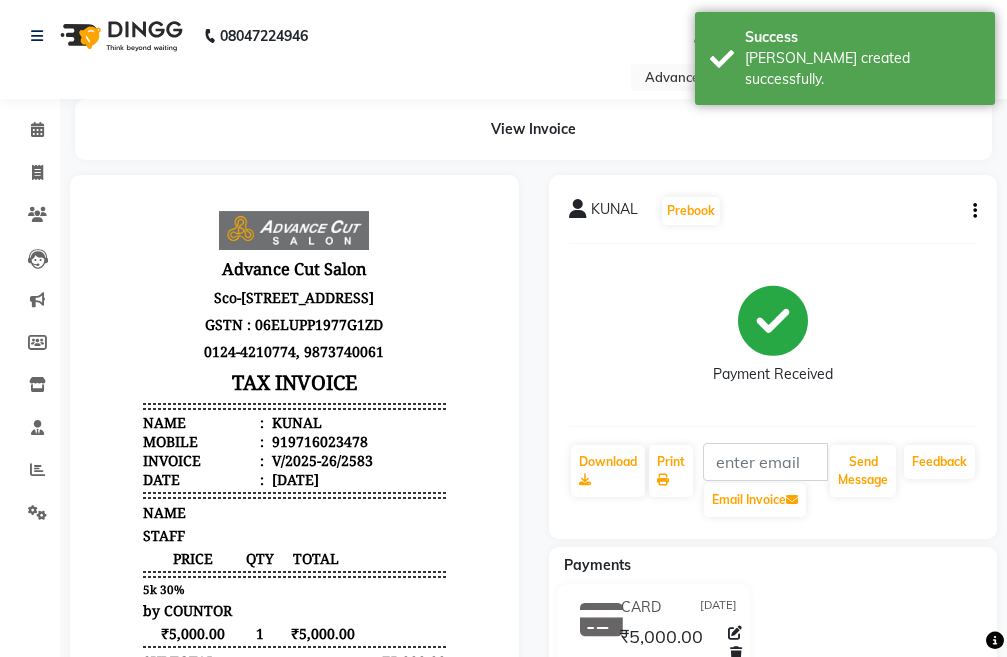scroll, scrollTop: 0, scrollLeft: 0, axis: both 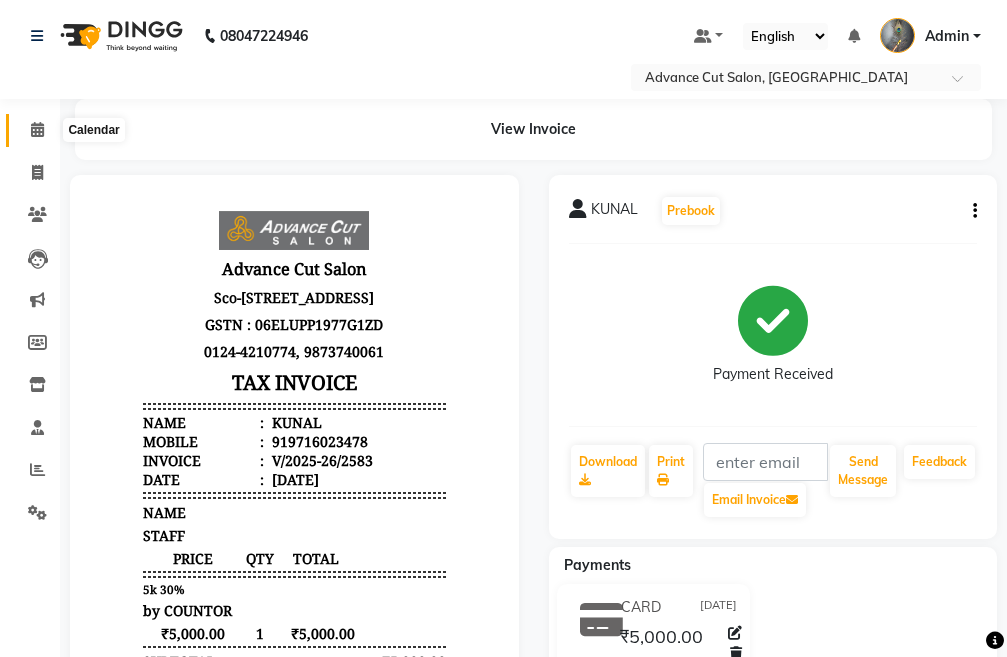 click 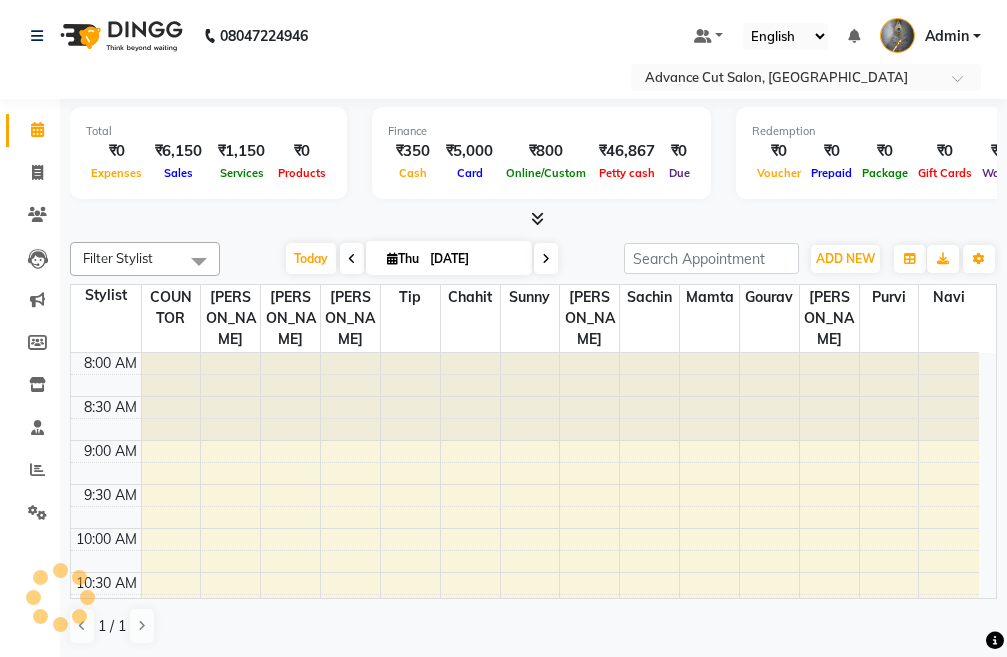 scroll, scrollTop: 0, scrollLeft: 0, axis: both 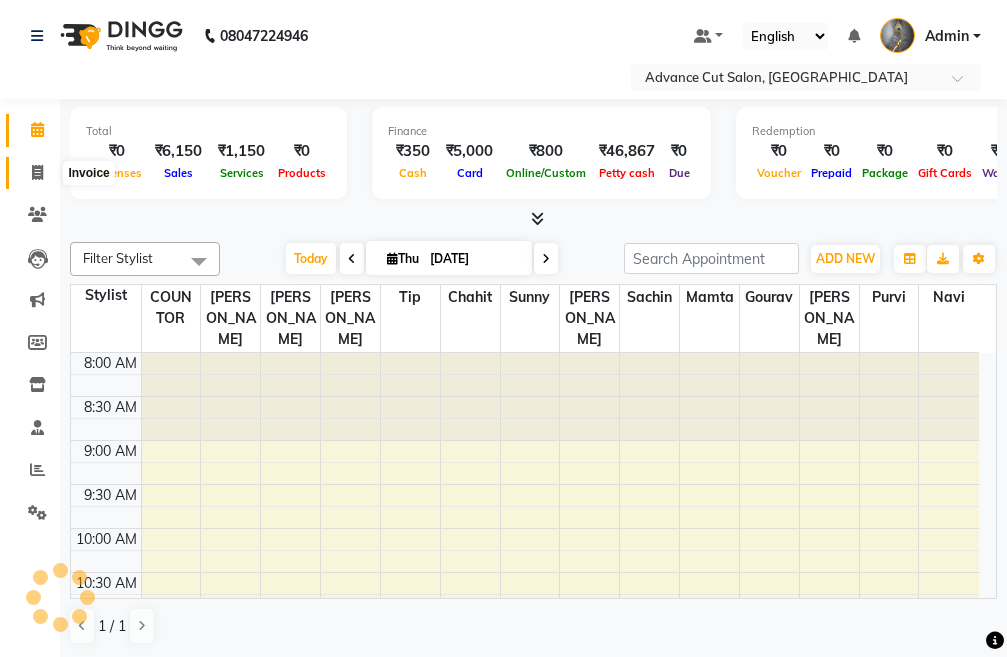 click 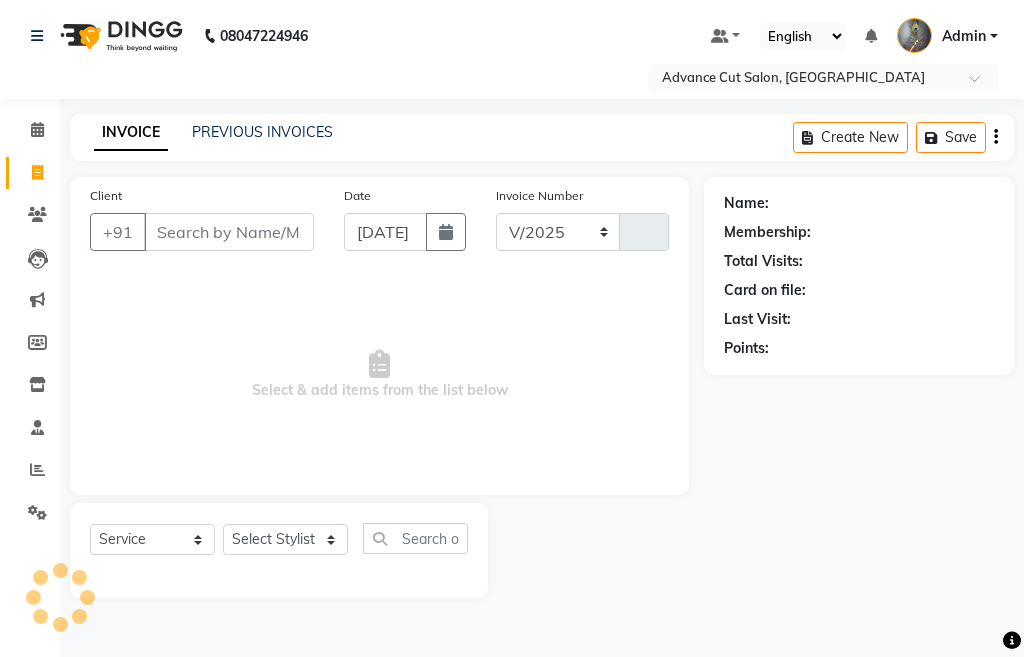 select on "4939" 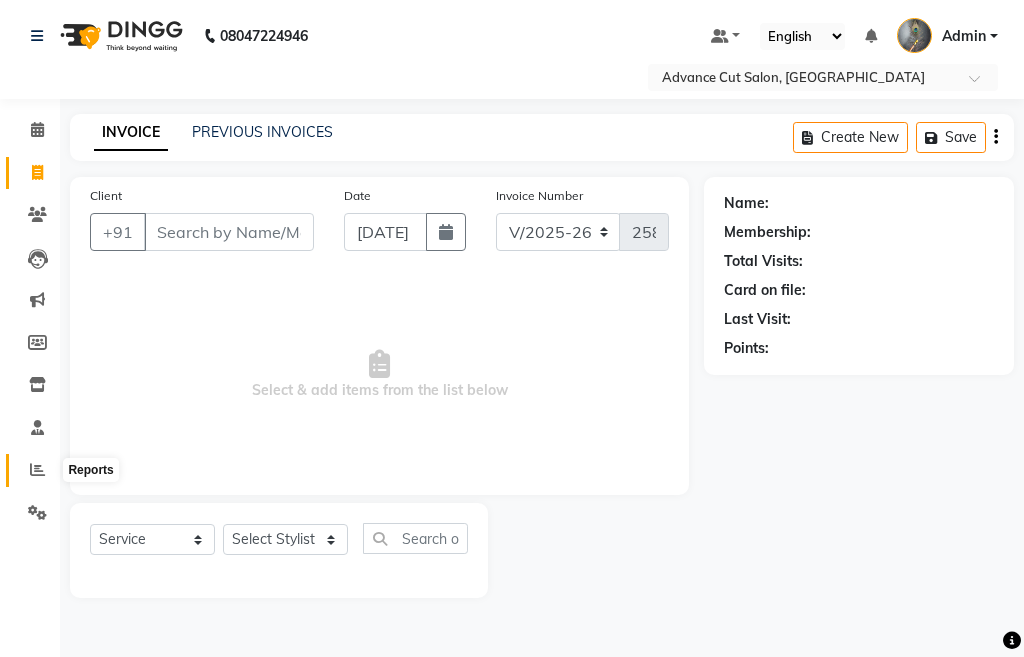 click 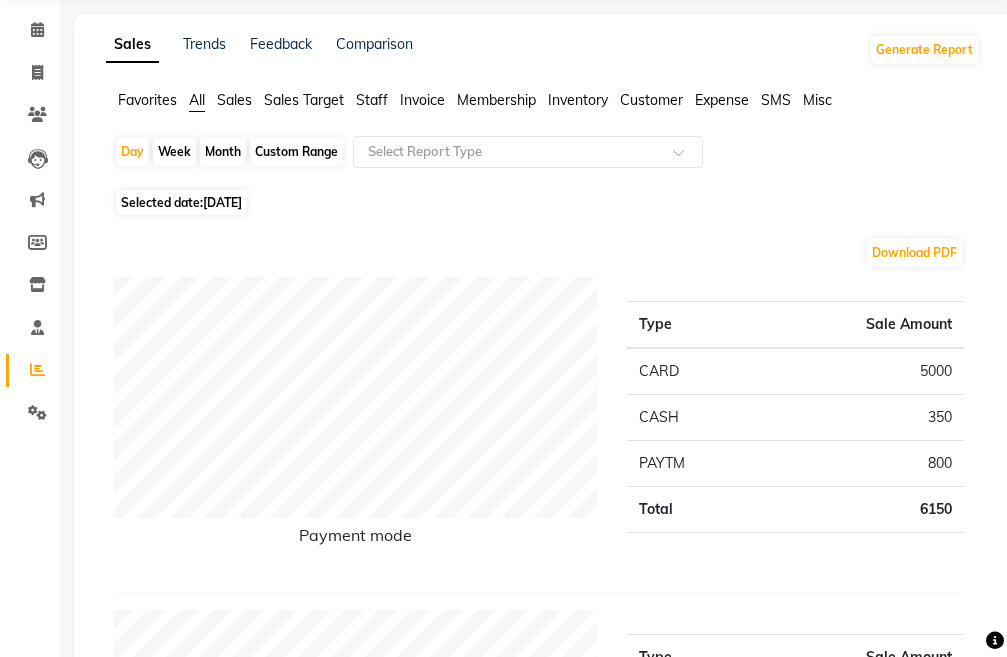 scroll, scrollTop: 0, scrollLeft: 0, axis: both 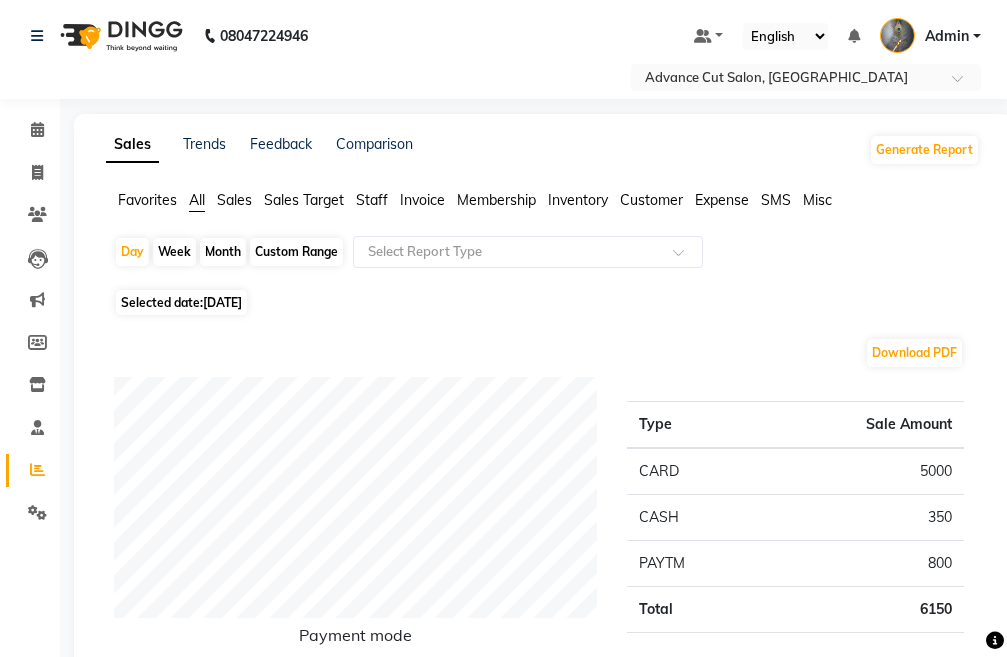 click on "Day   Week   Month   Custom Range  Select Report Type Selected date:  [DATE]  Download PDF Payment mode Type Sale Amount CARD 5000 CASH 350 PAYTM 800 Total 6150 Staff summary Type Sale Amount Countor 5000 [PERSON_NAME] 750 Sunny 350 Mamta 50 Total 6150 Sales summary Type Sale Amount Gift card 0 Prepaid 0 Vouchers 0 Memberships 0 Products 0 Tips 0 Packages 5000 Services 1150 Fee 0 Total 6150 Service sales Type Sale Amount Hair cut (M)01 400 Hair Cut (F) 58 350 [PERSON_NAME] Styling (M) 66 200 Shave/ [PERSON_NAME] trimming (M) 02 150 Threading 50 Total 1150 ★ Mark as Favorite  Choose how you'd like to save "" report to favorites  Save to Personal Favorites:   Only you can see this report in your favorites tab. Share with Organization:   Everyone in your organization can see this report in their favorites tab.  Save to Favorites" 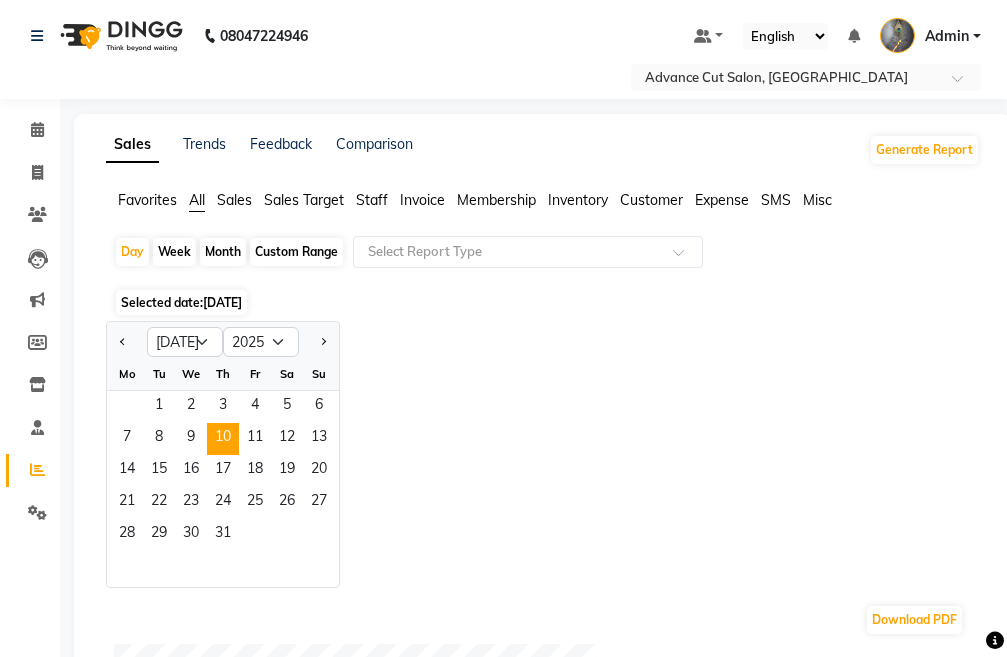 click on "Month" 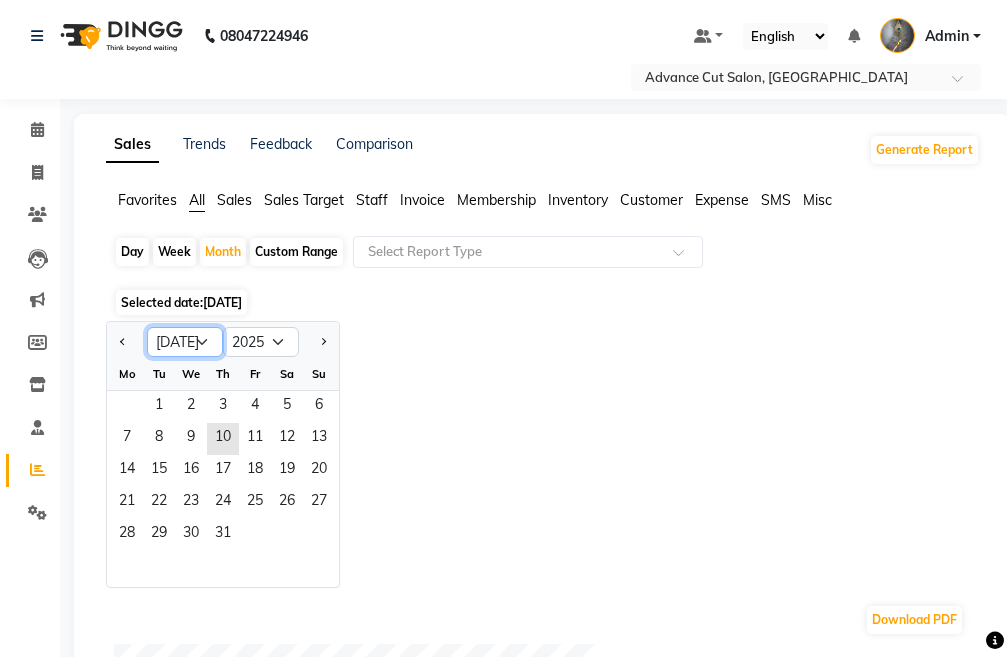 click on "Jan Feb Mar Apr May Jun [DATE] Aug Sep Oct Nov Dec" 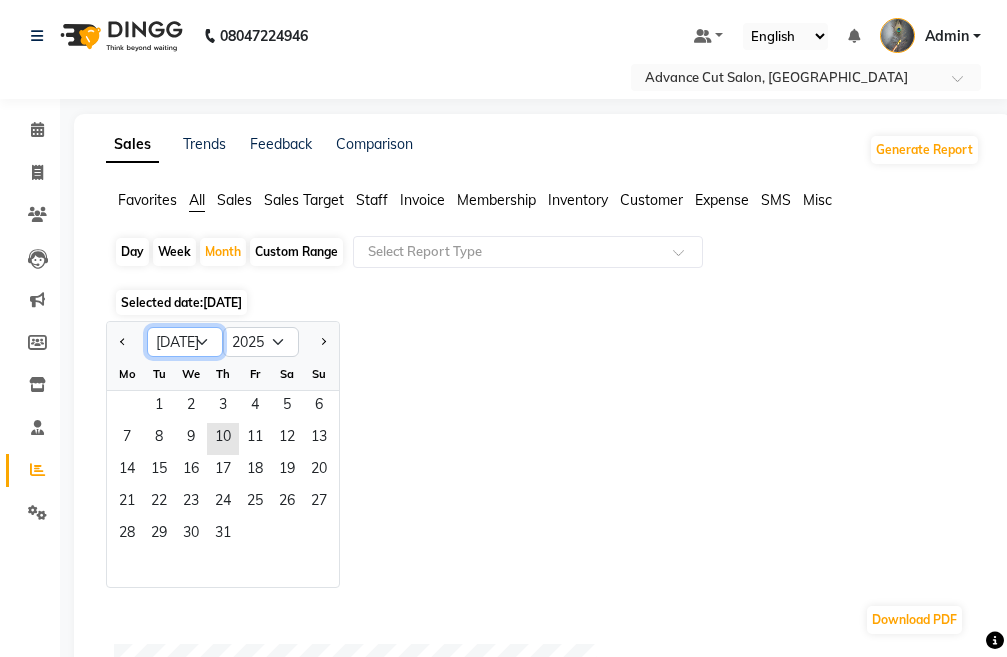 select on "1" 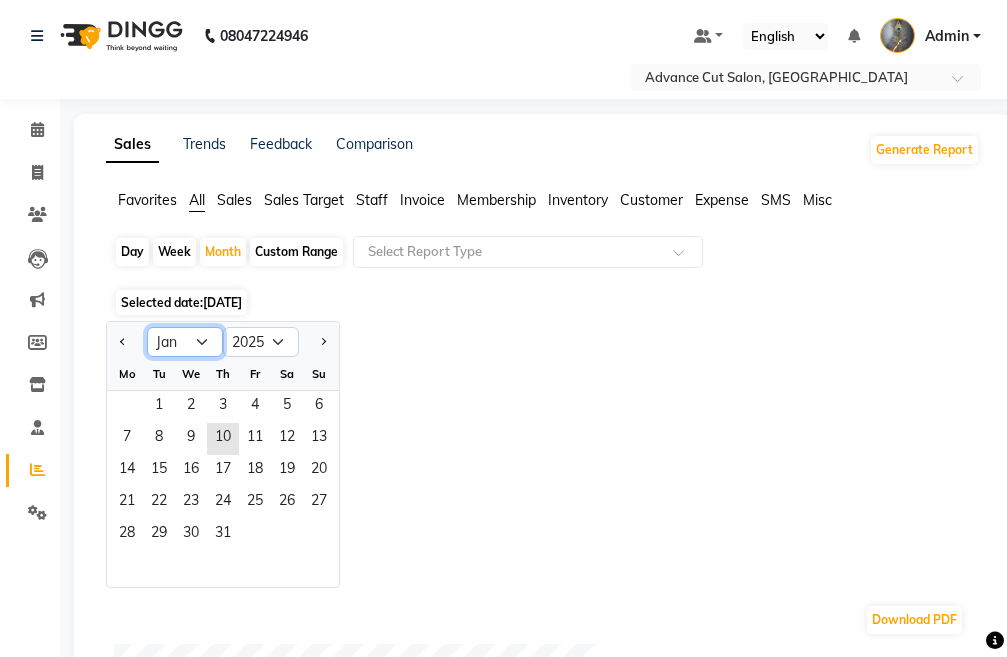 click on "Jan Feb Mar Apr May Jun [DATE] Aug Sep Oct Nov Dec" 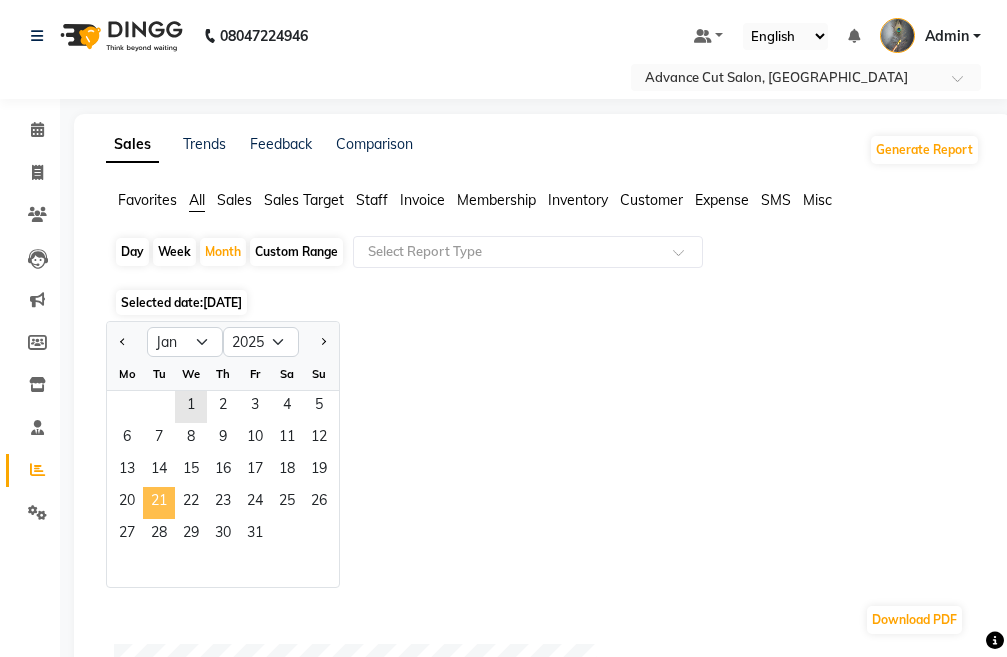 click on "21" 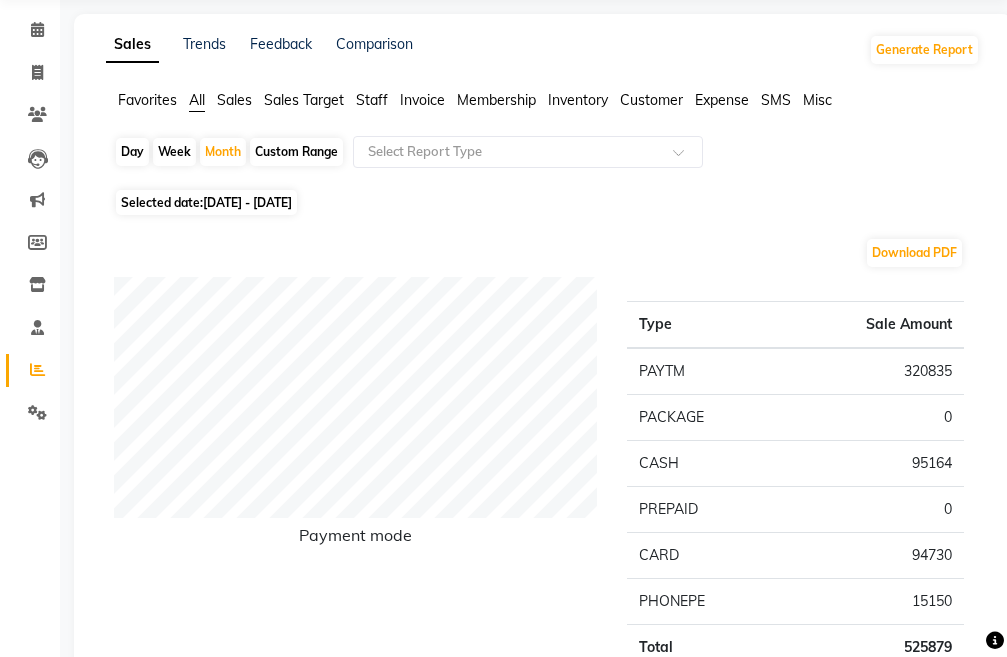 scroll, scrollTop: 0, scrollLeft: 0, axis: both 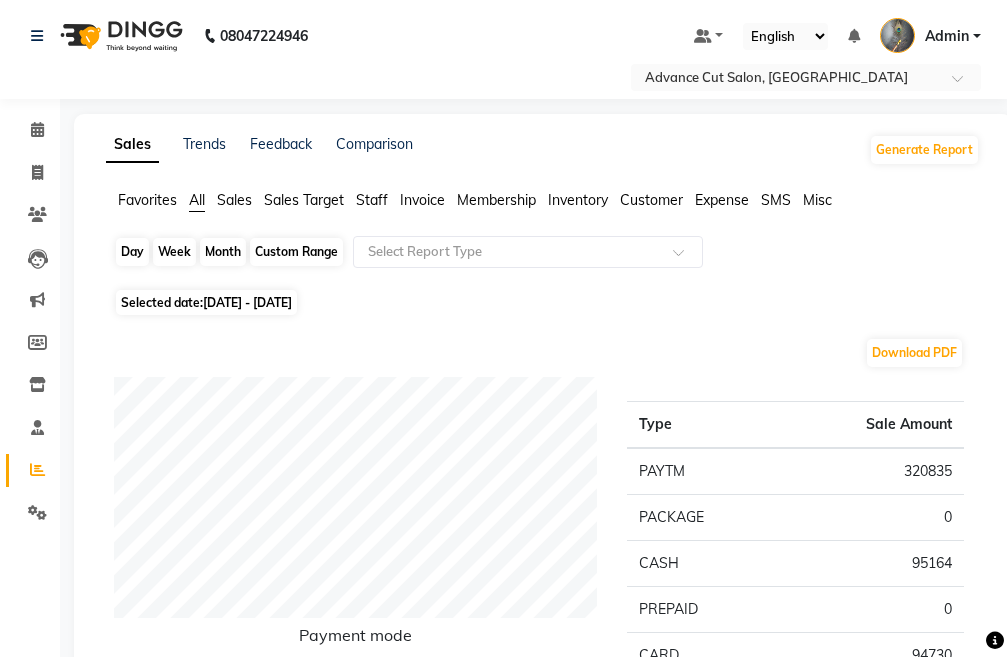 click on "Month" 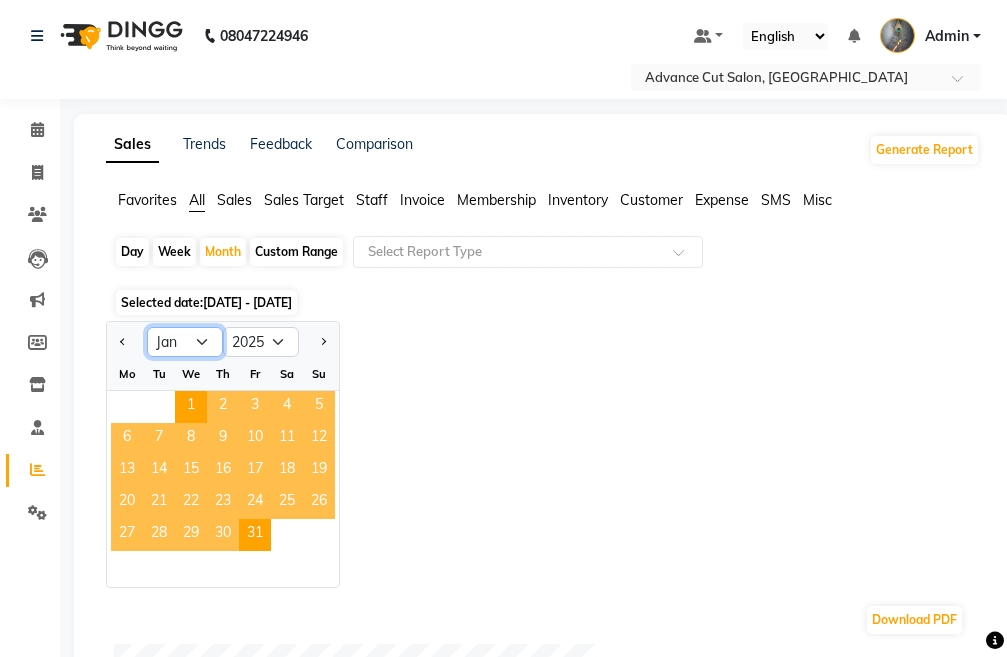 click on "Jan Feb Mar Apr May Jun [DATE] Aug Sep Oct Nov Dec" 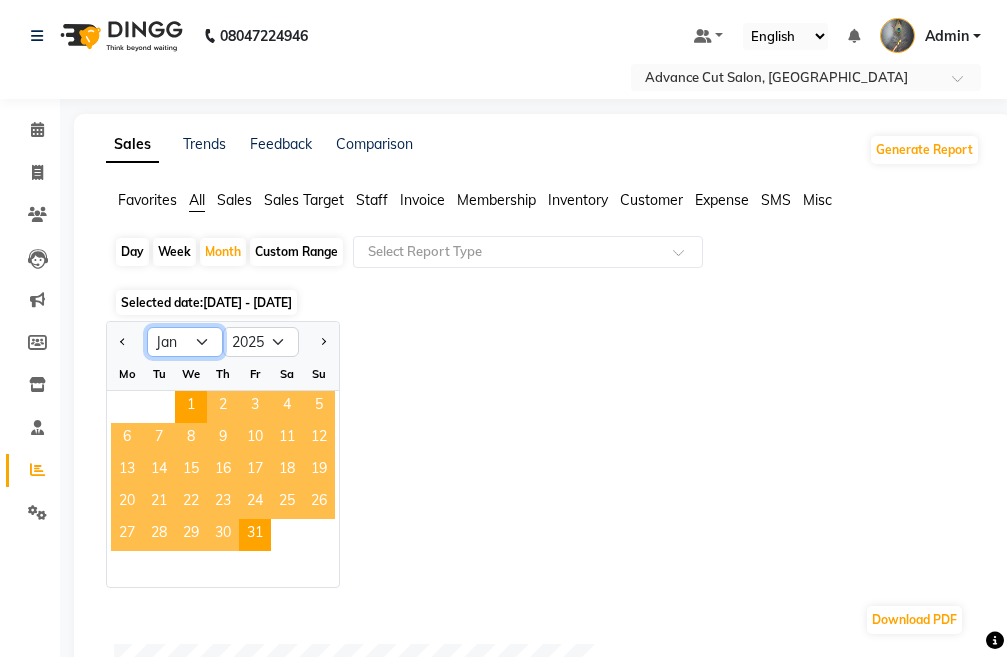 select on "2" 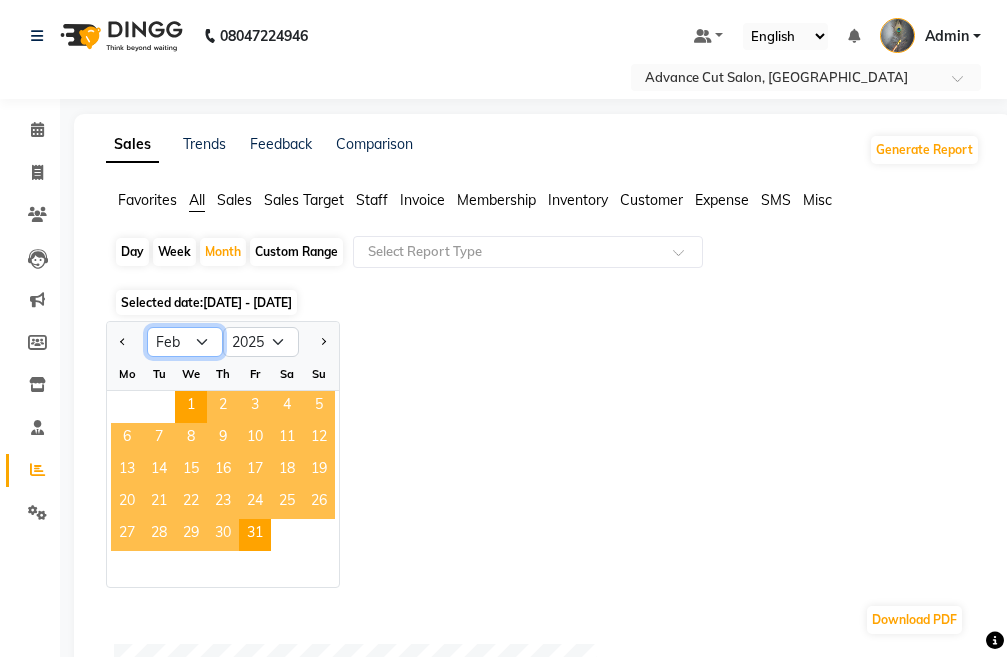 click on "Jan Feb Mar Apr May Jun [DATE] Aug Sep Oct Nov Dec" 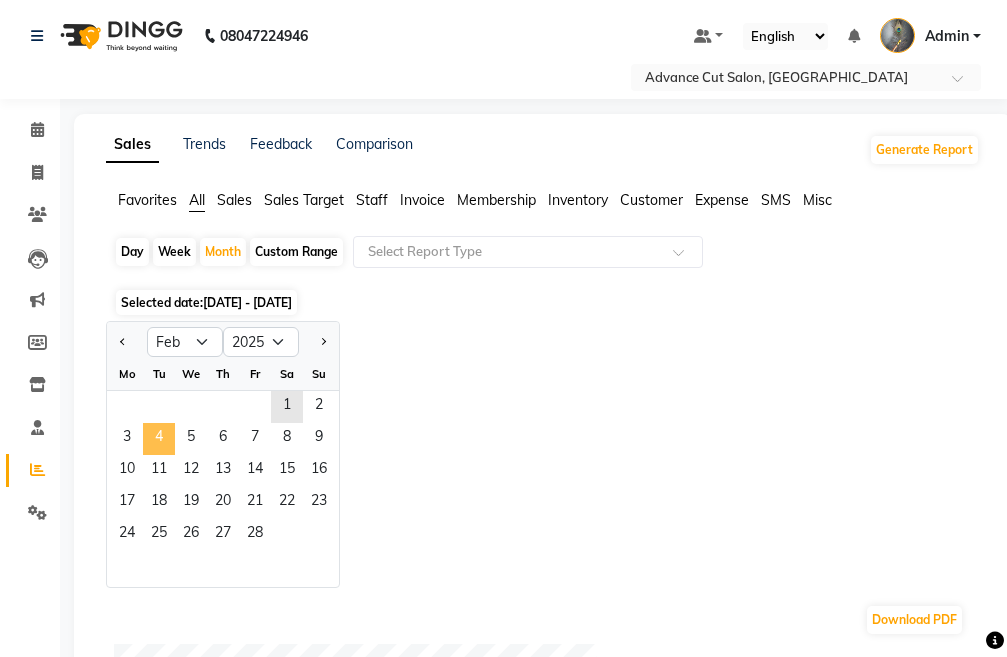 click on "4" 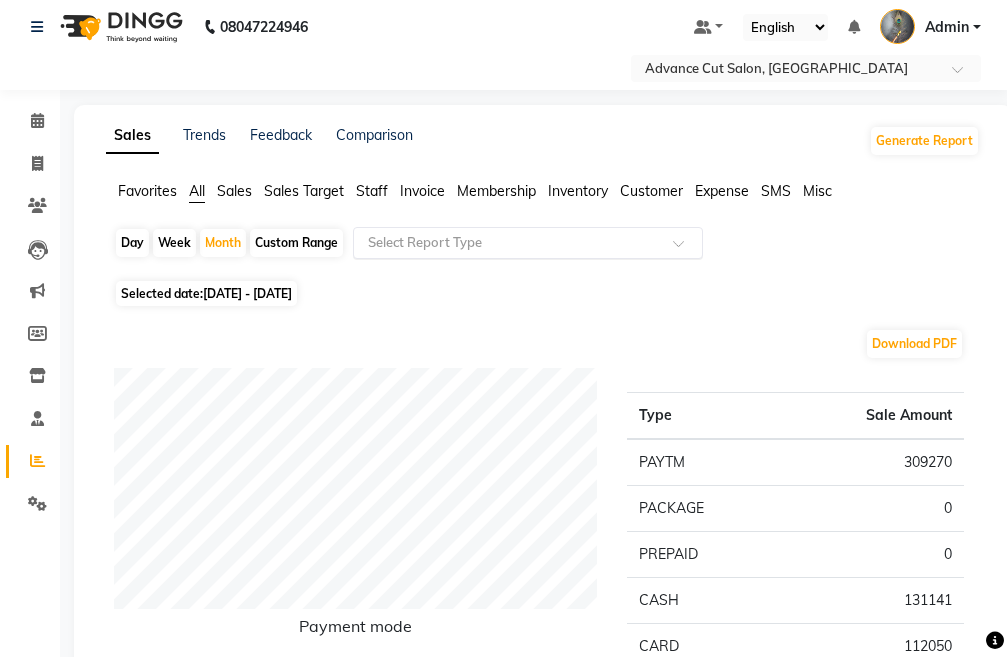 scroll, scrollTop: 0, scrollLeft: 0, axis: both 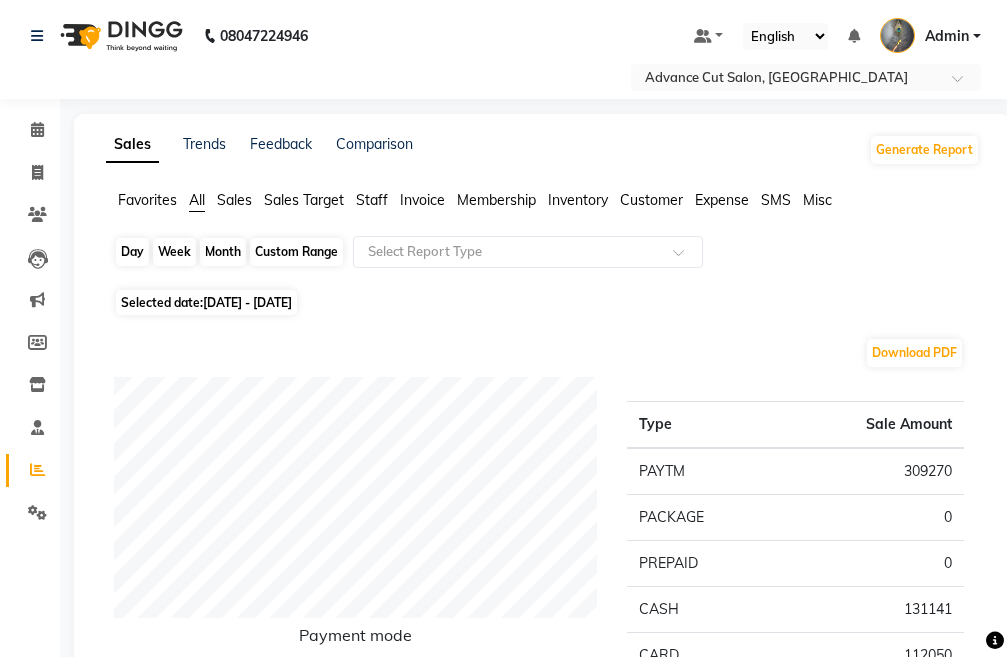 click on "Month" 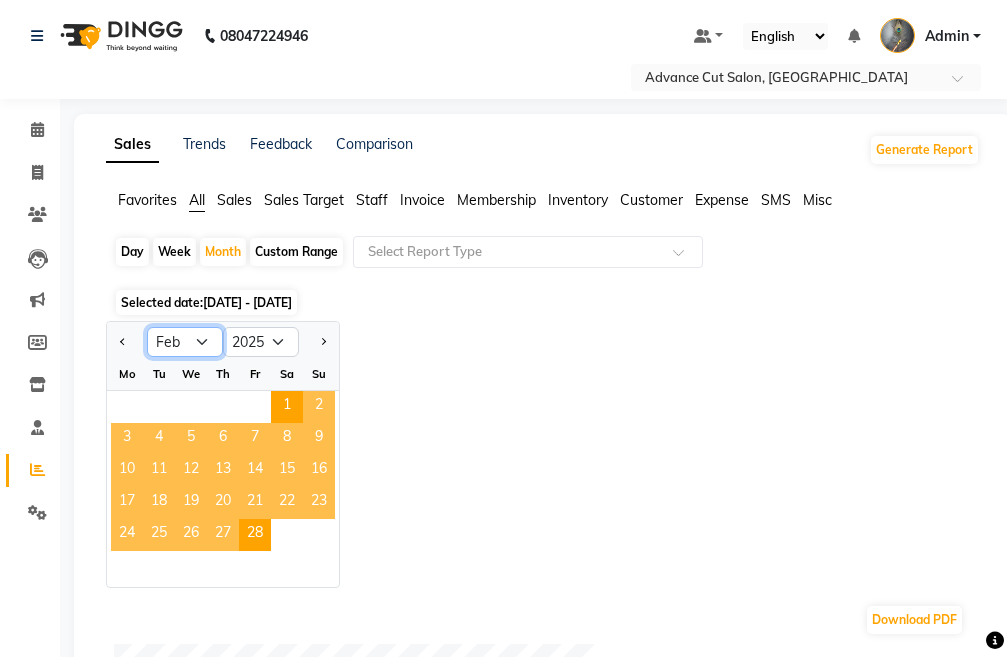 click on "Jan Feb Mar Apr May Jun [DATE] Aug Sep Oct Nov Dec" 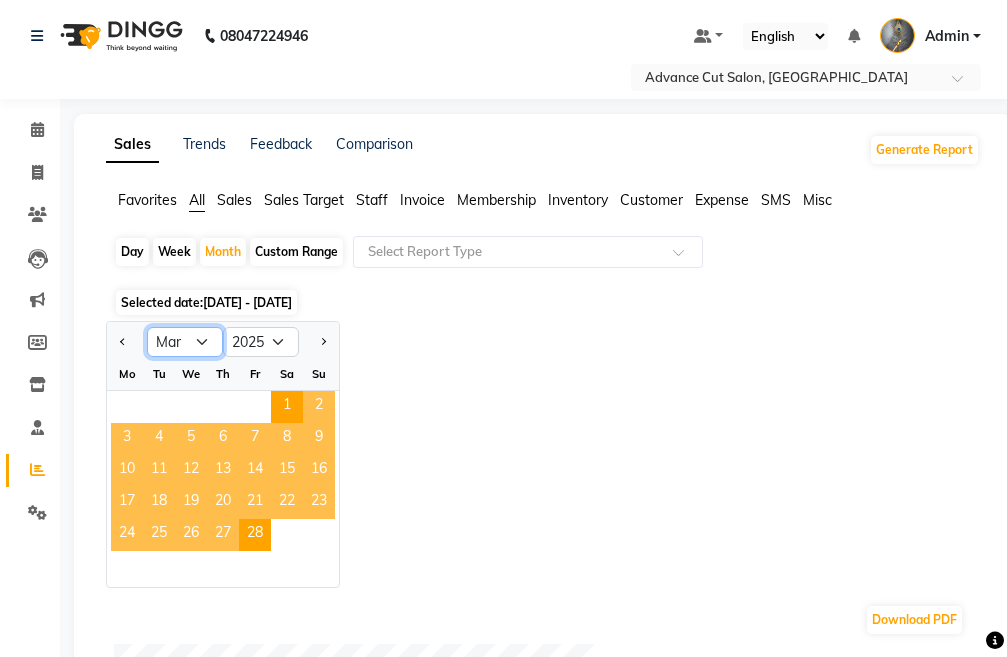 click on "Jan Feb Mar Apr May Jun [DATE] Aug Sep Oct Nov Dec" 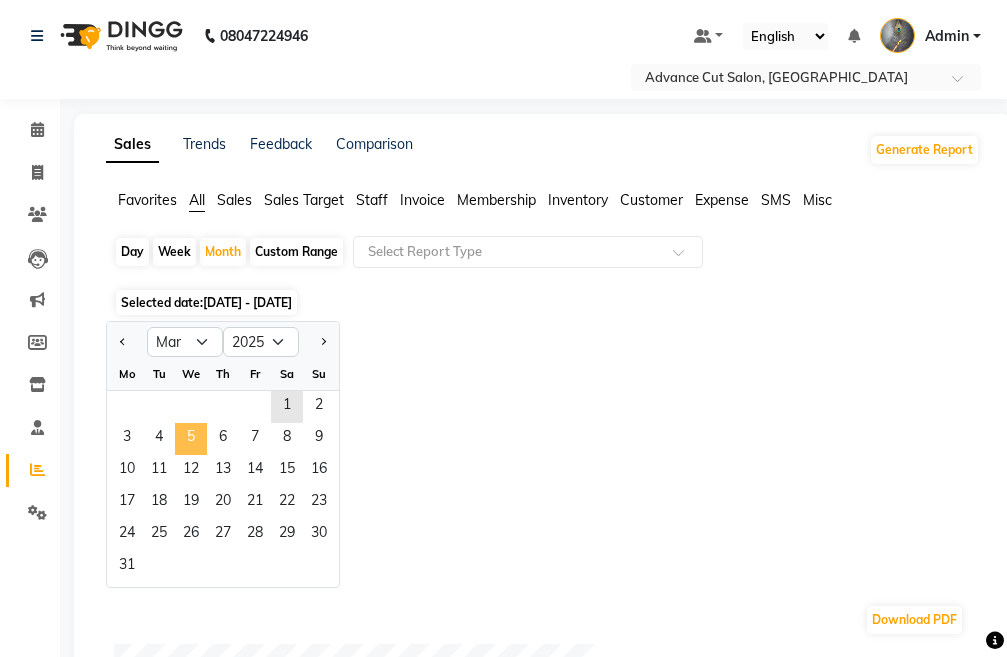 click on "5" 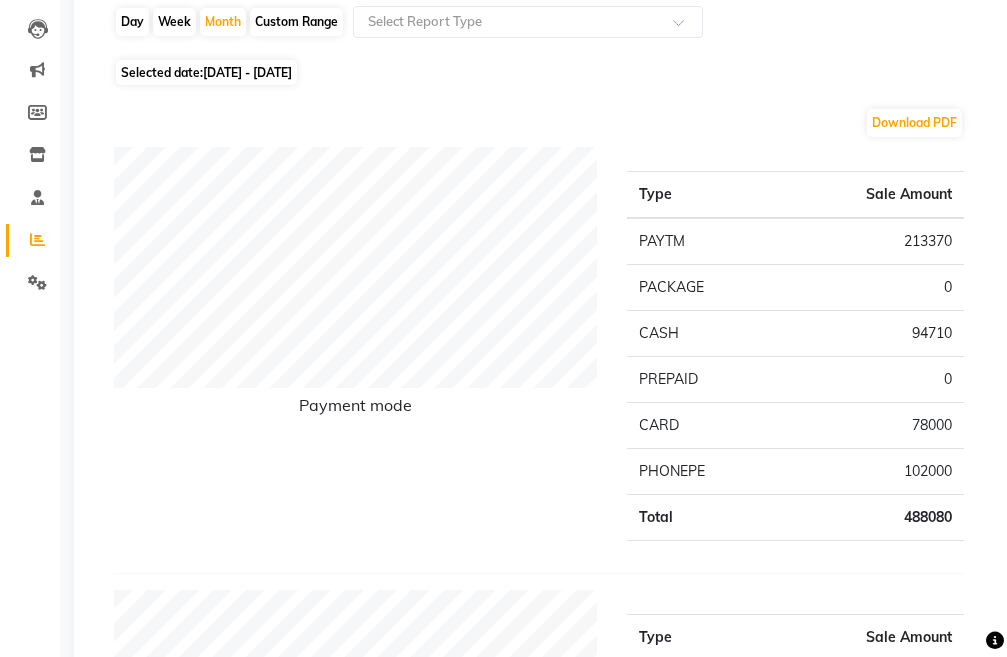 scroll, scrollTop: 0, scrollLeft: 0, axis: both 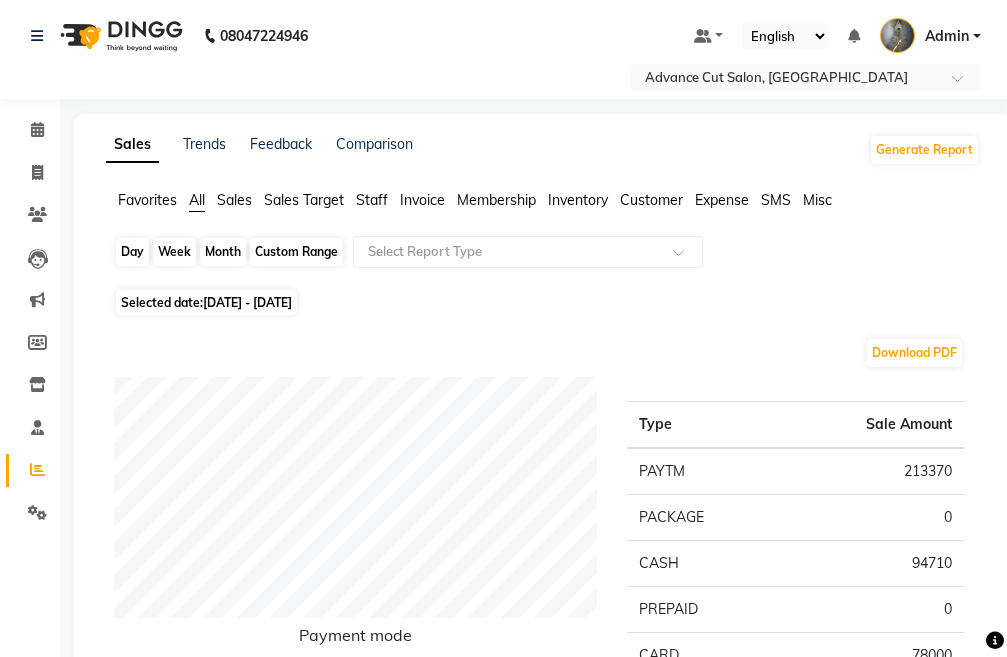 click on "Month" 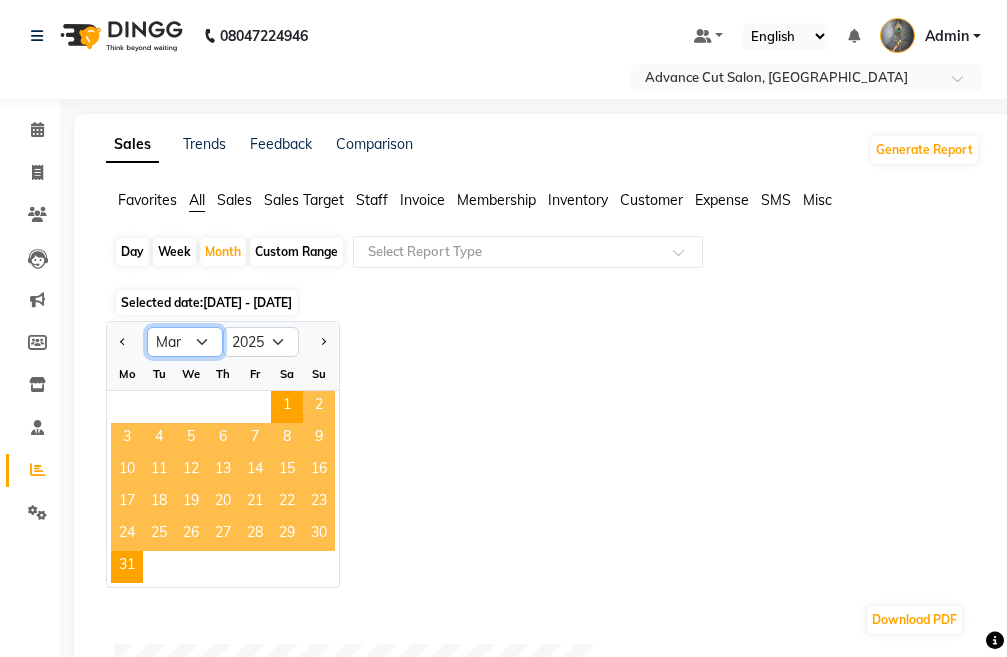 click on "Jan Feb Mar Apr May Jun [DATE] Aug Sep Oct Nov Dec" 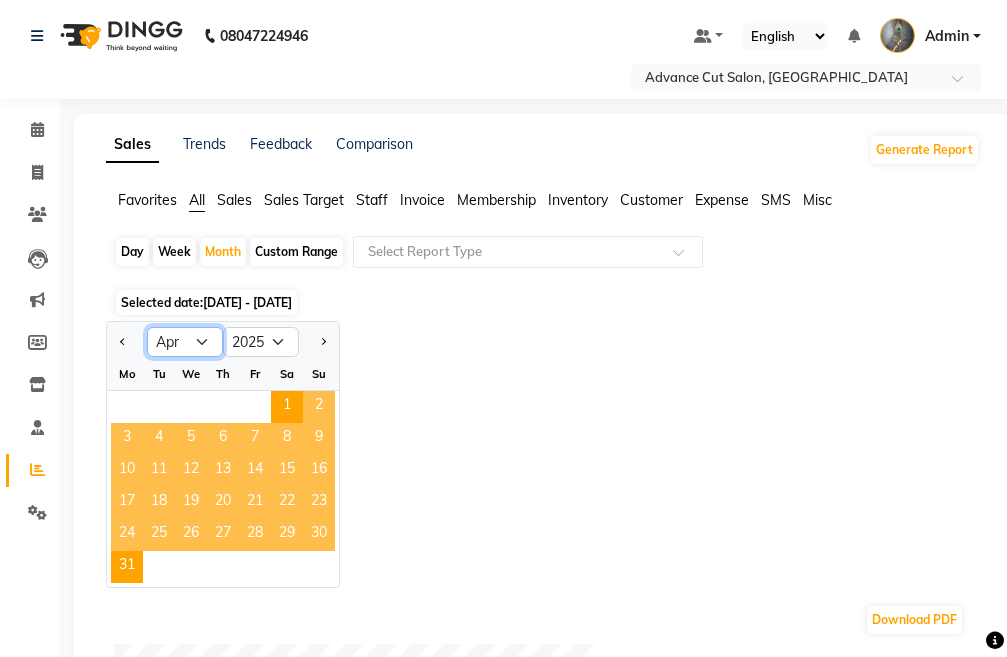 click on "Jan Feb Mar Apr May Jun [DATE] Aug Sep Oct Nov Dec" 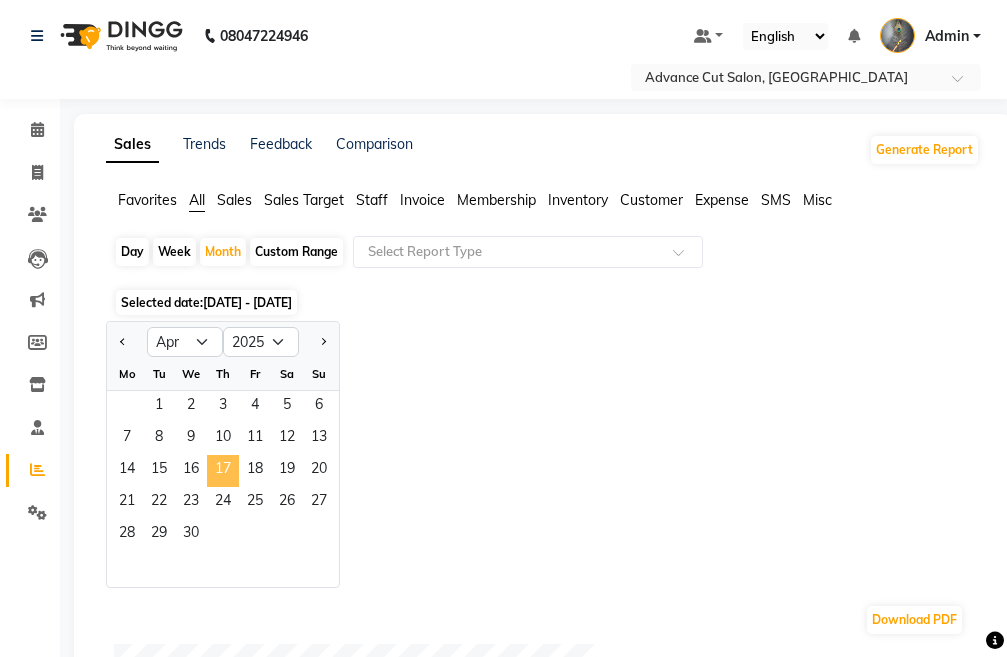 click on "17" 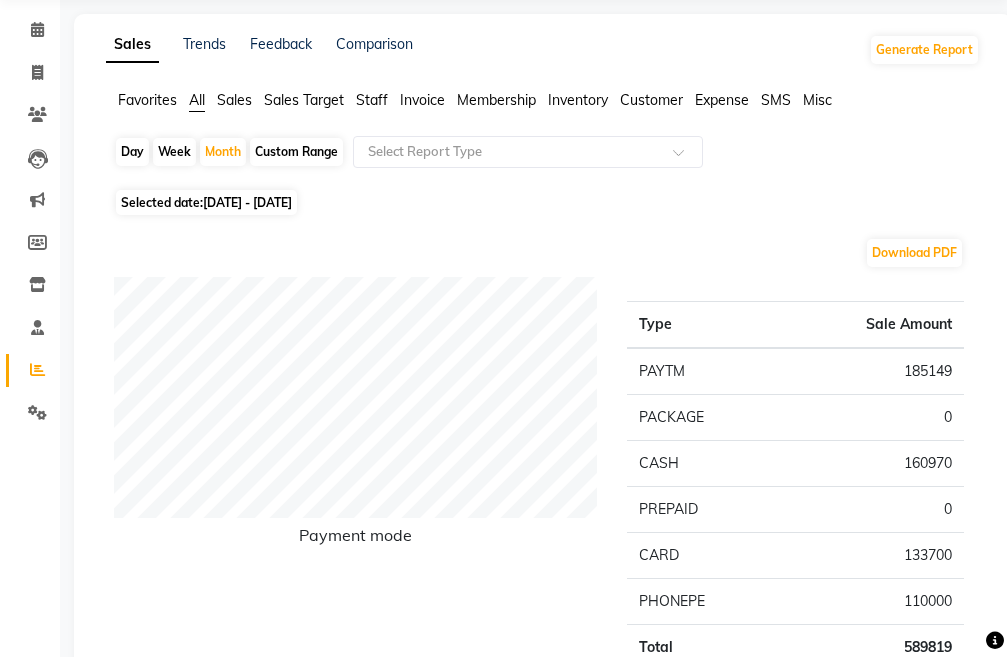scroll, scrollTop: 0, scrollLeft: 0, axis: both 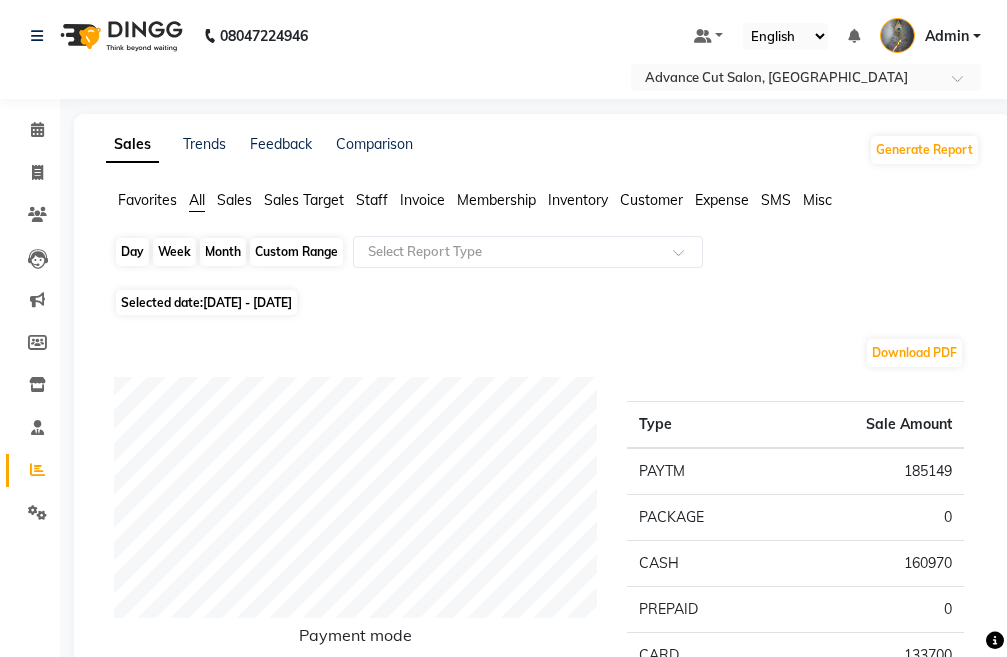 click on "Month" 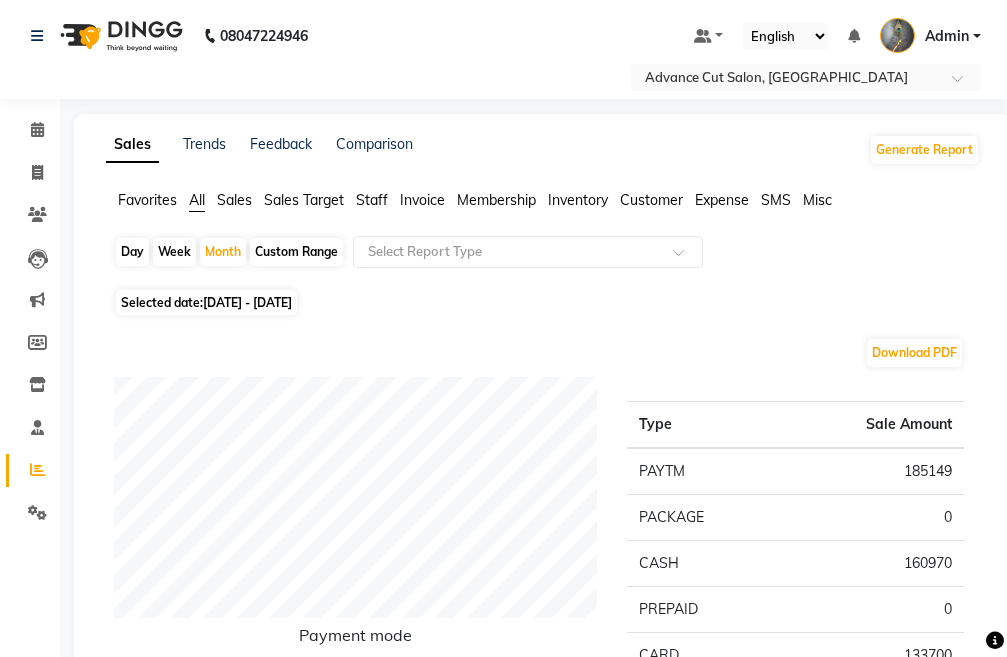 select on "4" 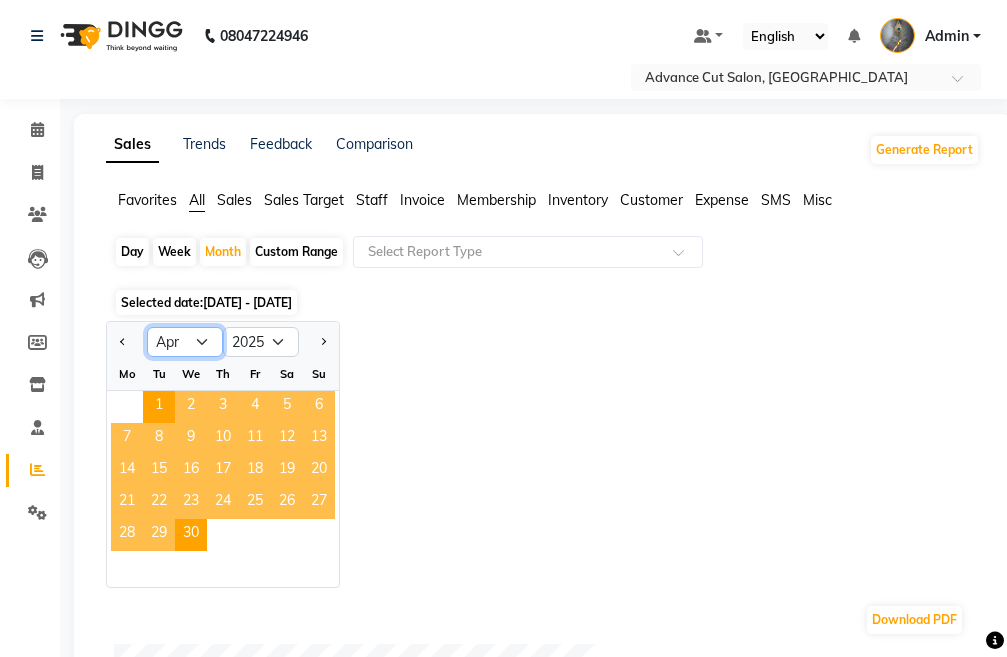 click on "Jan Feb Mar Apr May Jun [DATE] Aug Sep Oct Nov Dec" 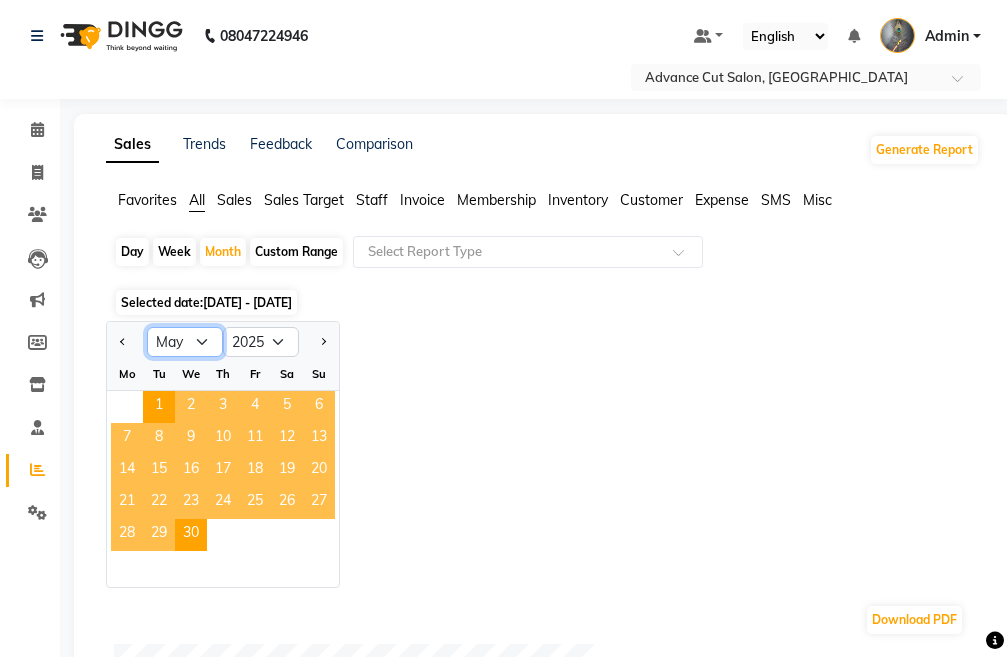 click on "Jan Feb Mar Apr May Jun [DATE] Aug Sep Oct Nov Dec" 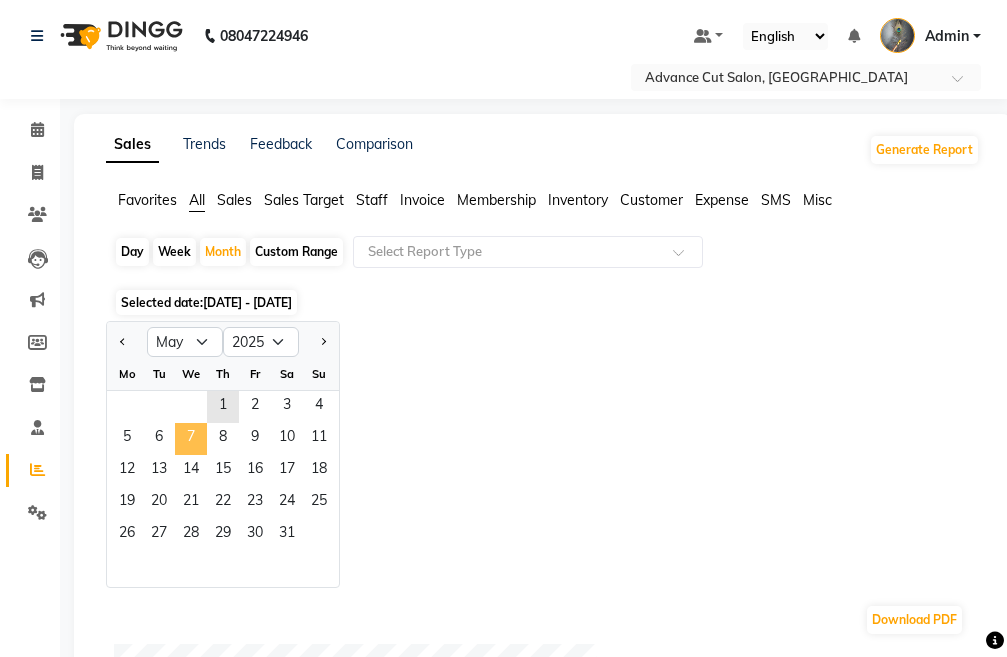 click on "7" 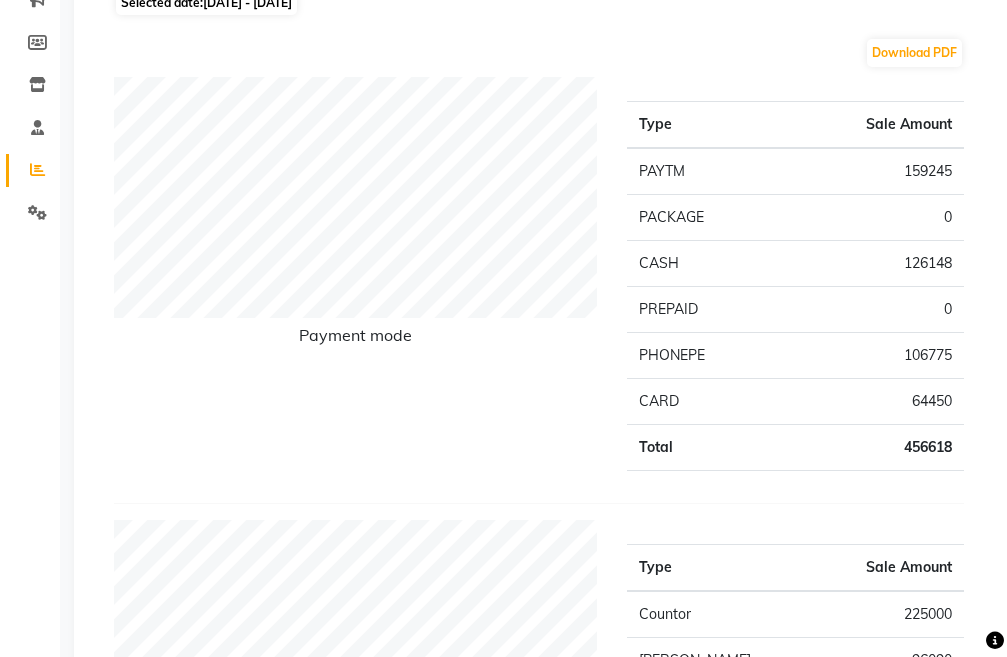 scroll, scrollTop: 0, scrollLeft: 0, axis: both 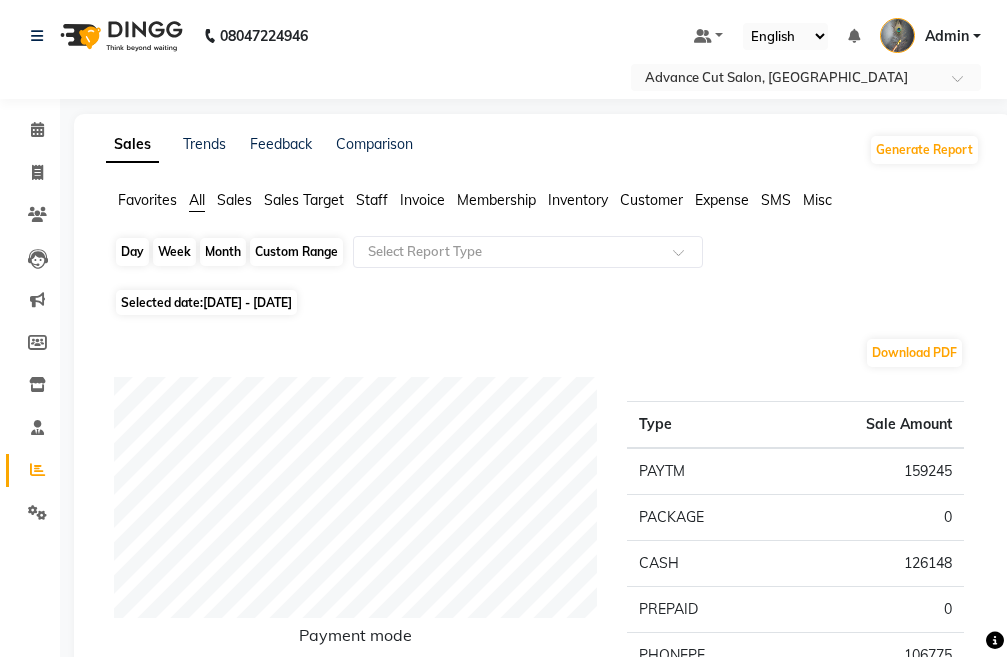 click on "Month" 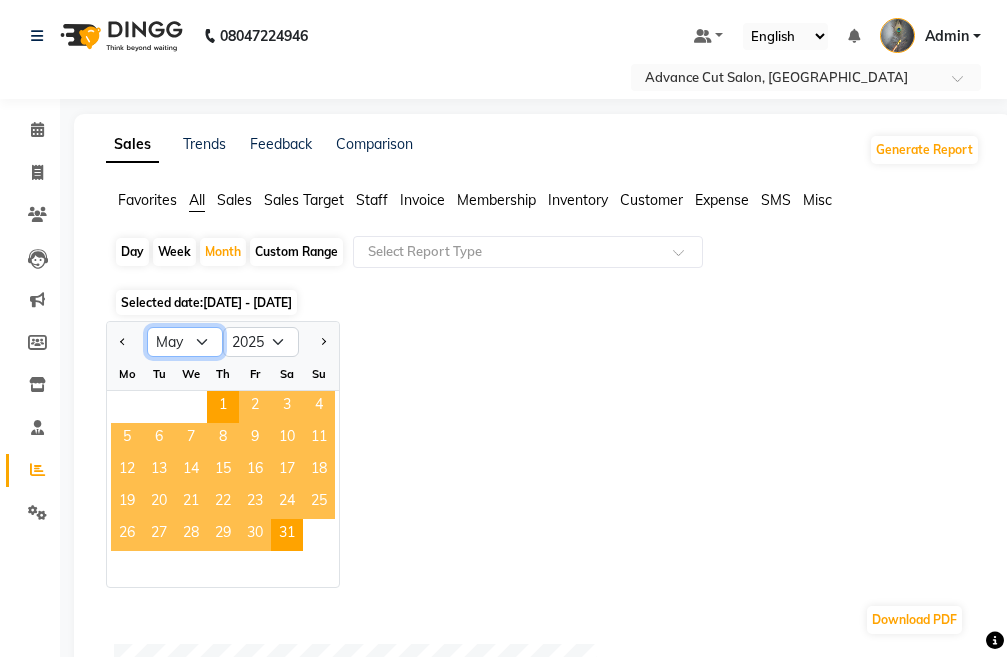 click on "Jan Feb Mar Apr May Jun [DATE] Aug Sep Oct Nov Dec" 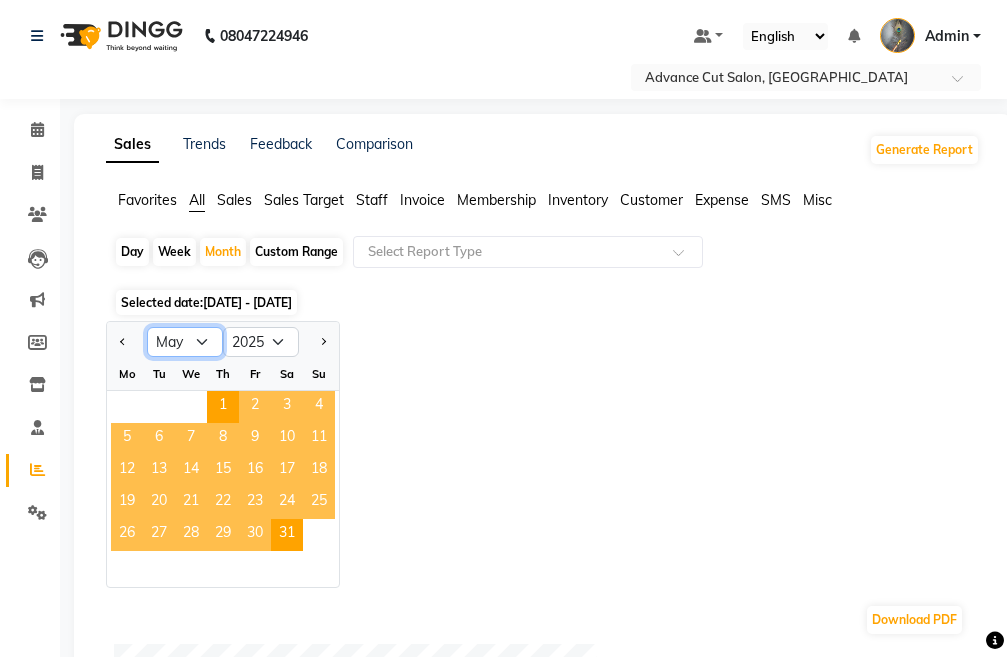 select on "6" 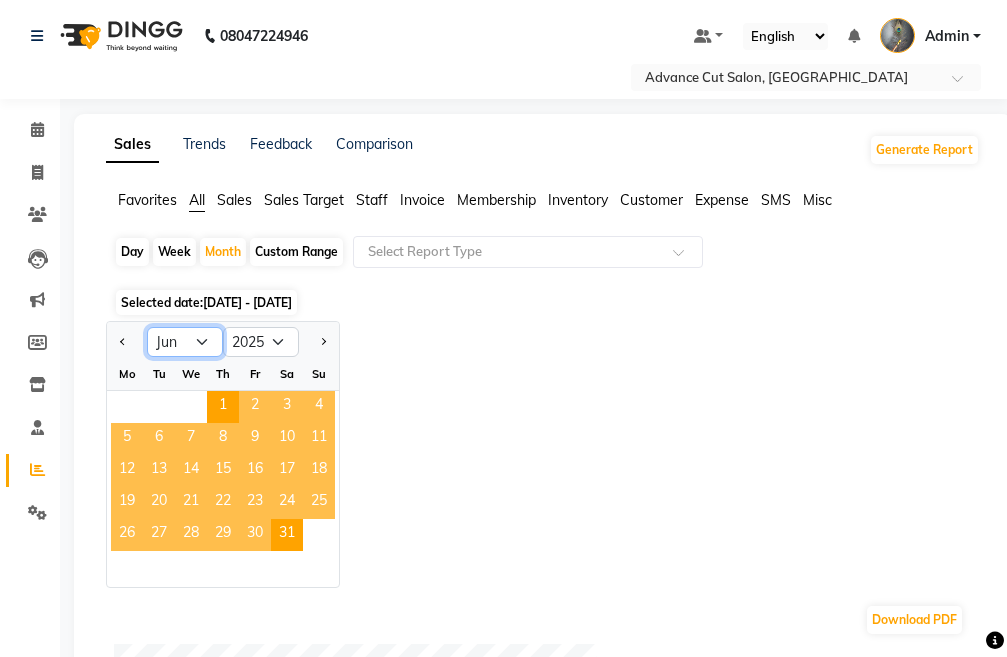 click on "Jan Feb Mar Apr May Jun [DATE] Aug Sep Oct Nov Dec" 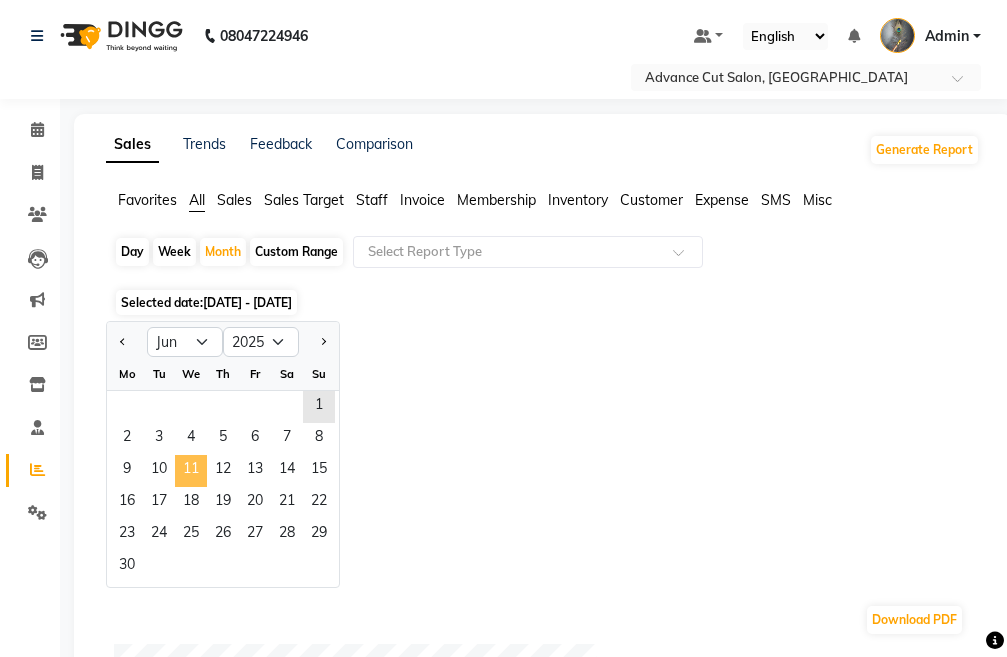 click on "11" 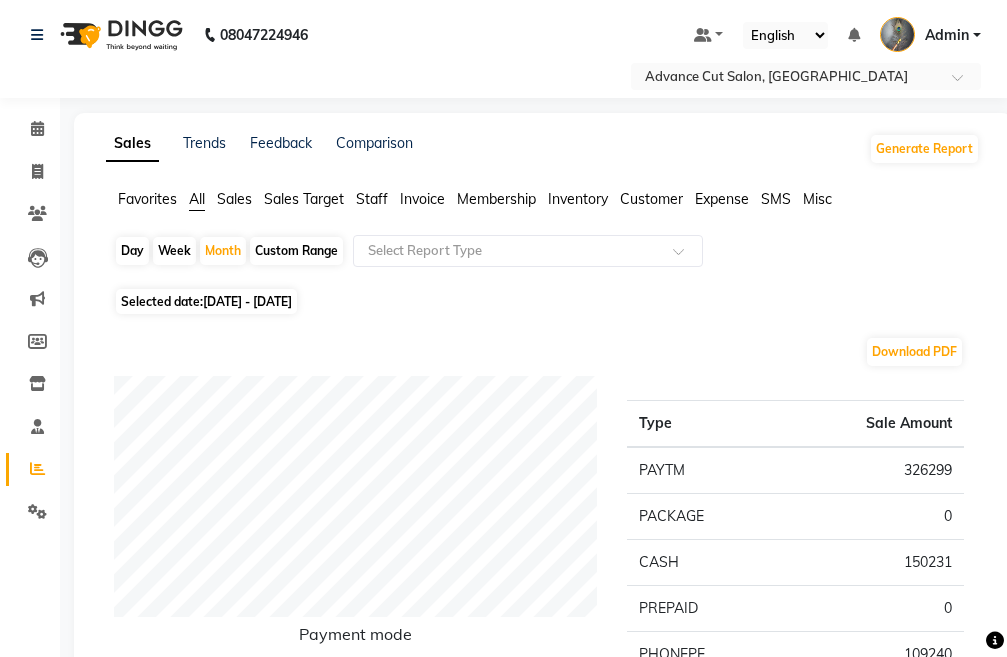 scroll, scrollTop: 0, scrollLeft: 0, axis: both 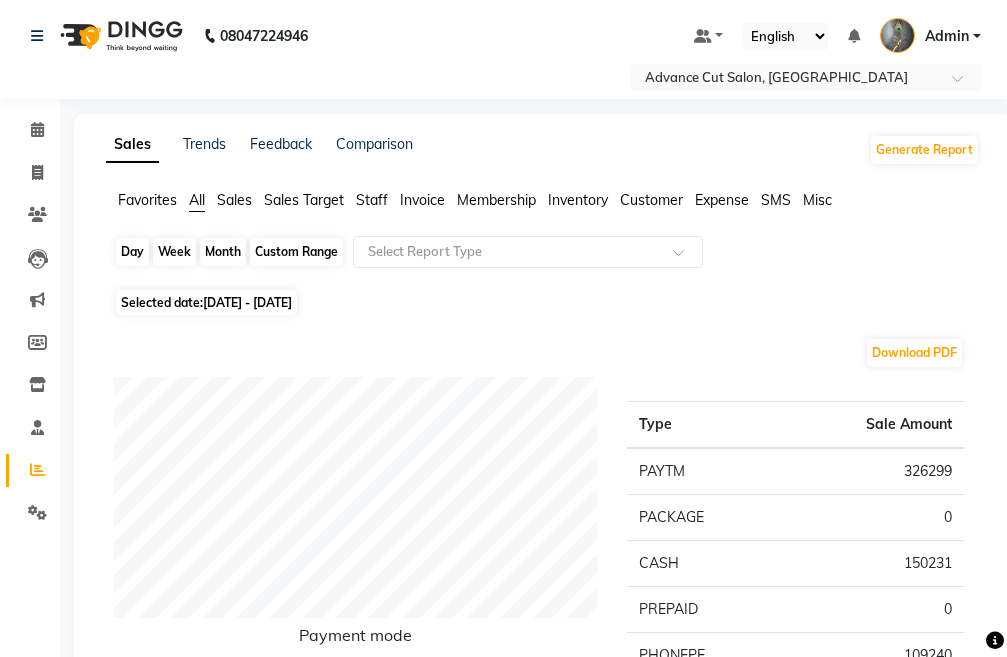 click on "Month" 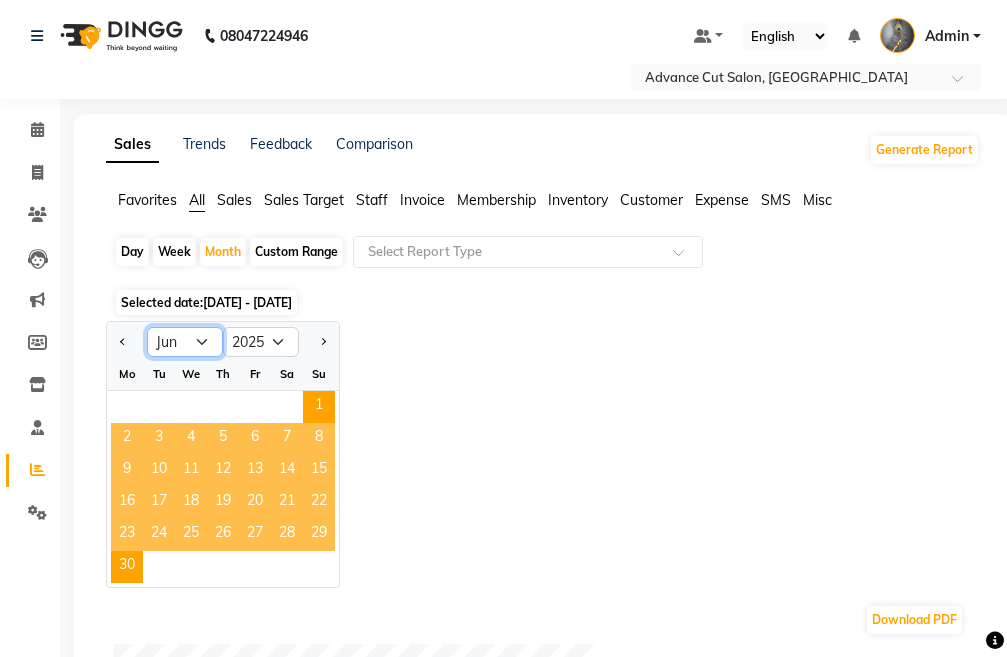 click on "Jan Feb Mar Apr May Jun [DATE] Aug Sep Oct Nov Dec" 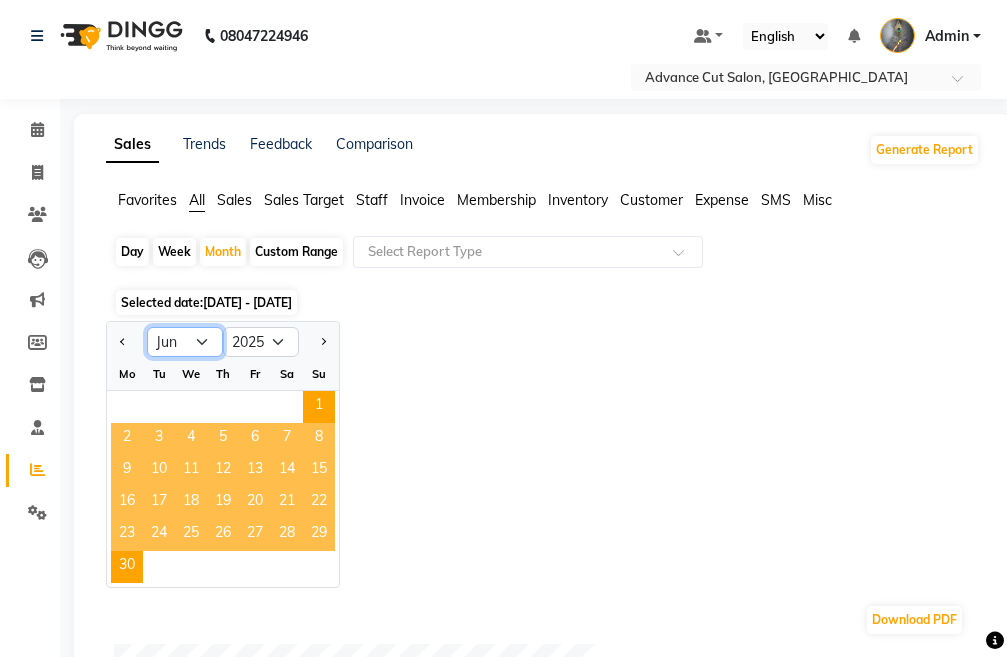 select on "7" 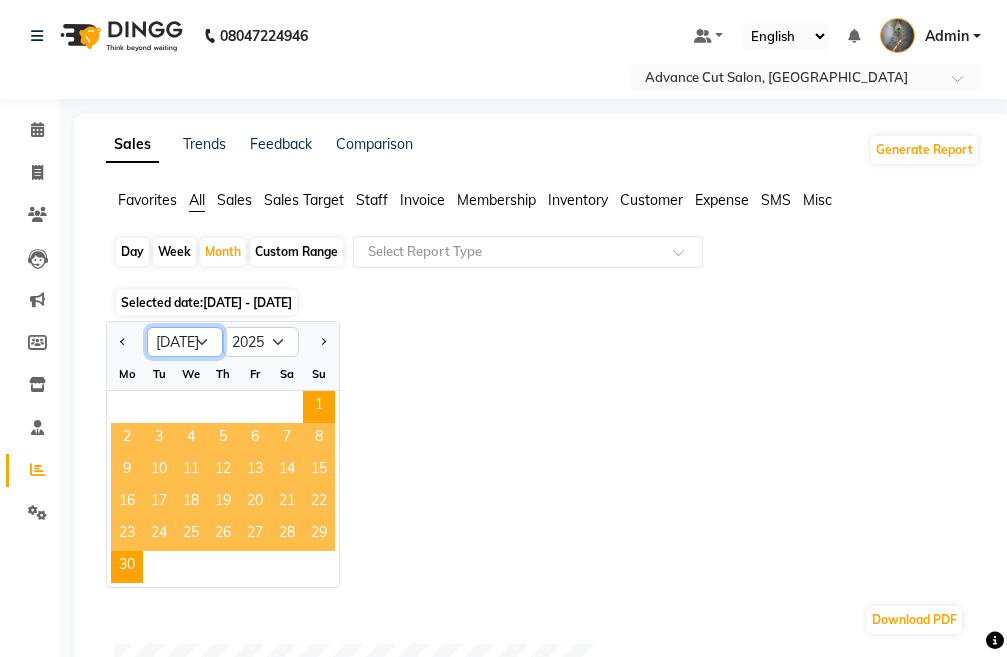 click on "Jan Feb Mar Apr May Jun [DATE] Aug Sep Oct Nov Dec" 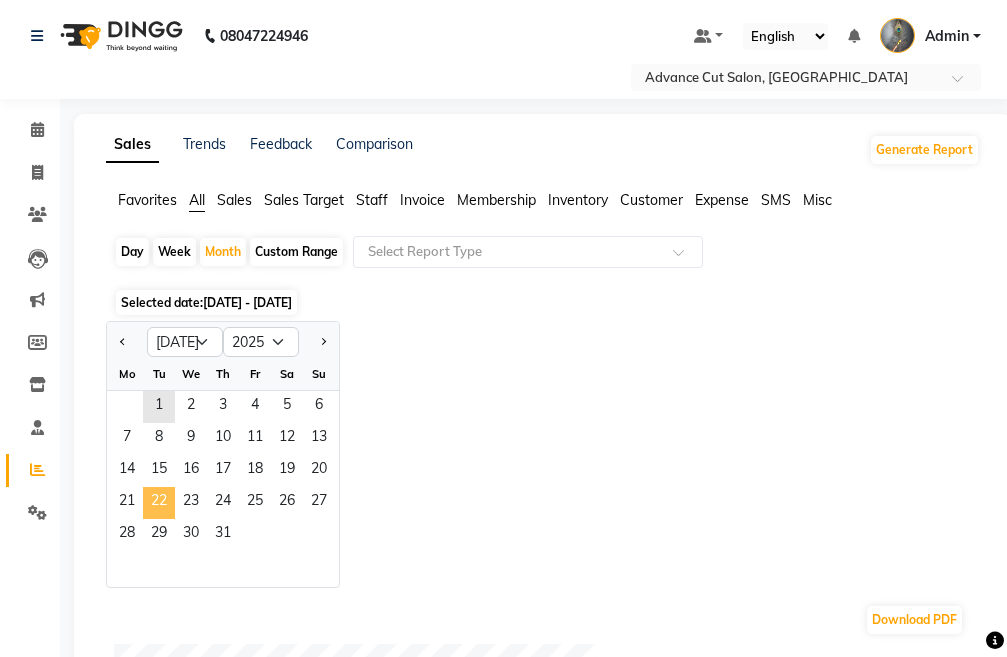 click on "22" 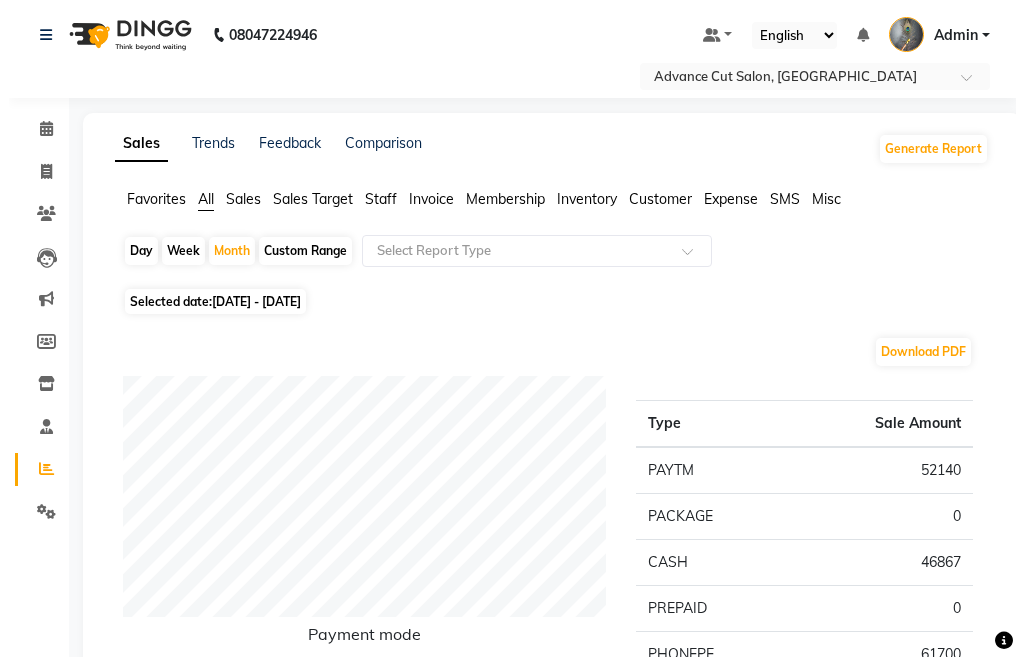 scroll, scrollTop: 0, scrollLeft: 0, axis: both 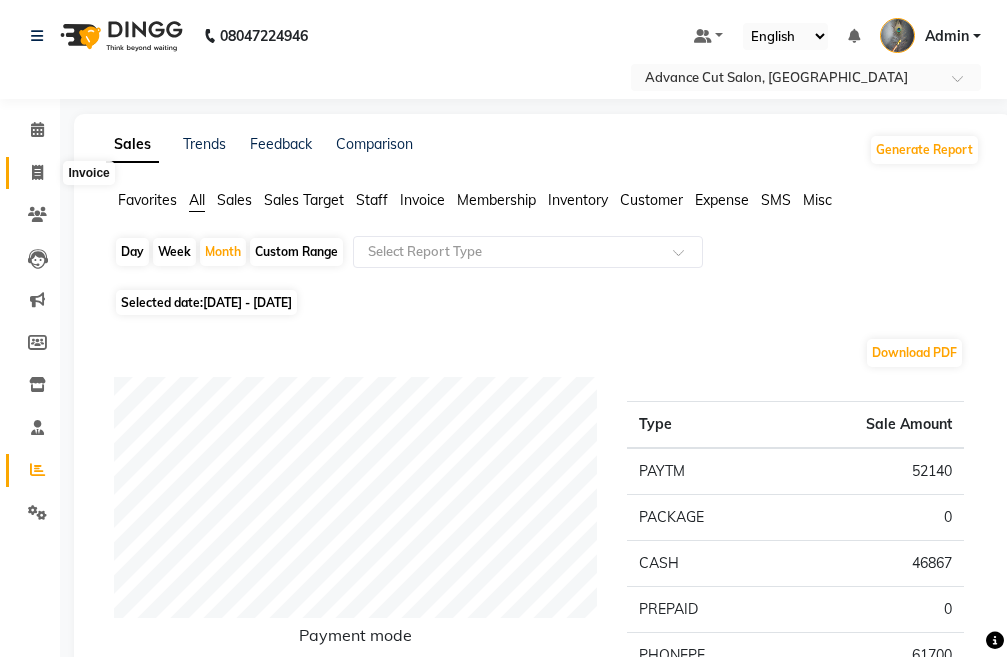 click 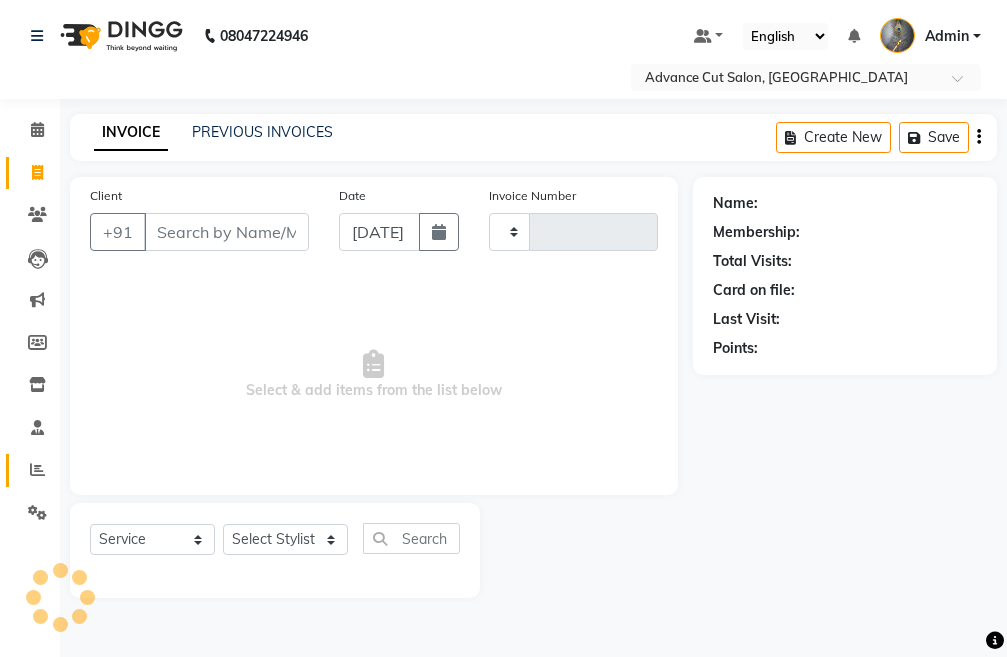 click 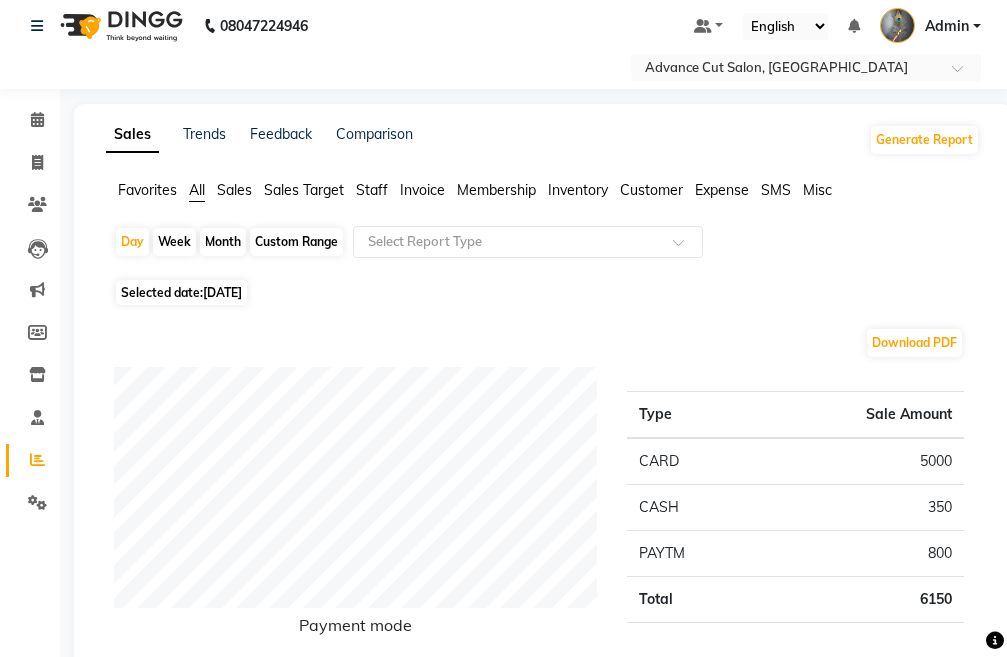 scroll, scrollTop: 0, scrollLeft: 0, axis: both 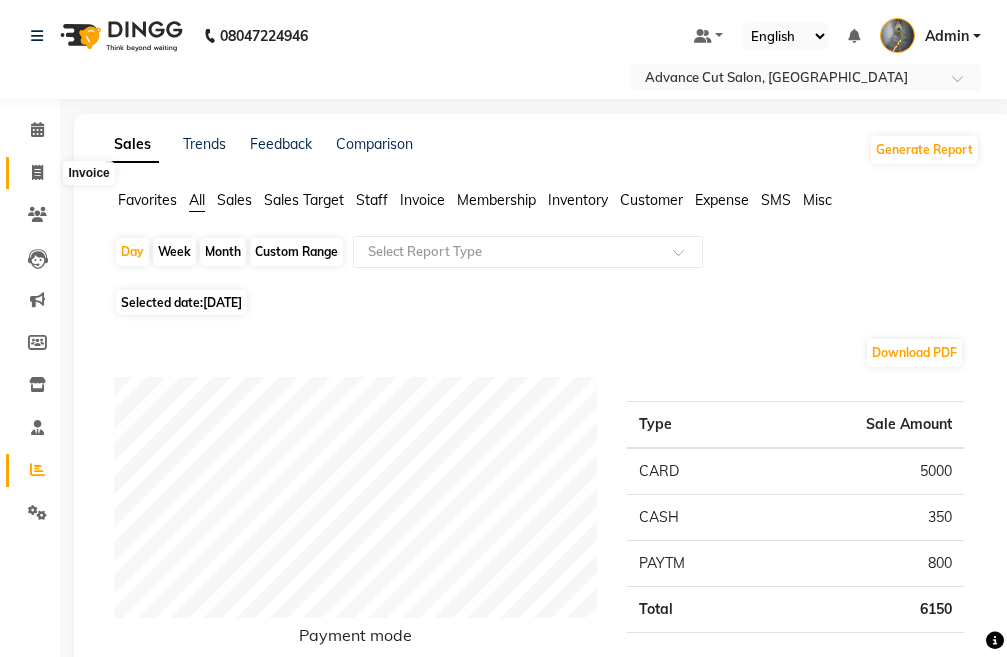 click 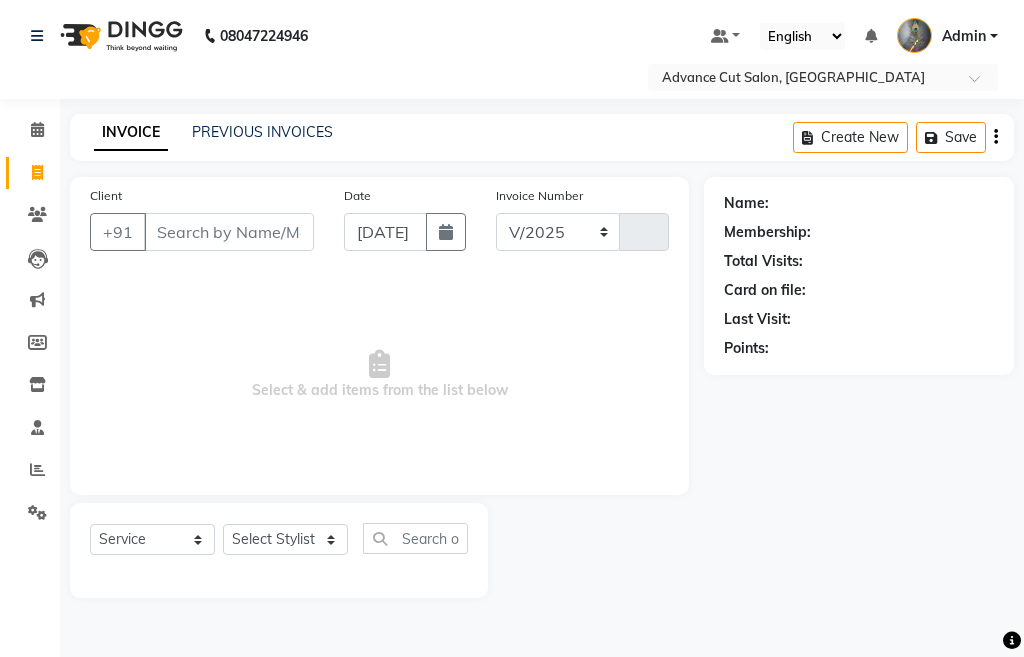 select on "4939" 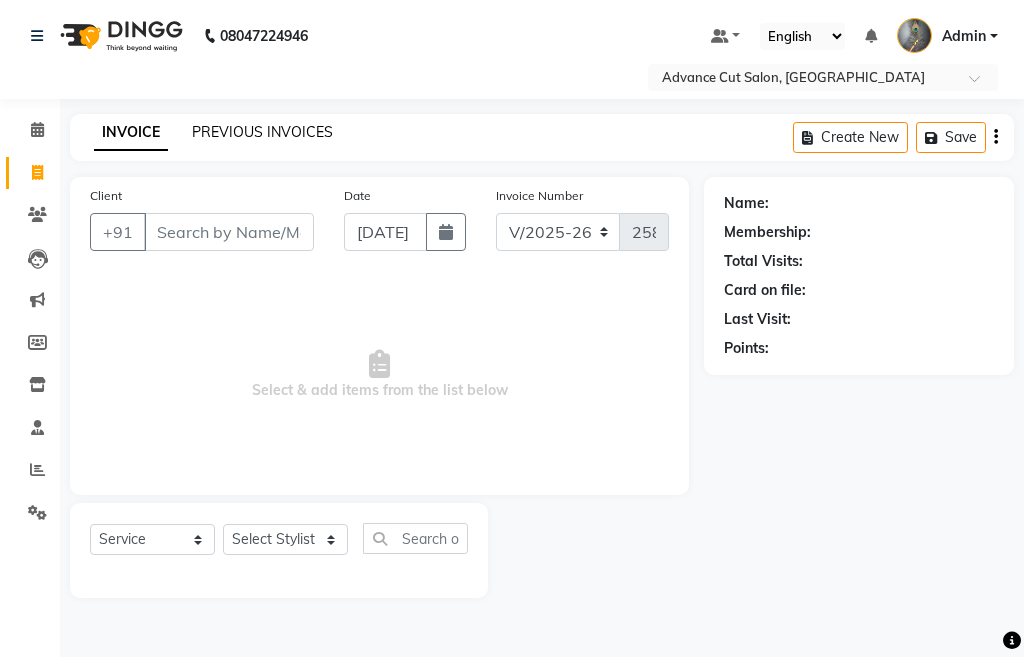 click on "PREVIOUS INVOICES" 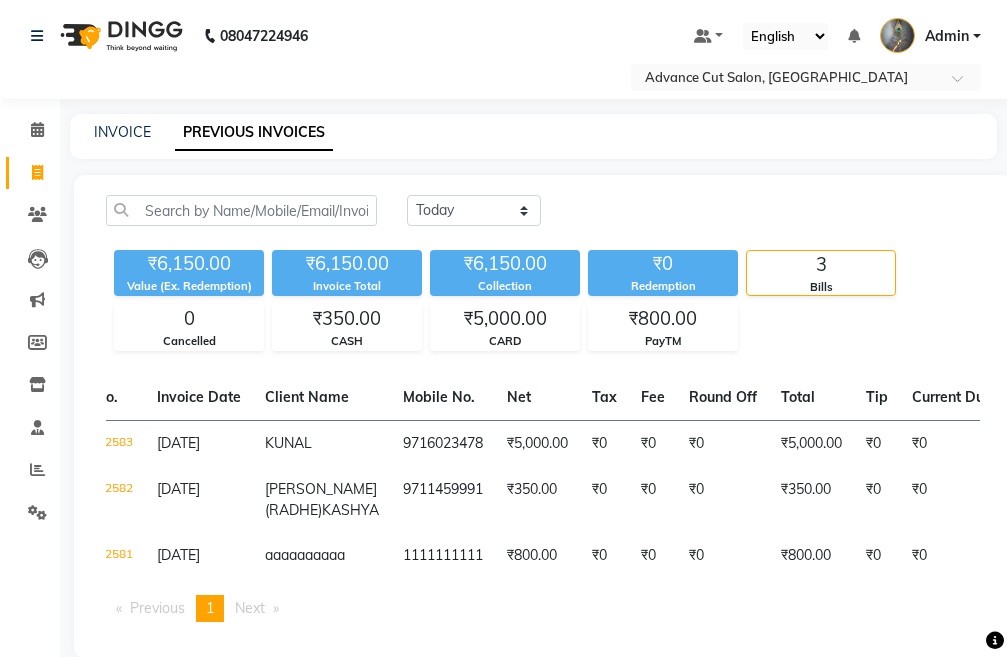 scroll, scrollTop: 0, scrollLeft: 0, axis: both 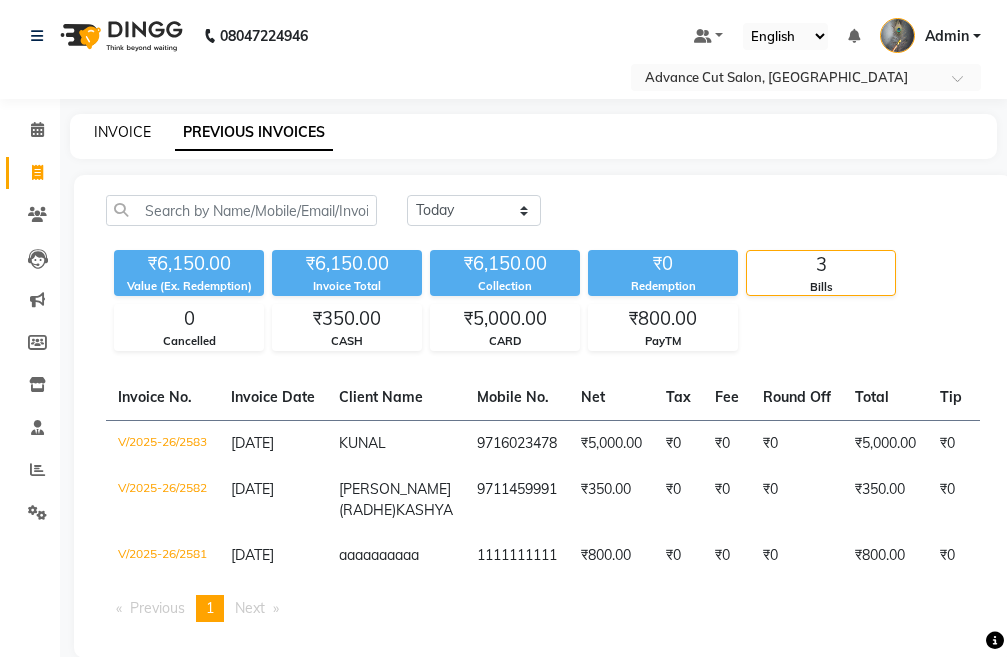 click on "INVOICE" 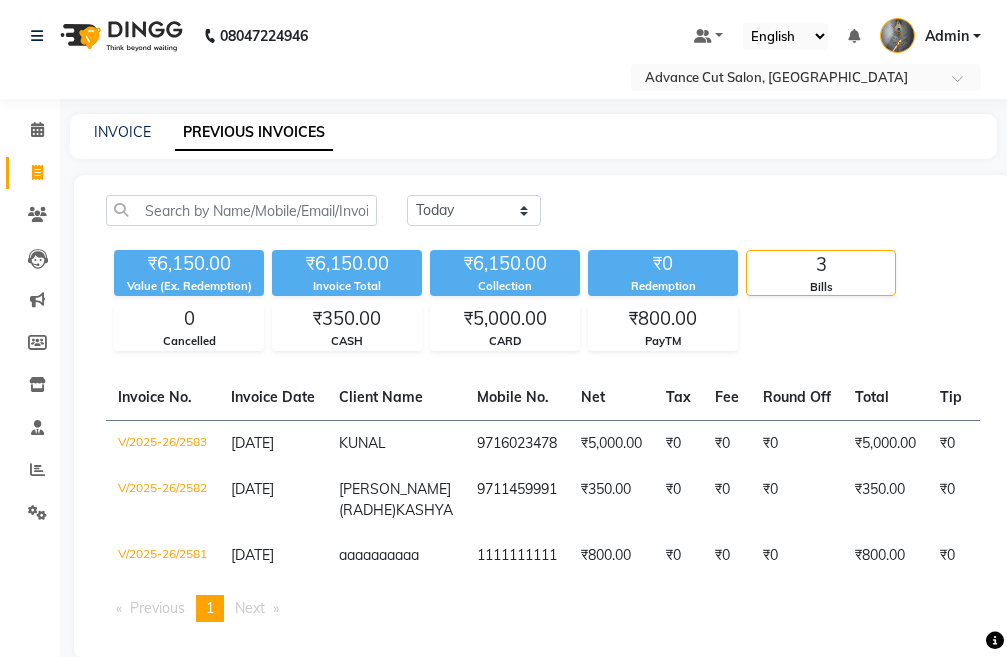 select on "service" 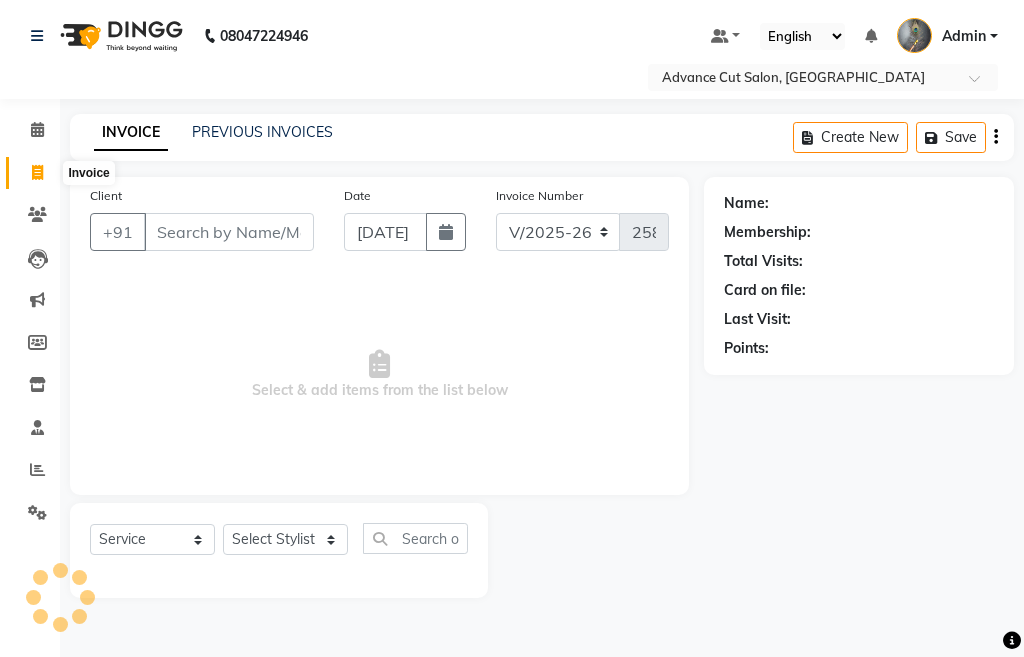 click 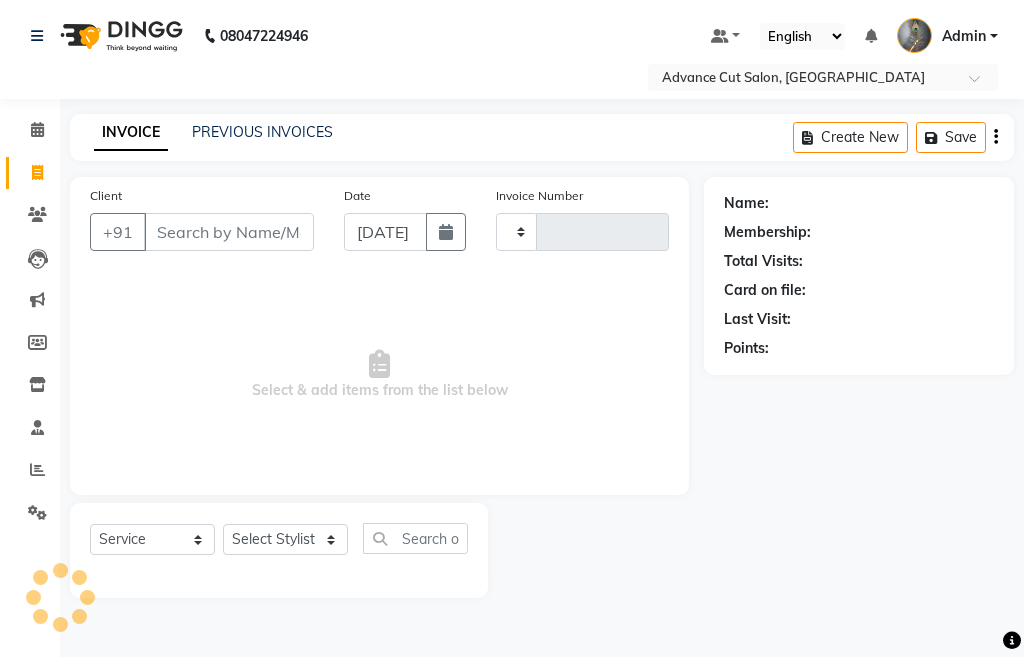 type on "2584" 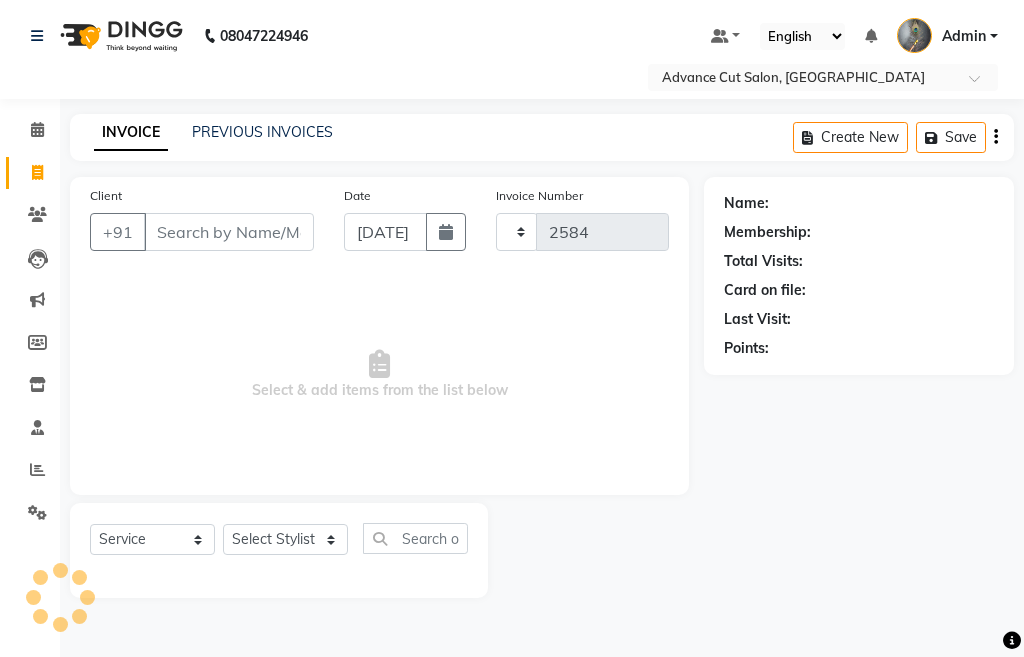 select on "4939" 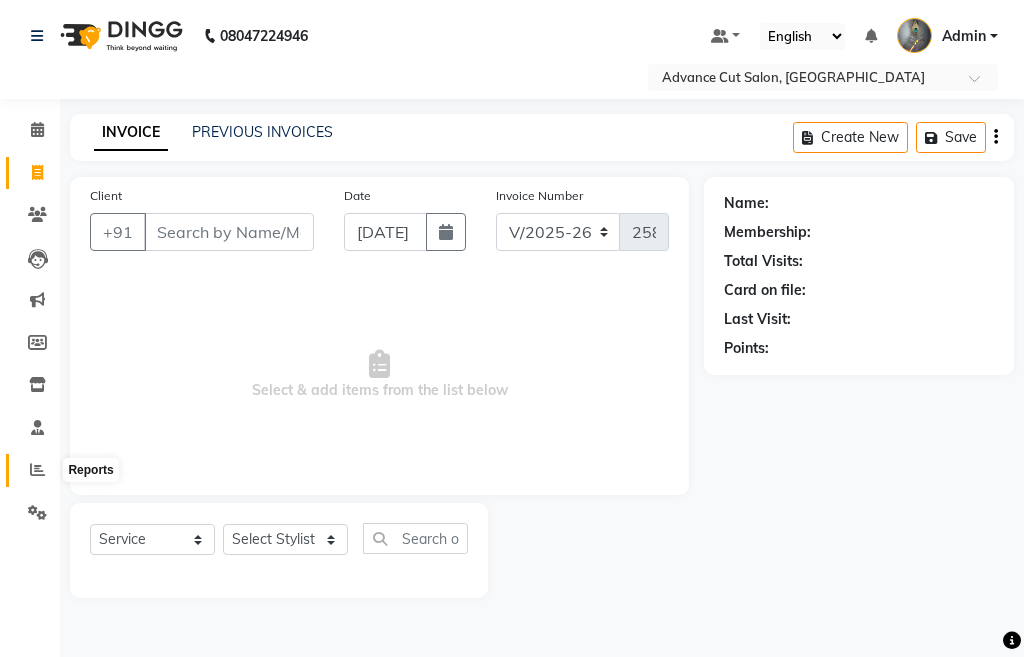 click 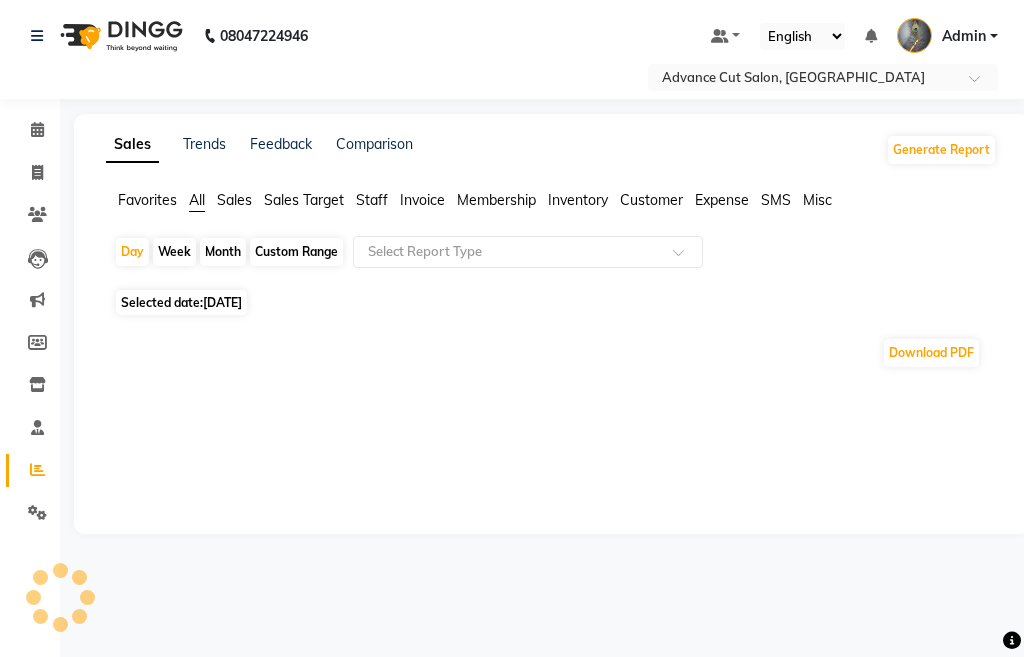 click on "Custom Range" 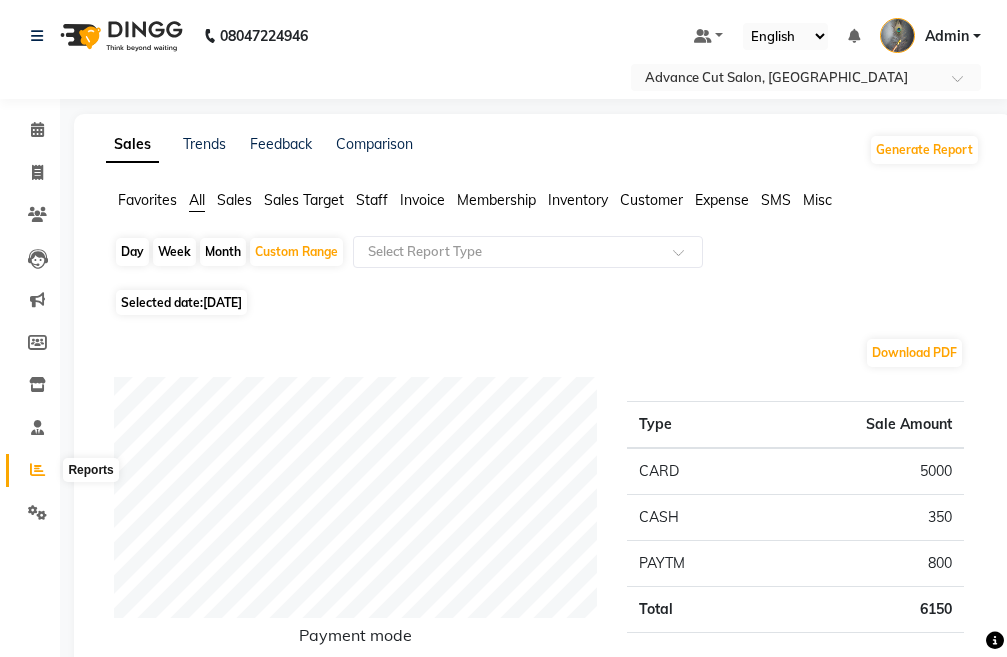click 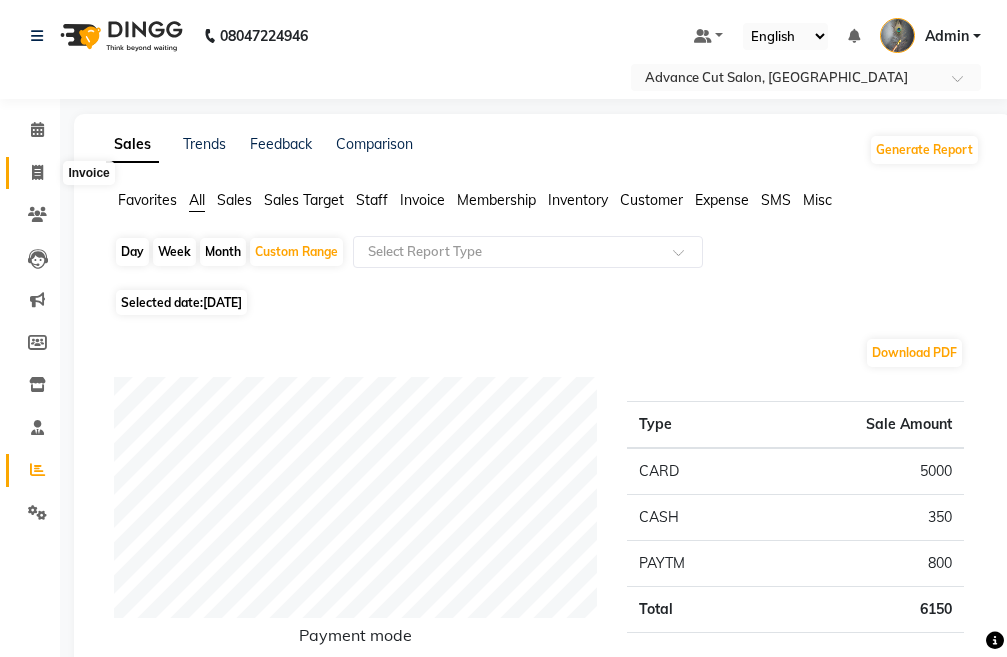click 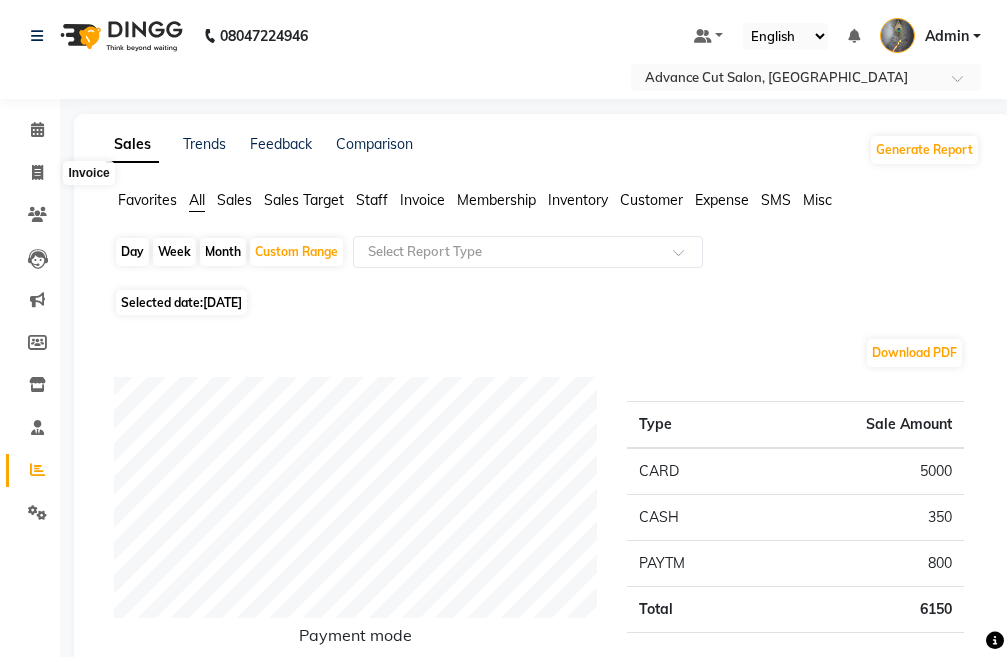 select on "service" 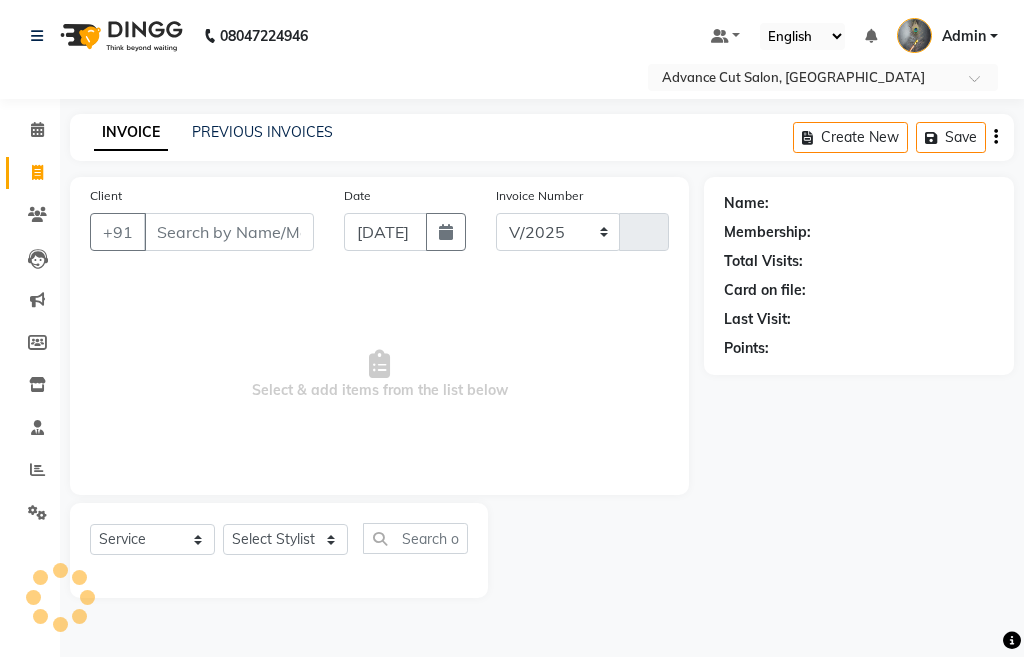 select on "4939" 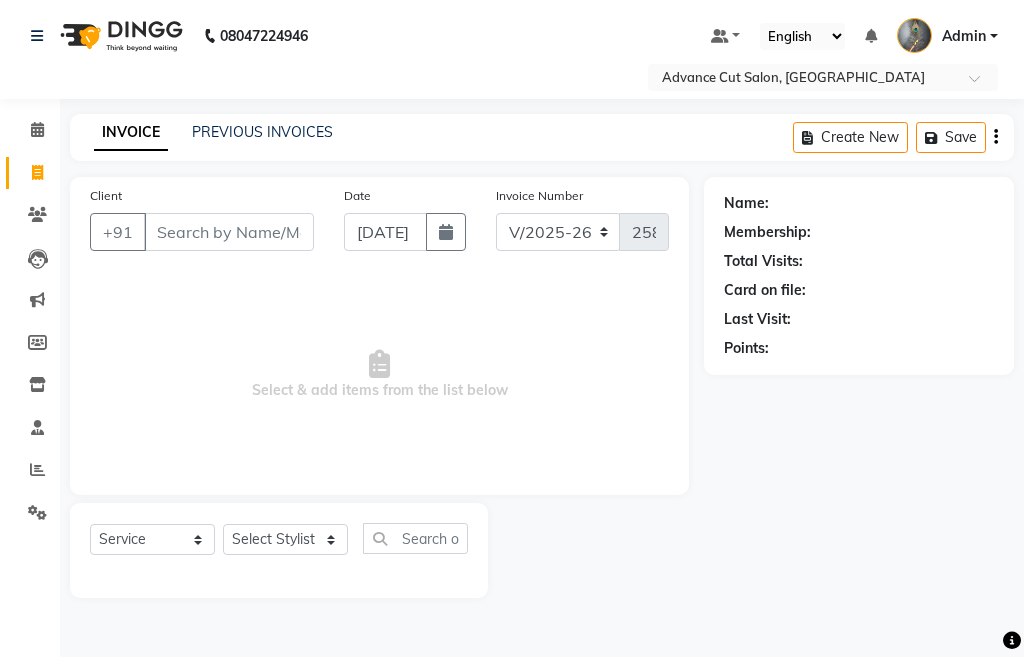 click on "Client" at bounding box center (229, 232) 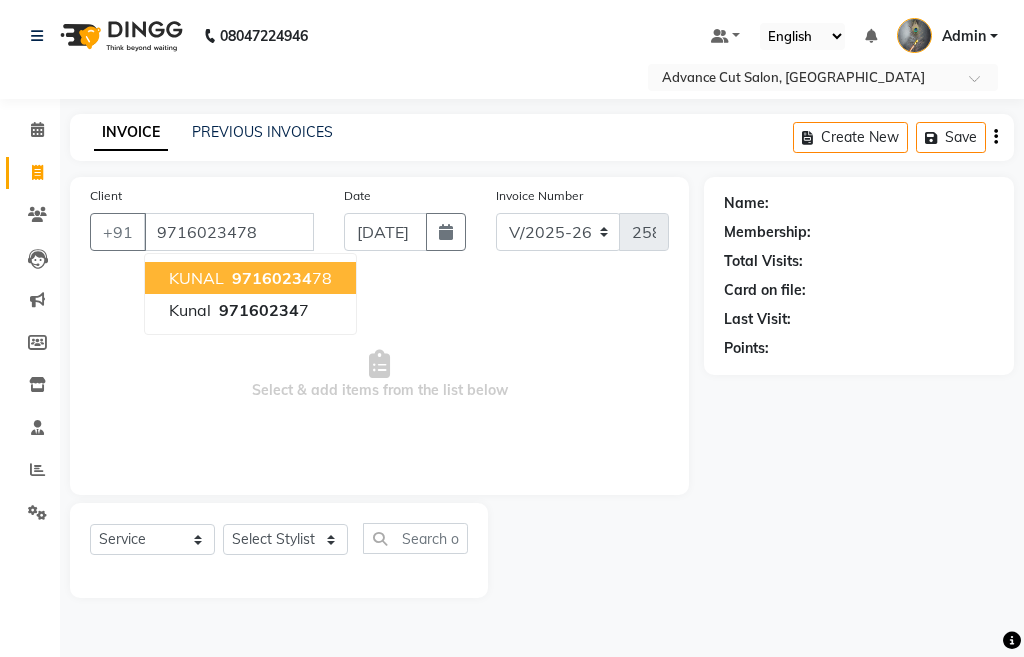 type on "9716023478" 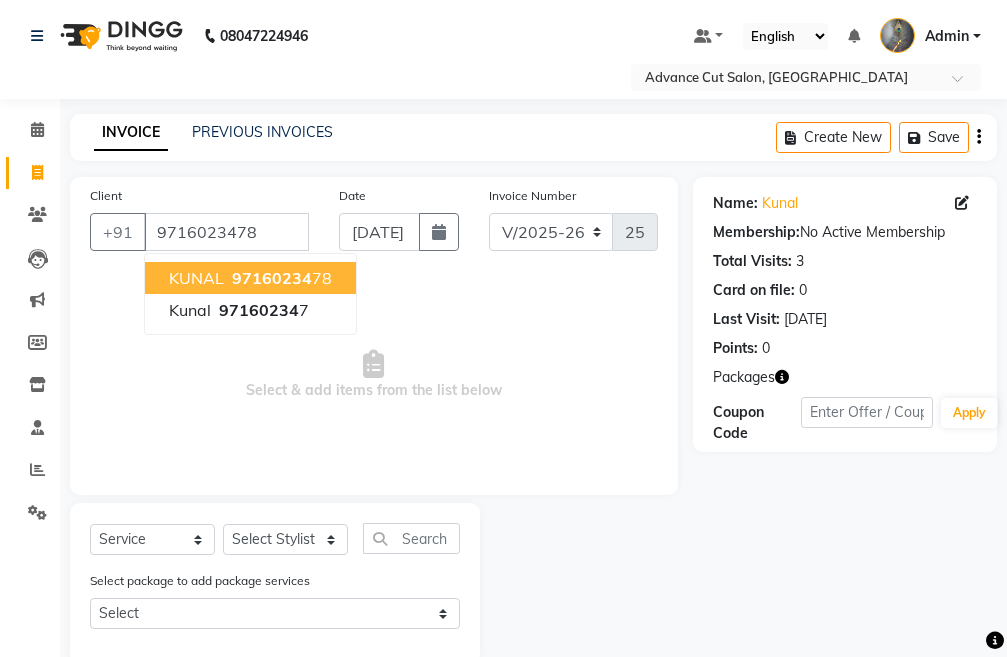click on "KUNAL" at bounding box center [196, 278] 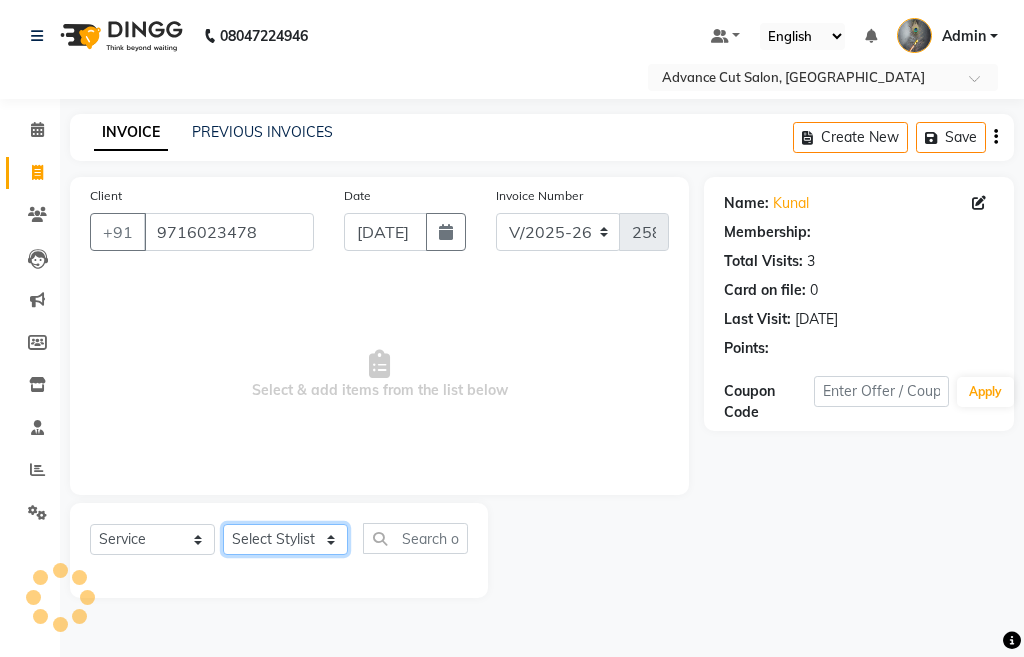 click on "Select Stylist Admin chahit COUNTOR [PERSON_NAME] mamta [PERSON_NAME] navi [PERSON_NAME] [PERSON_NAME] [PERSON_NAME] sunny tip" 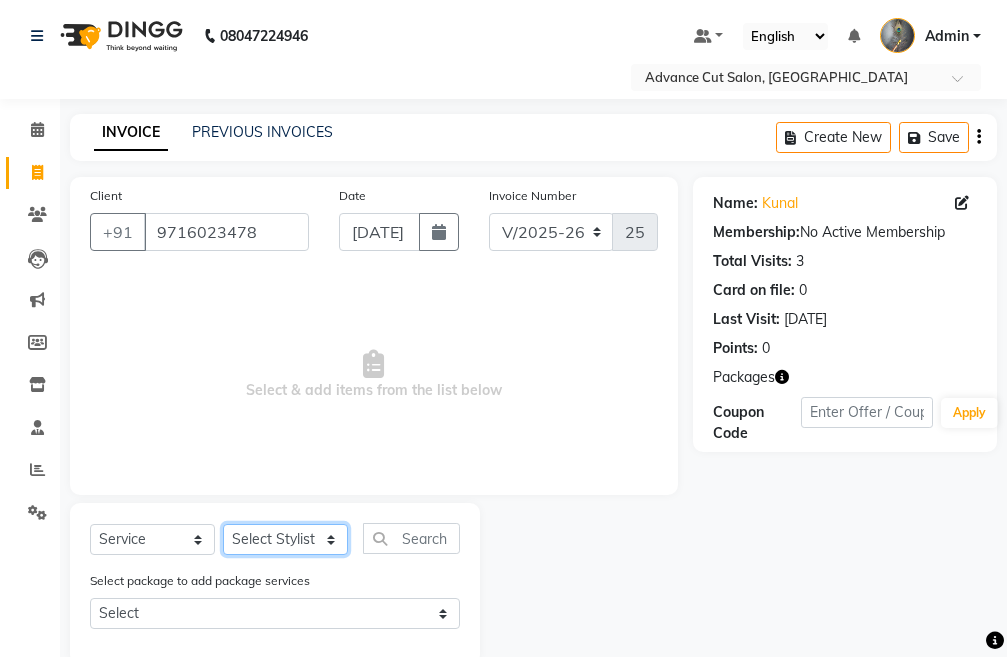 select on "74352" 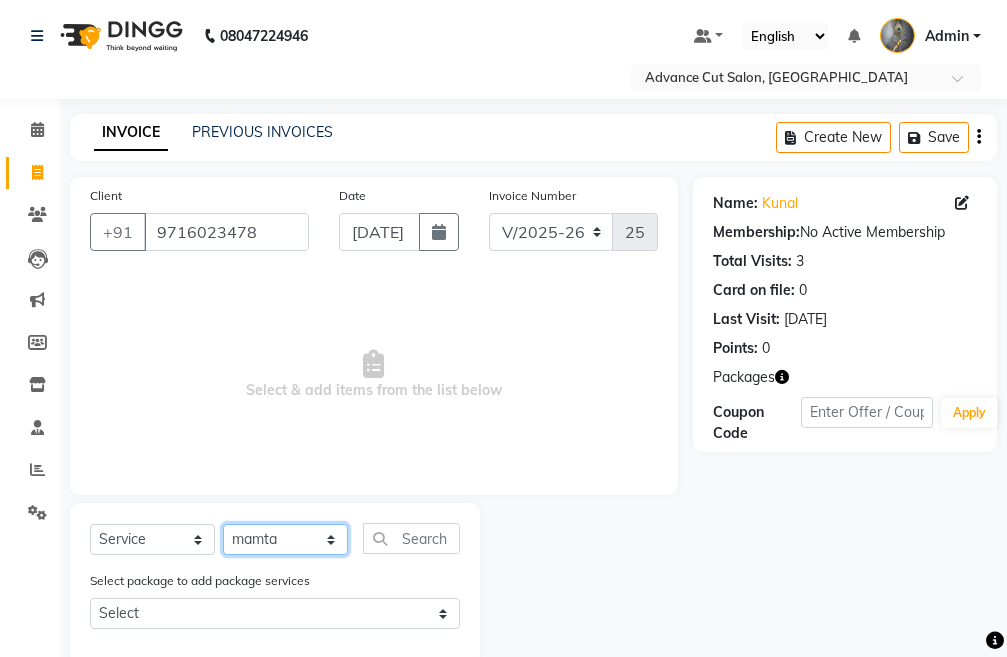 click on "Select Stylist Admin chahit COUNTOR [PERSON_NAME] mamta [PERSON_NAME] navi [PERSON_NAME] [PERSON_NAME] [PERSON_NAME] sunny tip" 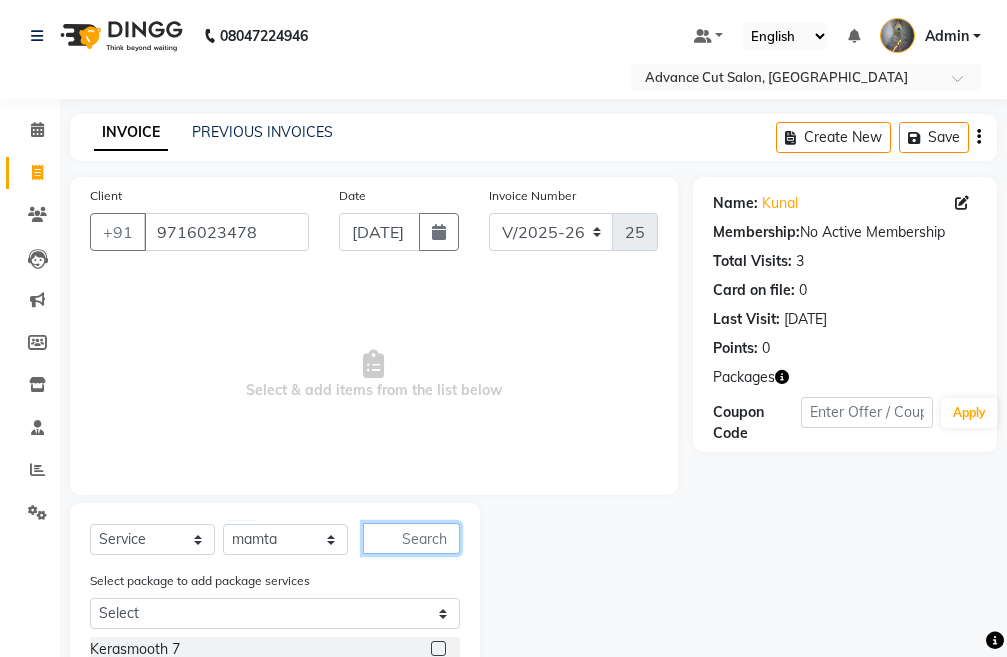 click 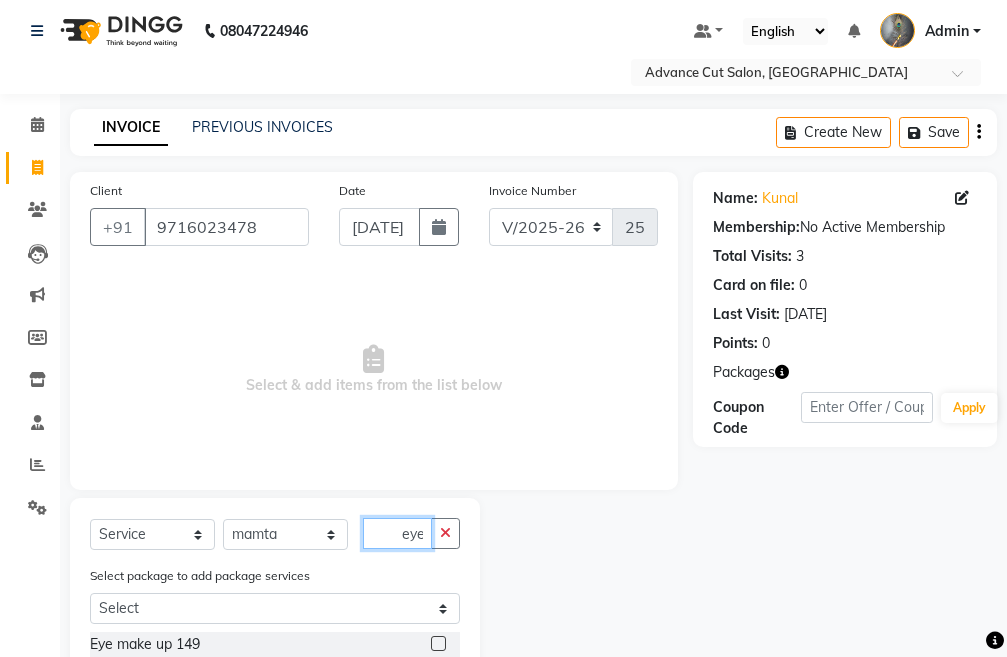 scroll, scrollTop: 96, scrollLeft: 0, axis: vertical 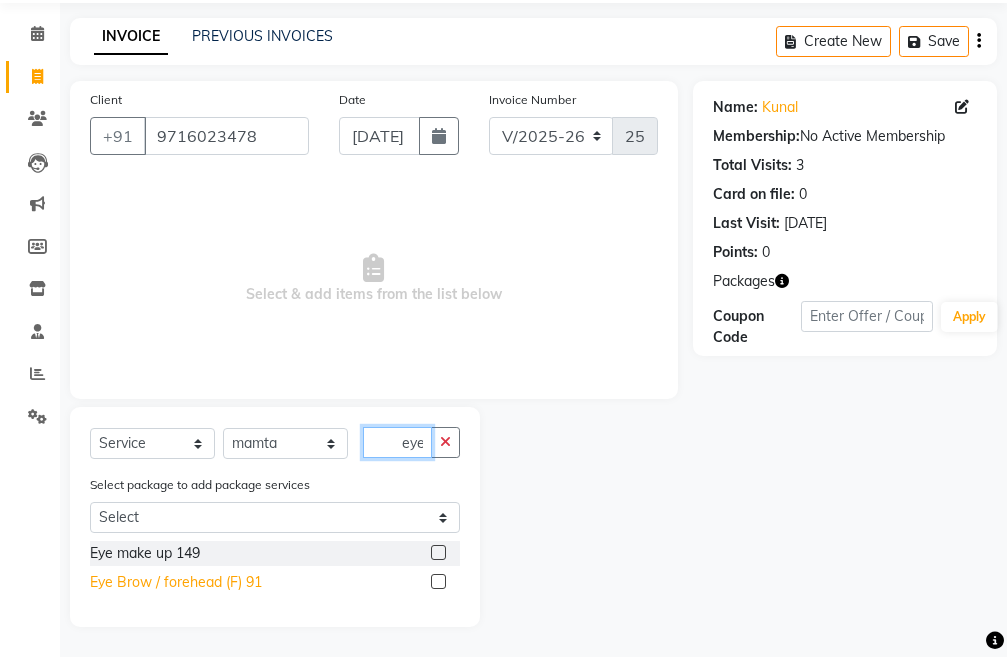 type on "eye" 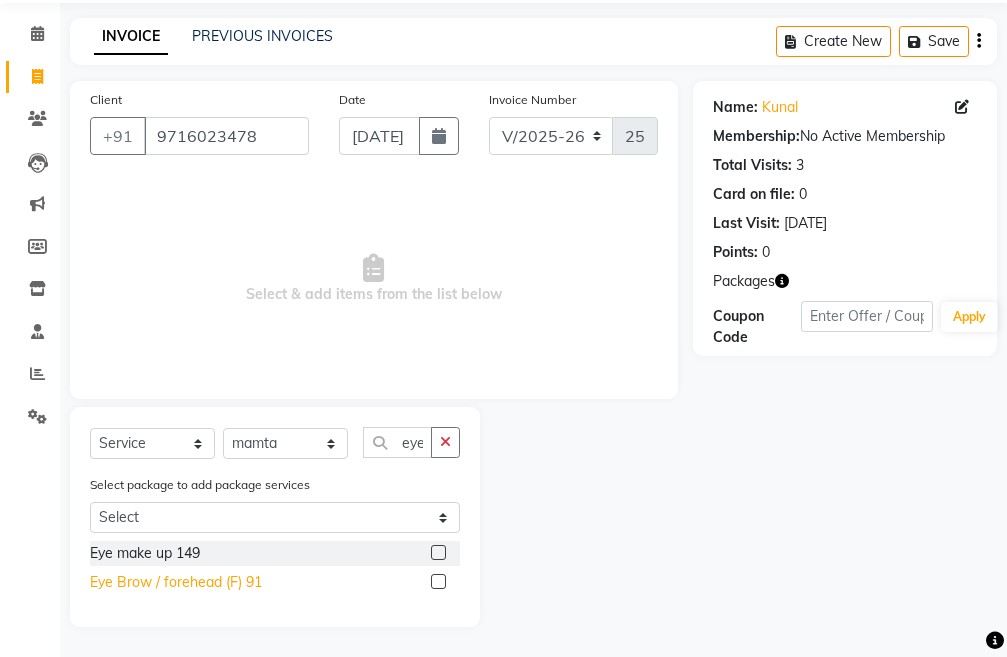 click on "Eye Brow / forehead (F) 91" 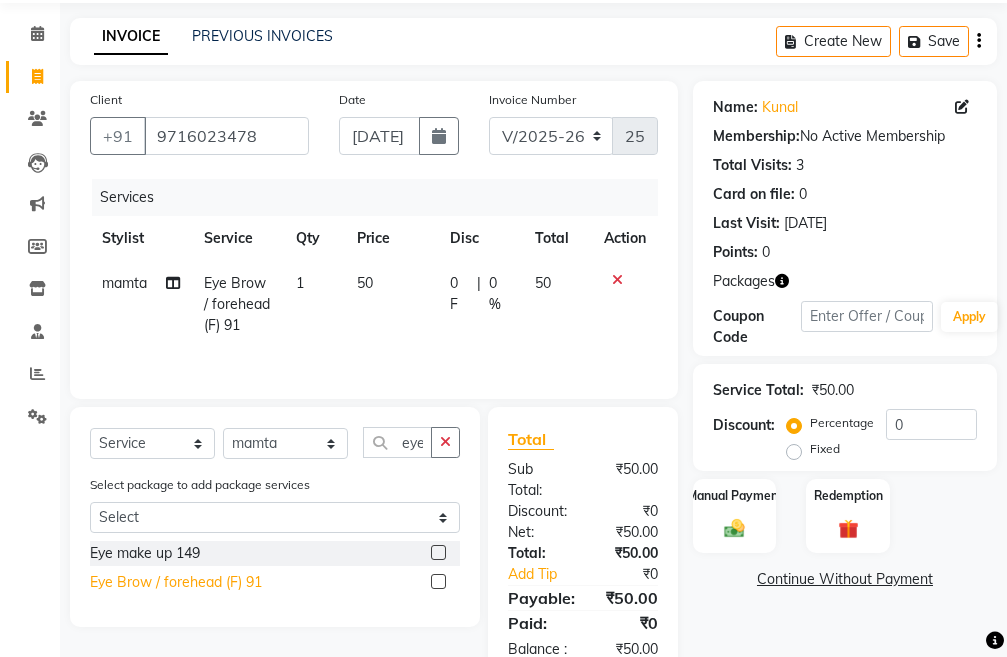 click on "Eye Brow / forehead (F) 91" 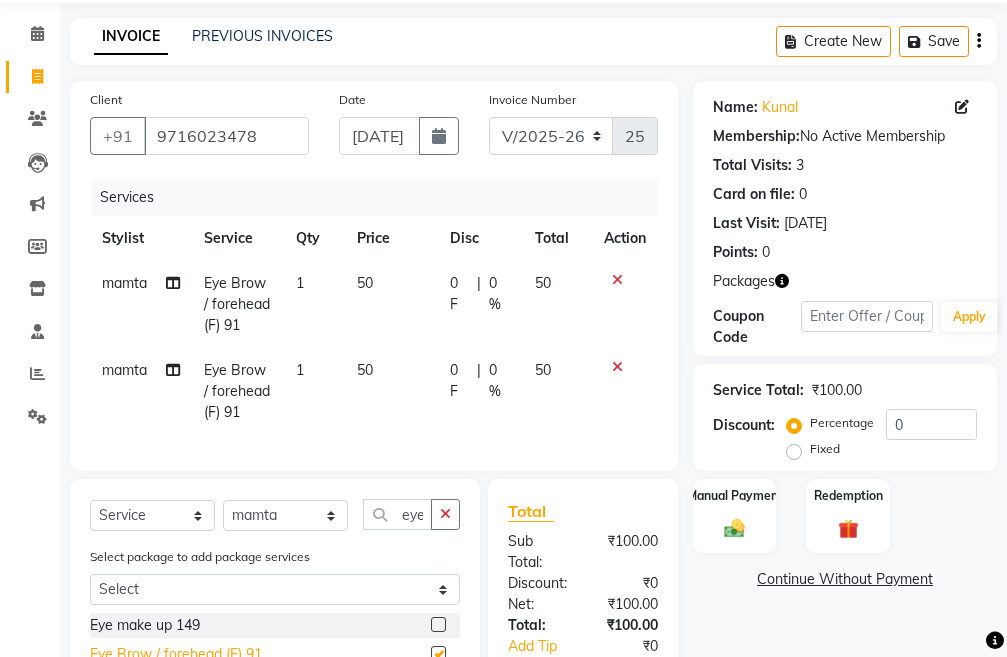 checkbox on "false" 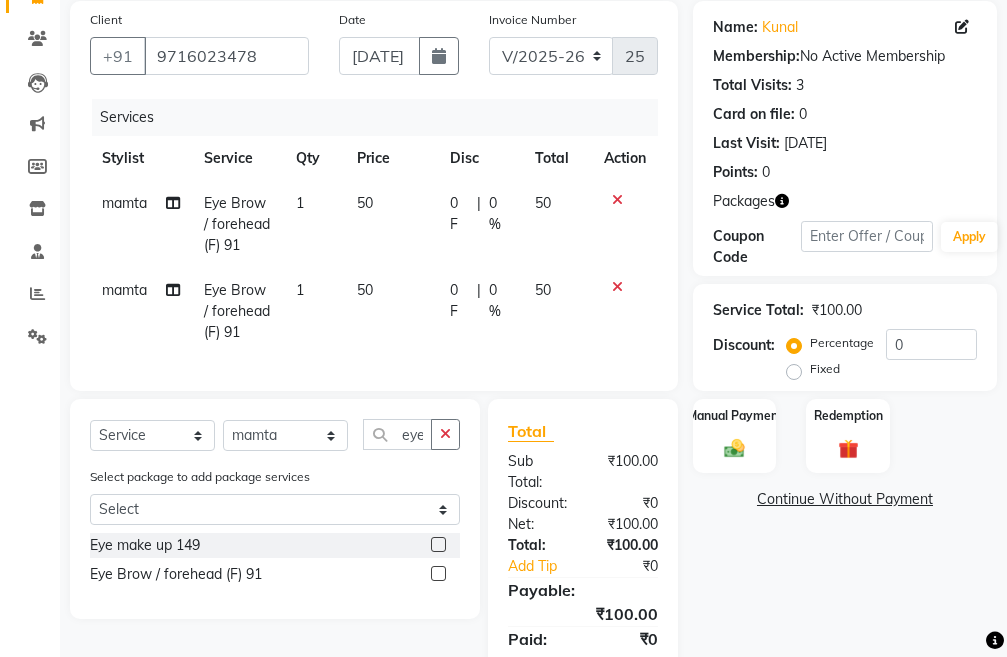scroll, scrollTop: 183, scrollLeft: 0, axis: vertical 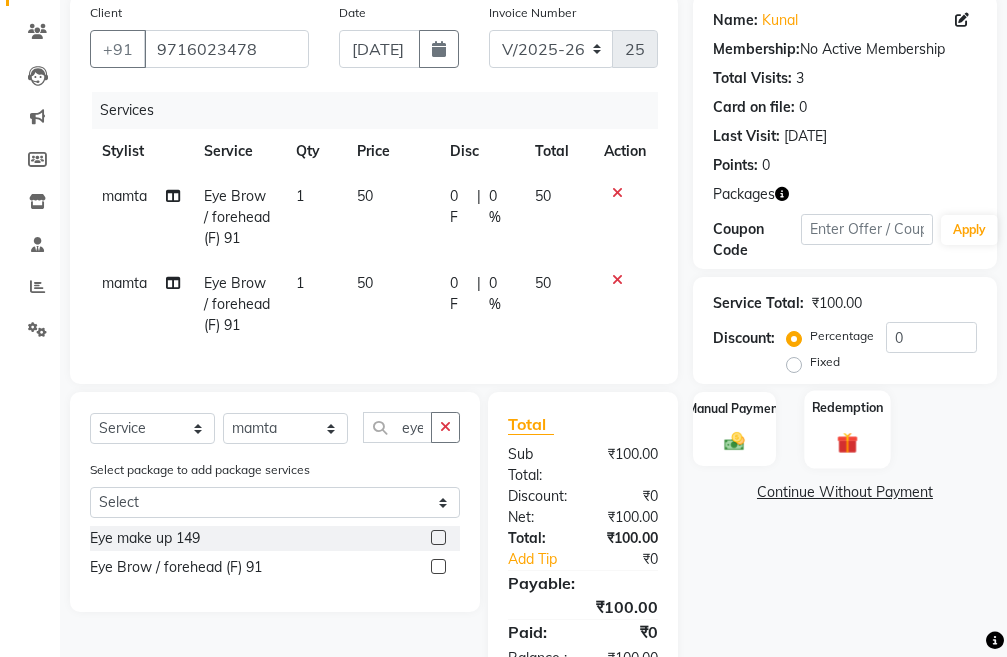 click on "Redemption" 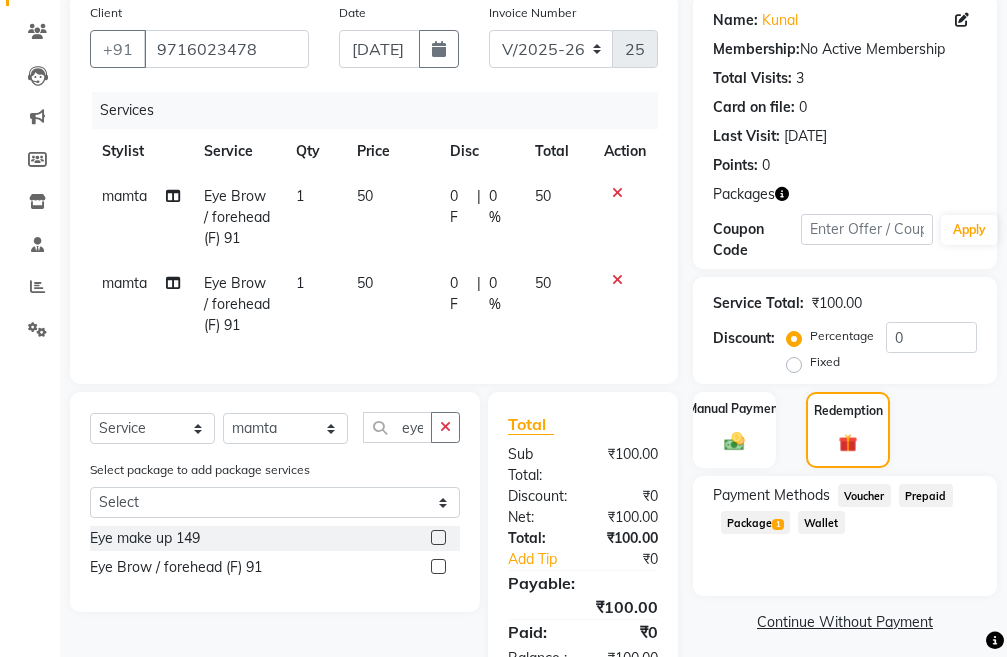 click on "Package  1" 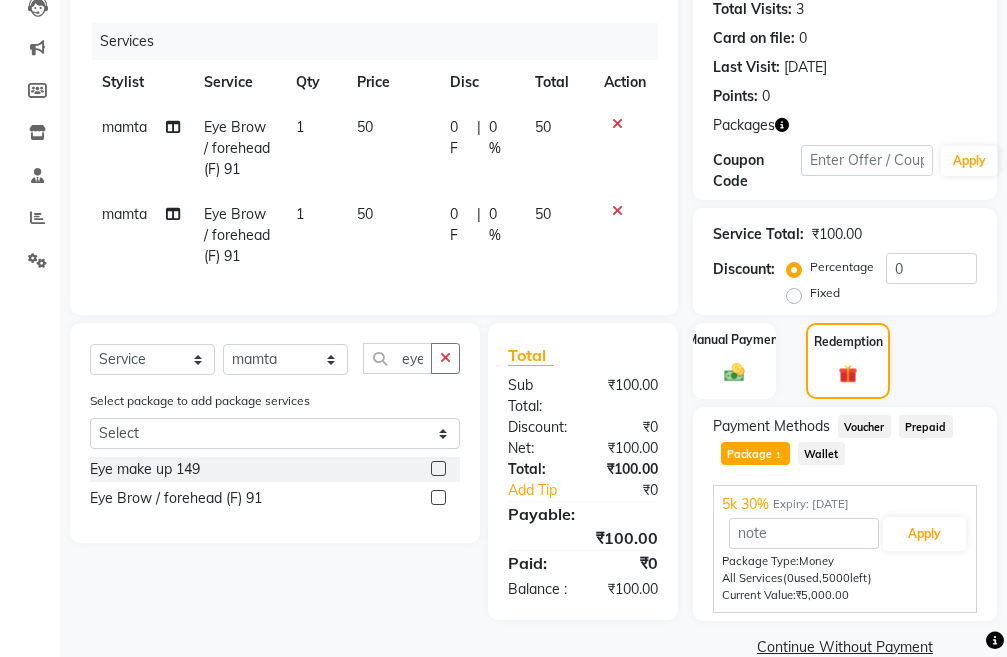 scroll, scrollTop: 287, scrollLeft: 0, axis: vertical 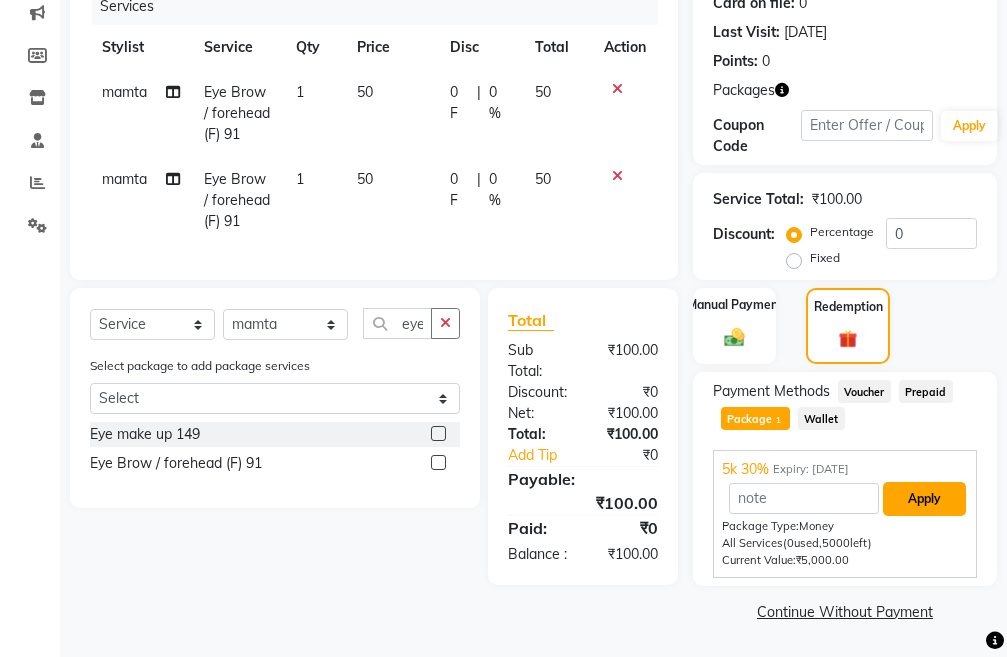 click on "Apply" at bounding box center [924, 499] 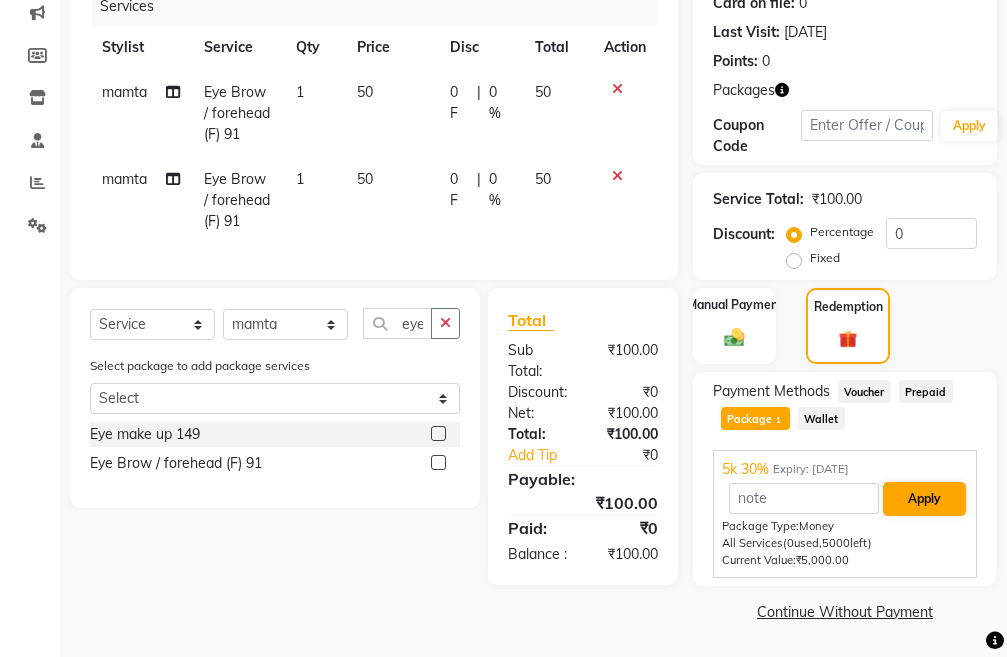 scroll, scrollTop: 283, scrollLeft: 0, axis: vertical 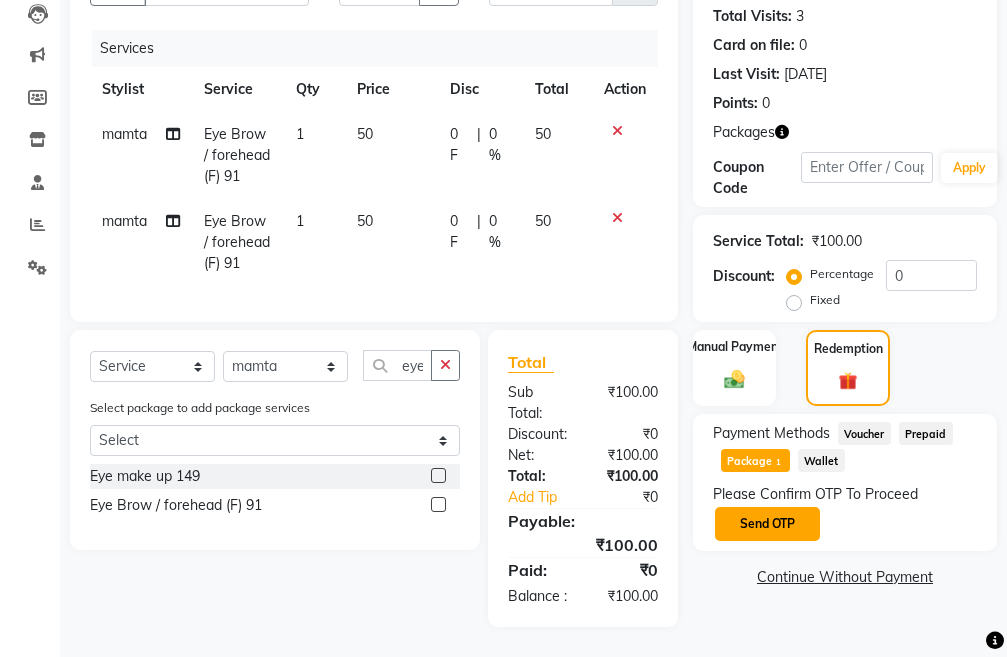 click on "Send OTP" 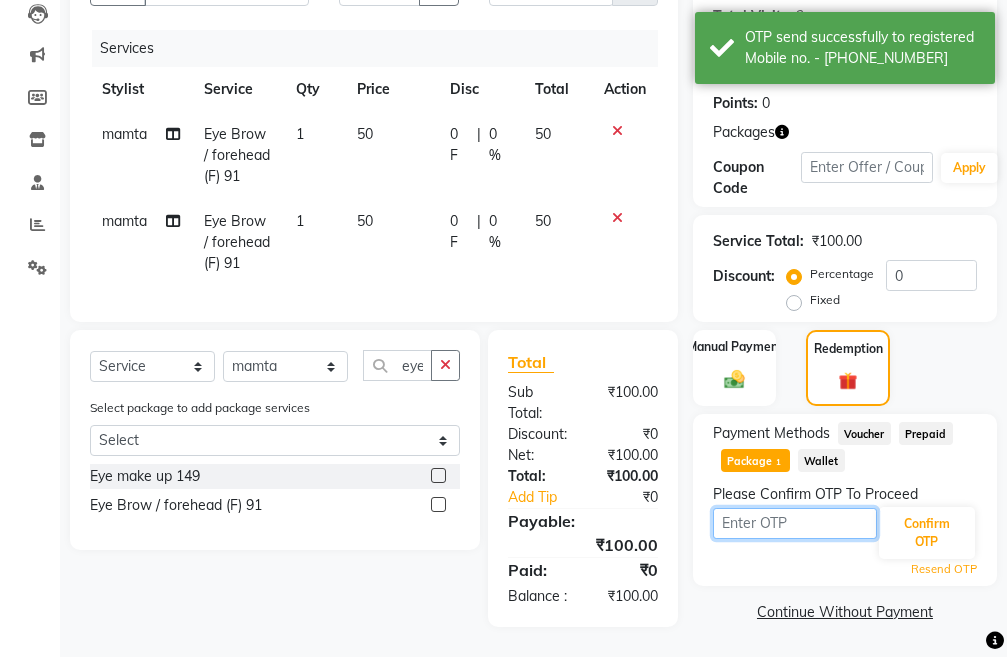 click at bounding box center (795, 523) 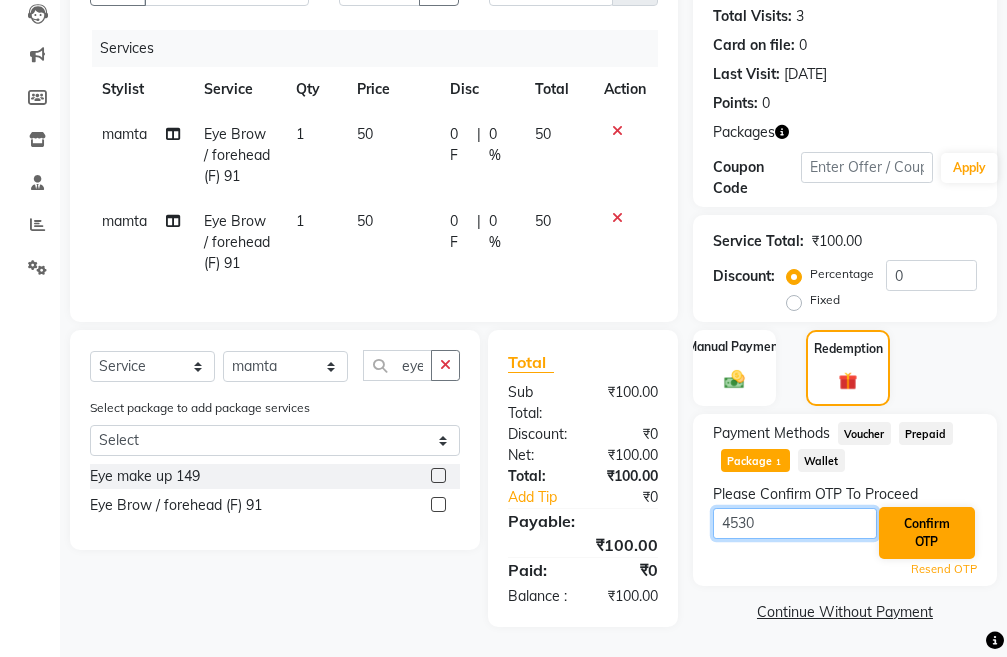 type on "4530" 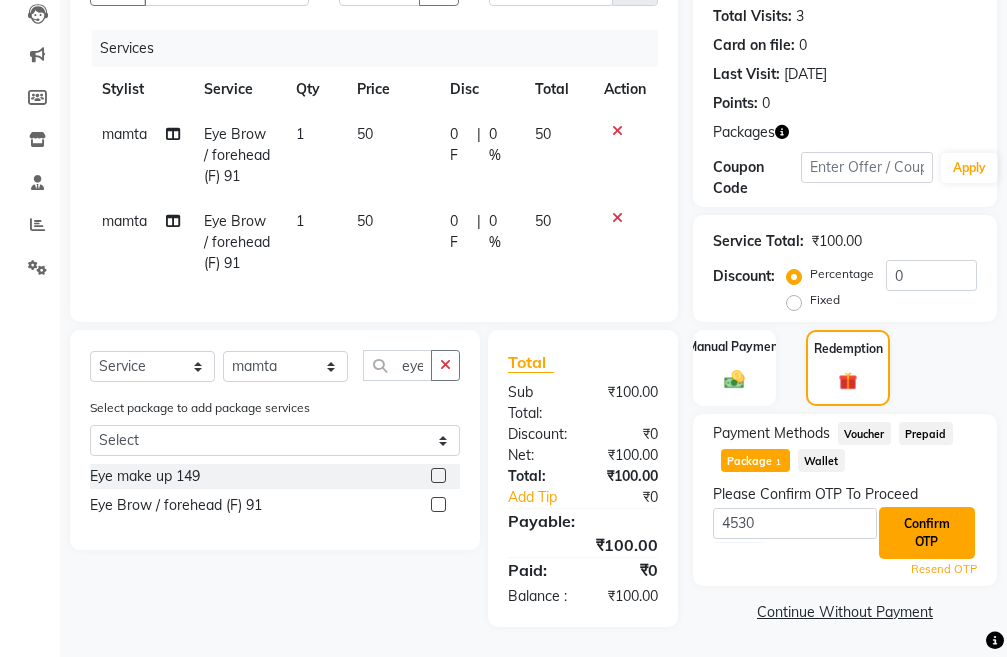click on "Confirm OTP" 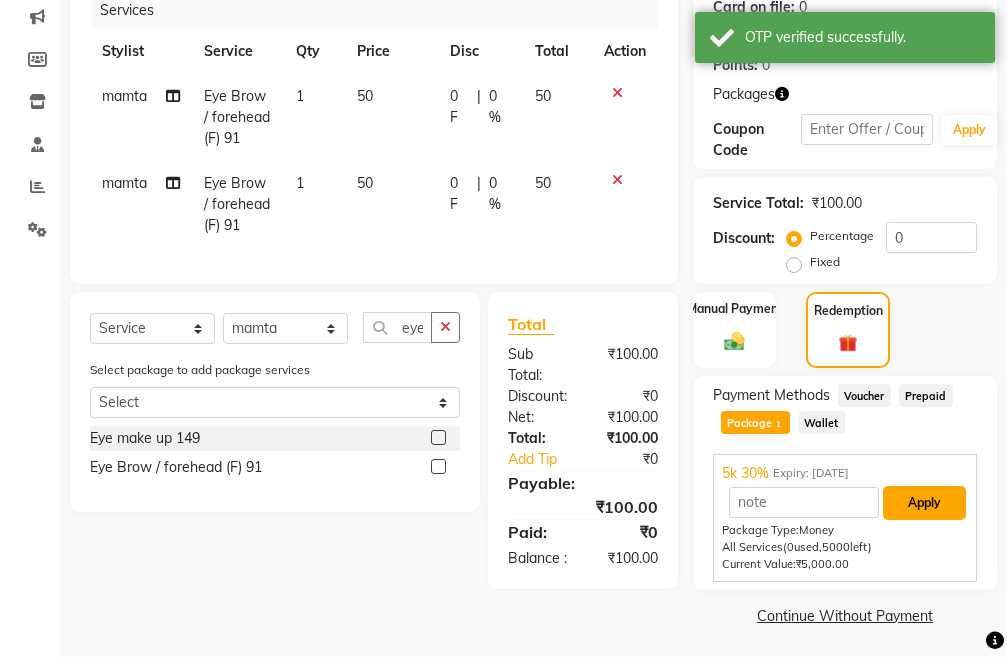 click on "Apply" at bounding box center [924, 503] 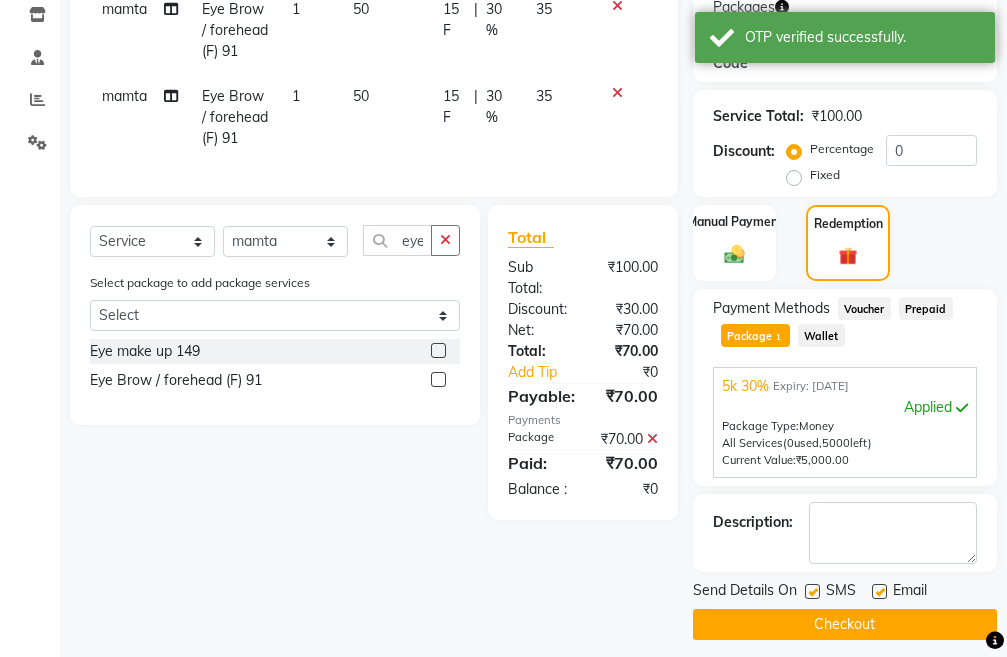 scroll, scrollTop: 383, scrollLeft: 0, axis: vertical 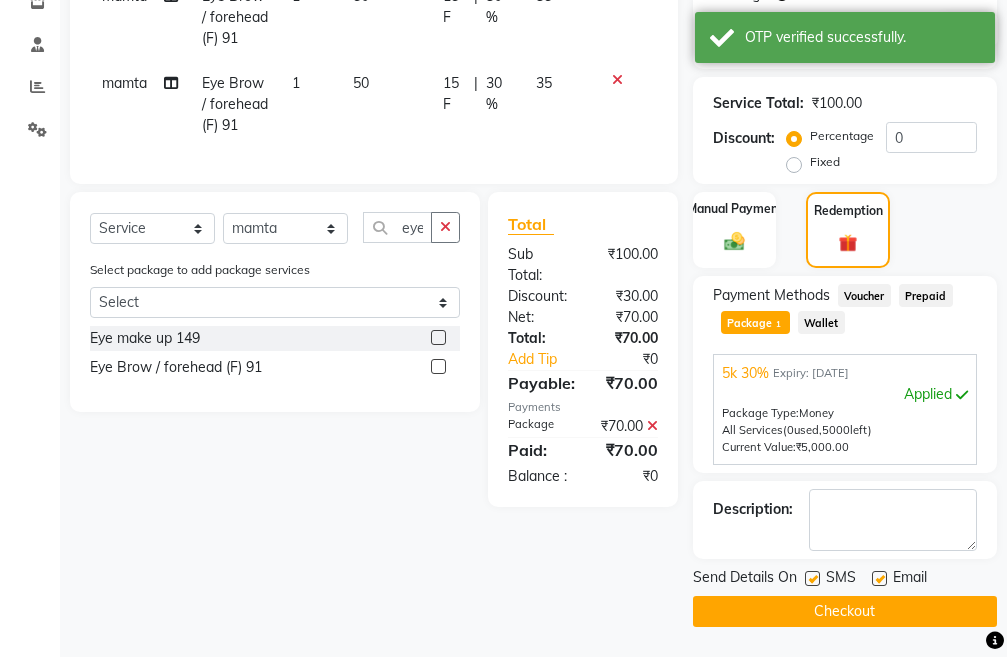 click on "INVOICE PREVIOUS INVOICES Create New   Save  Client [PHONE_NUMBER] Date [DATE] Invoice Number V/2025 V/[PHONE_NUMBER] Services Stylist Service Qty Price Disc Total Action mamta Eye Brow / forehead (F) 91 1 50 15 F | 30 % 35 mamta Eye Brow / forehead (F) 91 1 50 15 F | 30 % 35 Select  Service  Product  Membership  Package Voucher Prepaid Gift Card  Select Stylist Admin chahit COUNTOR [PERSON_NAME] mamta [PERSON_NAME] navi [PERSON_NAME] [PERSON_NAME] [PERSON_NAME] sunny tip eye Select package to add package services Select 5k 30% Eye make up 149  Eye Brow / forehead (F) 91  Total Sub Total: ₹100.00 Discount: ₹30.00 Net: ₹70.00 Total: ₹70.00 Add Tip ₹0 Payable: ₹70.00 Payments Package ₹70.00  Paid: ₹70.00 Balance   : ₹0 Name: Kunal  Membership:  No Active Membership  Total Visits:  3 Card on file:  0 Last Visit:   [DATE] Points:   0  Packages Coupon Code Apply Service Total:  ₹100.00  Discount:  Percentage   Fixed  0 Manual Payment Redemption Payment Methods  Voucher   Prepaid   Package  1 (0" 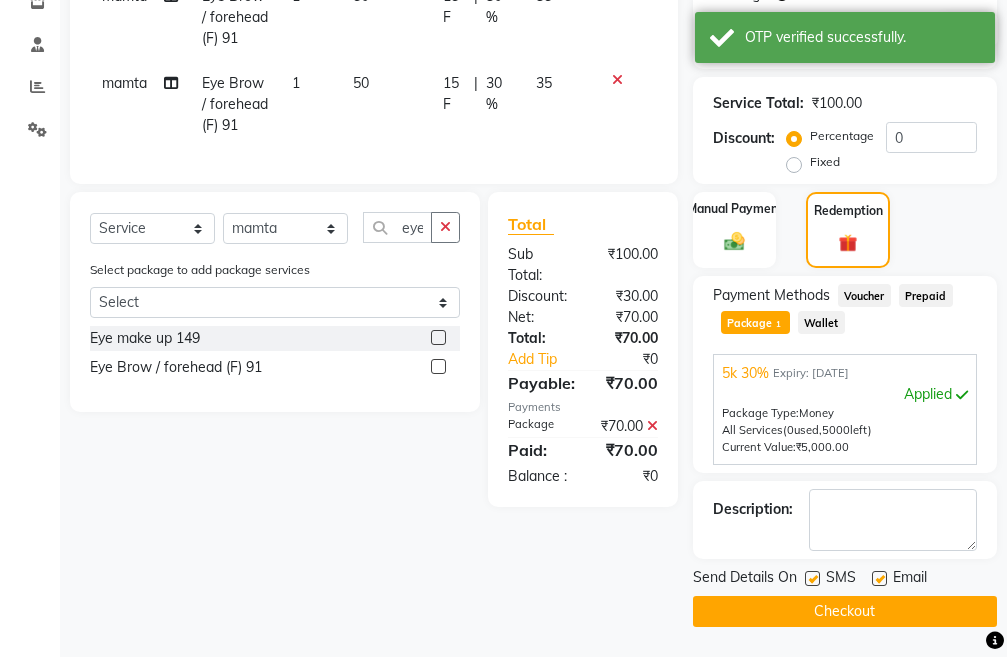 click on "Checkout" 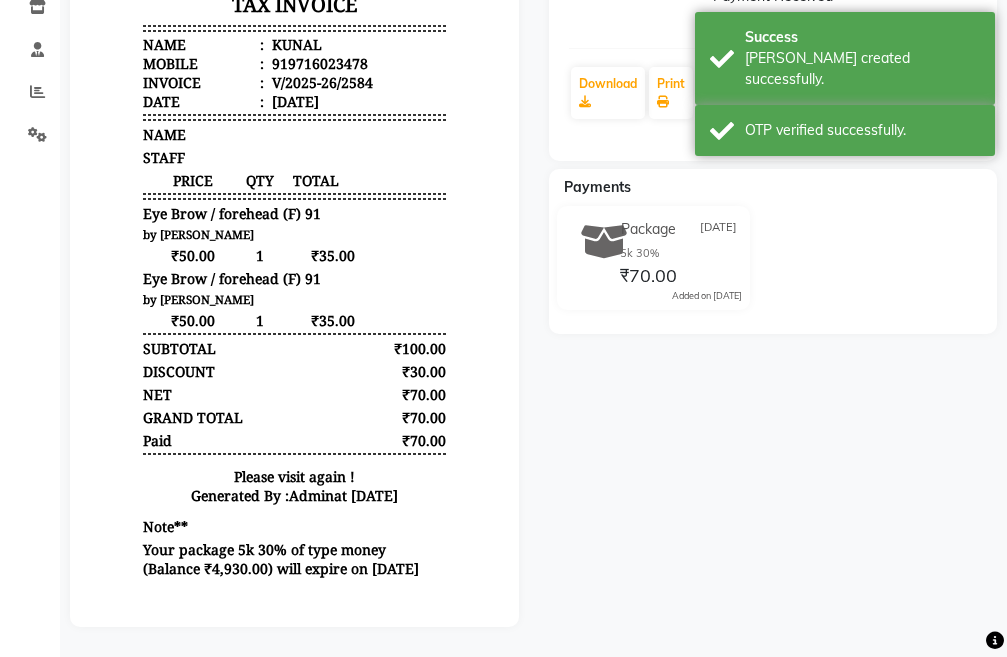 scroll, scrollTop: 16, scrollLeft: 0, axis: vertical 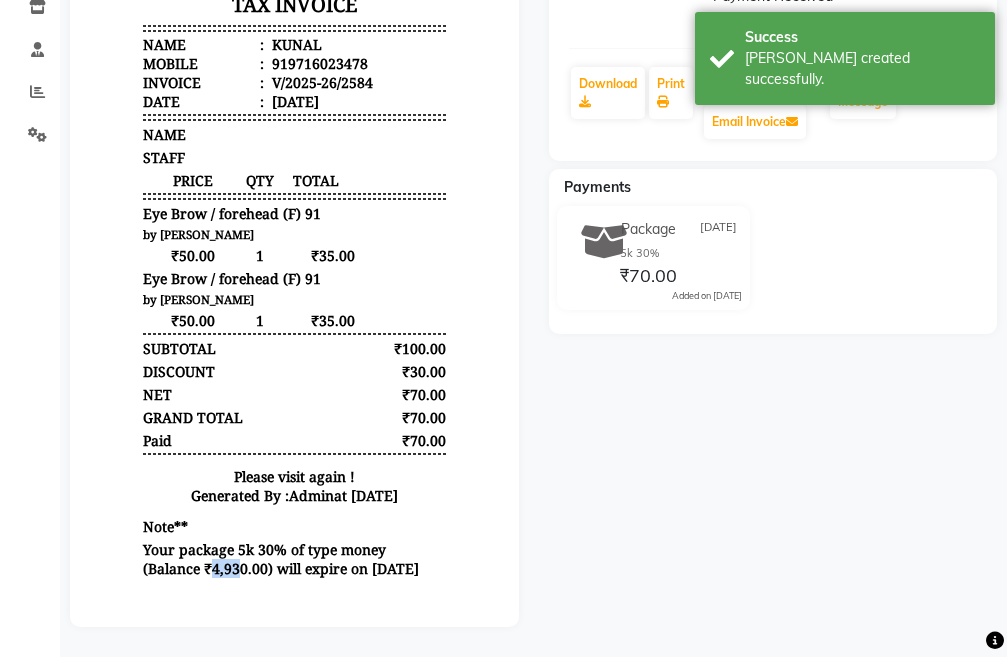 drag, startPoint x: 131, startPoint y: 567, endPoint x: 162, endPoint y: 577, distance: 32.572994 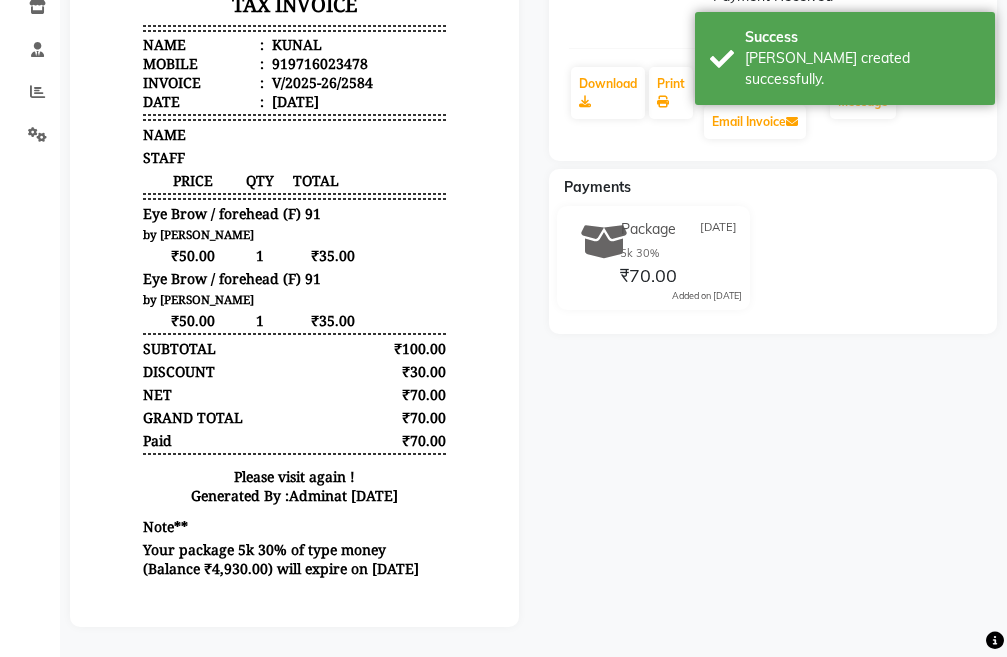 click on "Your package 5k 30% of type money (Balance ₹4,930.00) will expire on [DATE]" at bounding box center (294, 559) 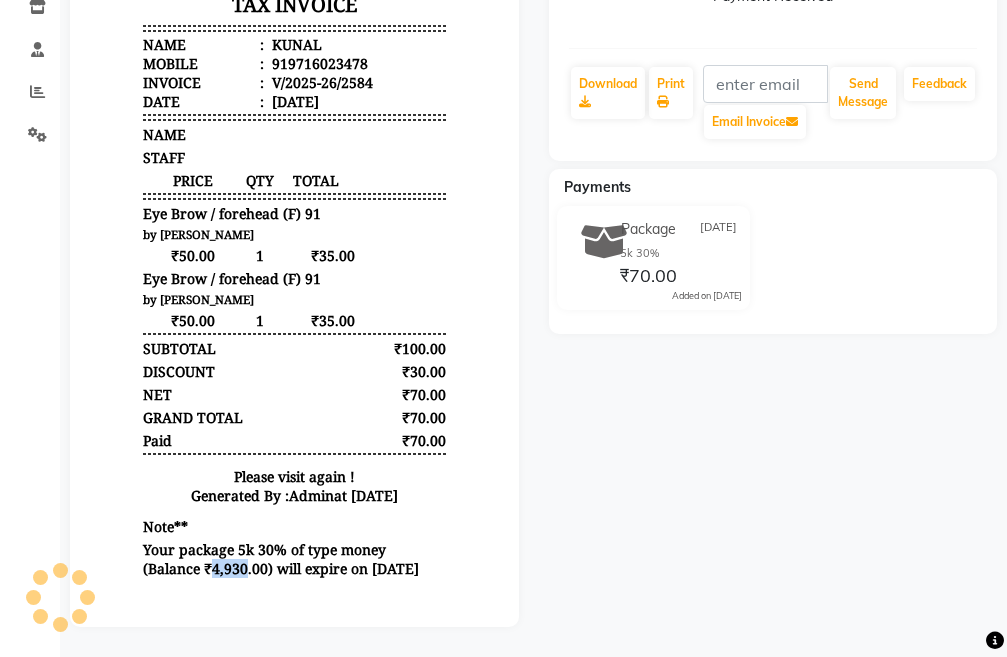 drag, startPoint x: 167, startPoint y: 579, endPoint x: 138, endPoint y: 576, distance: 29.15476 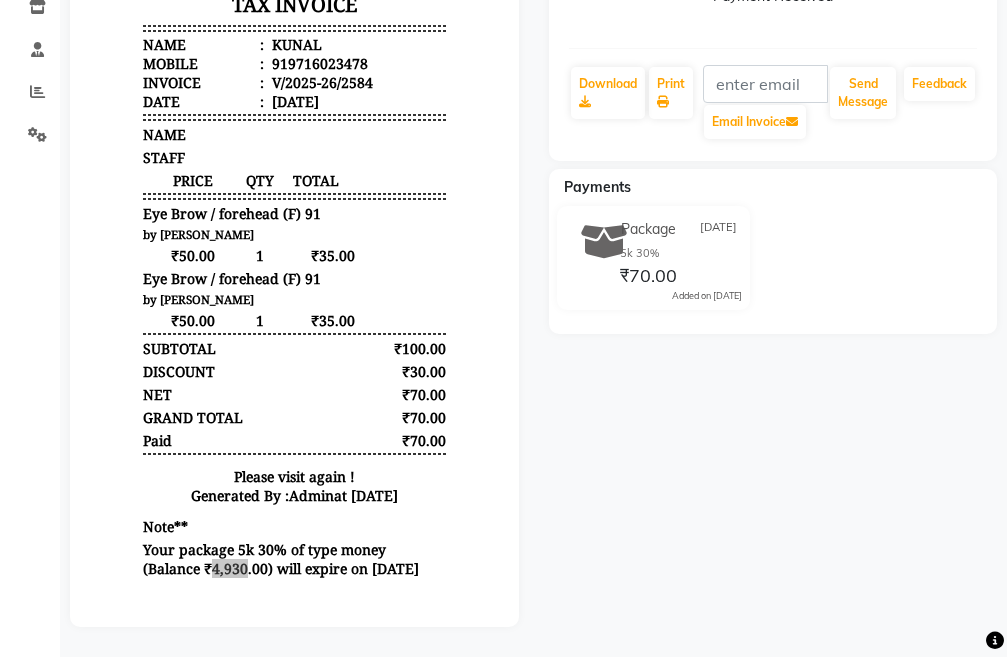 scroll, scrollTop: 0, scrollLeft: 0, axis: both 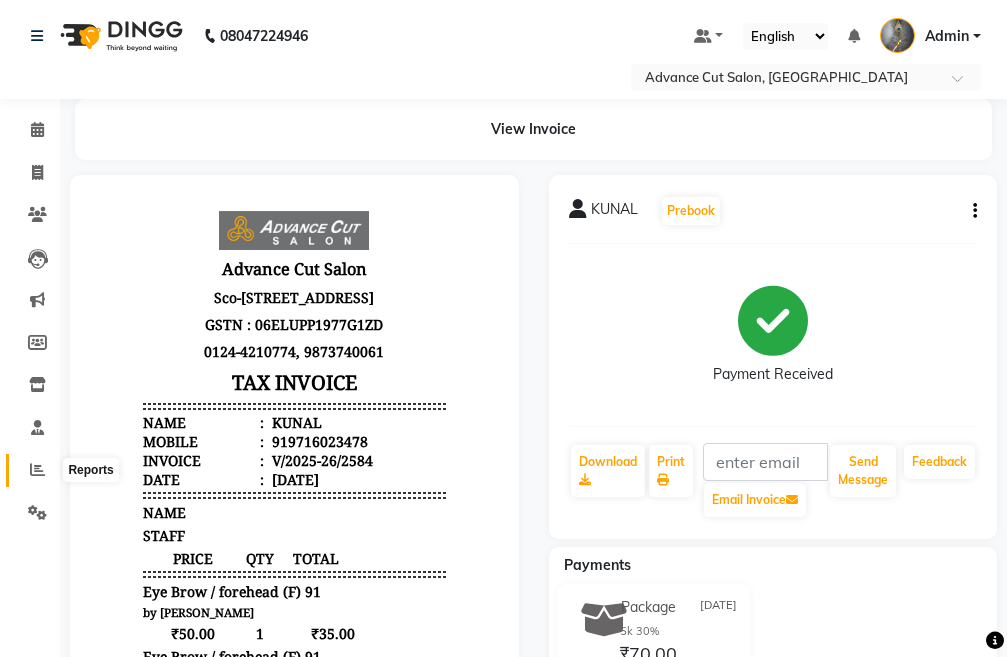 click 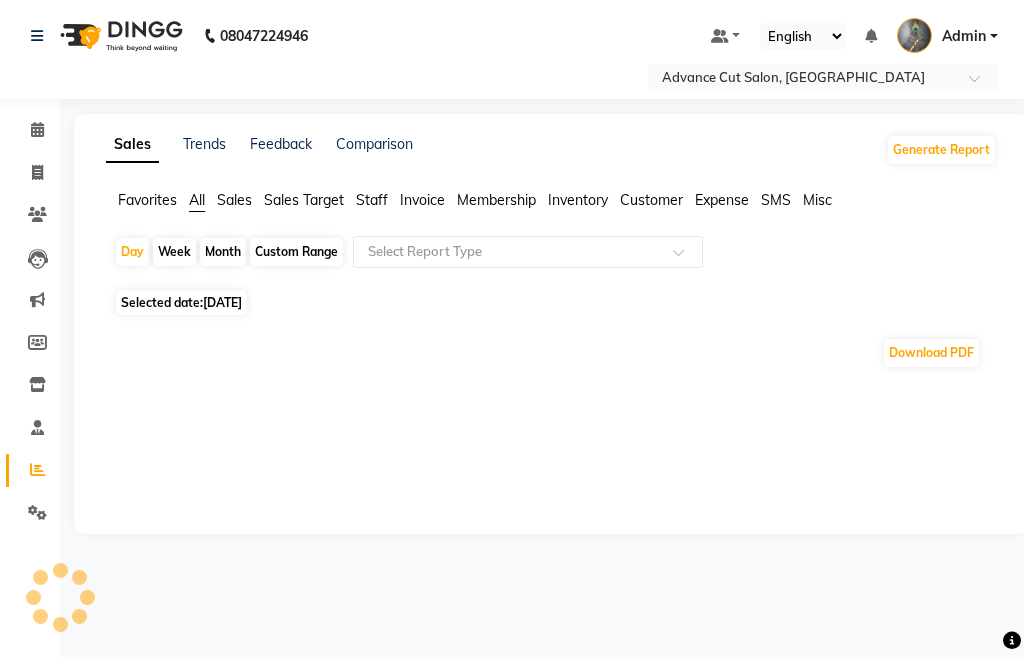 click on "Staff" 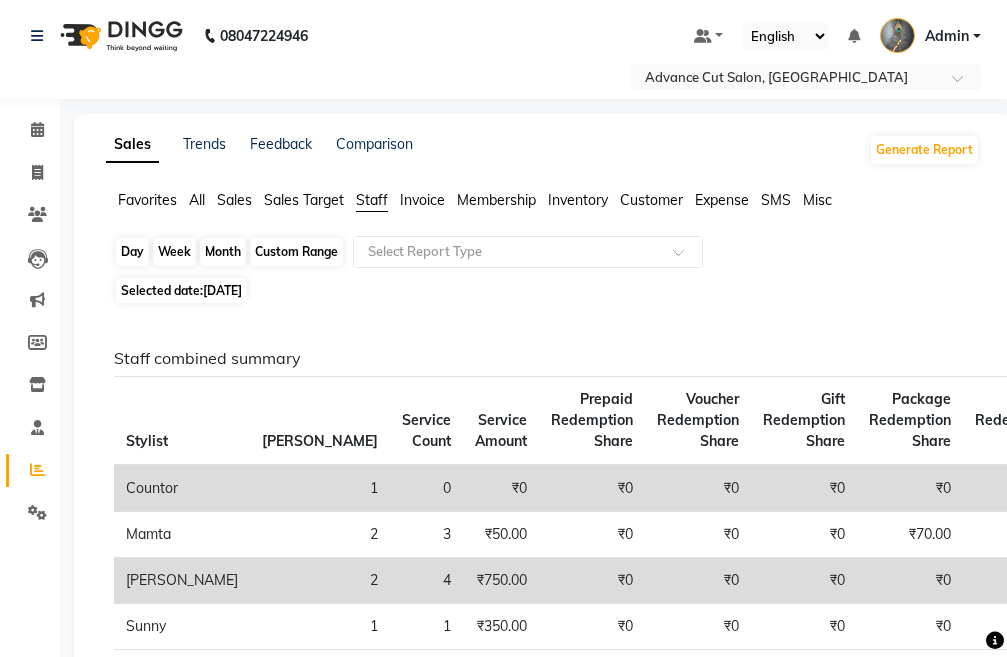 click on "Day" 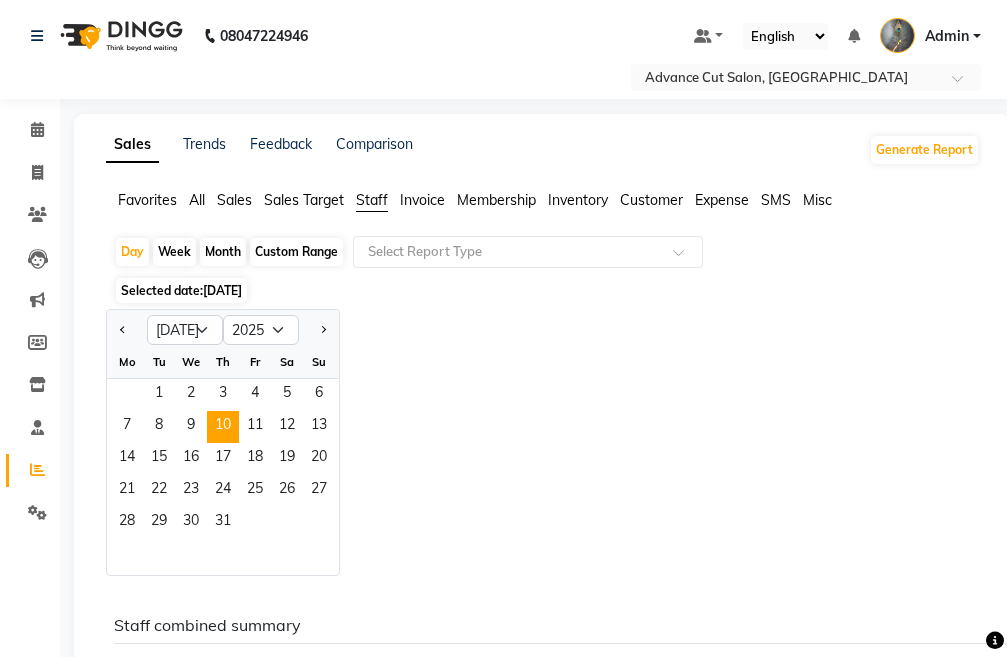 click 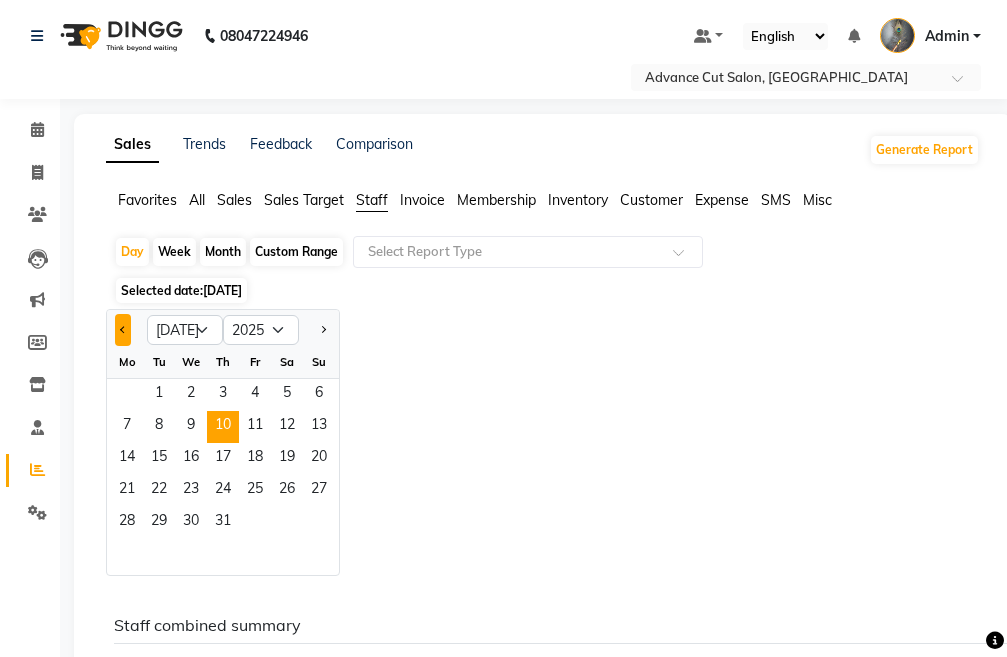 click 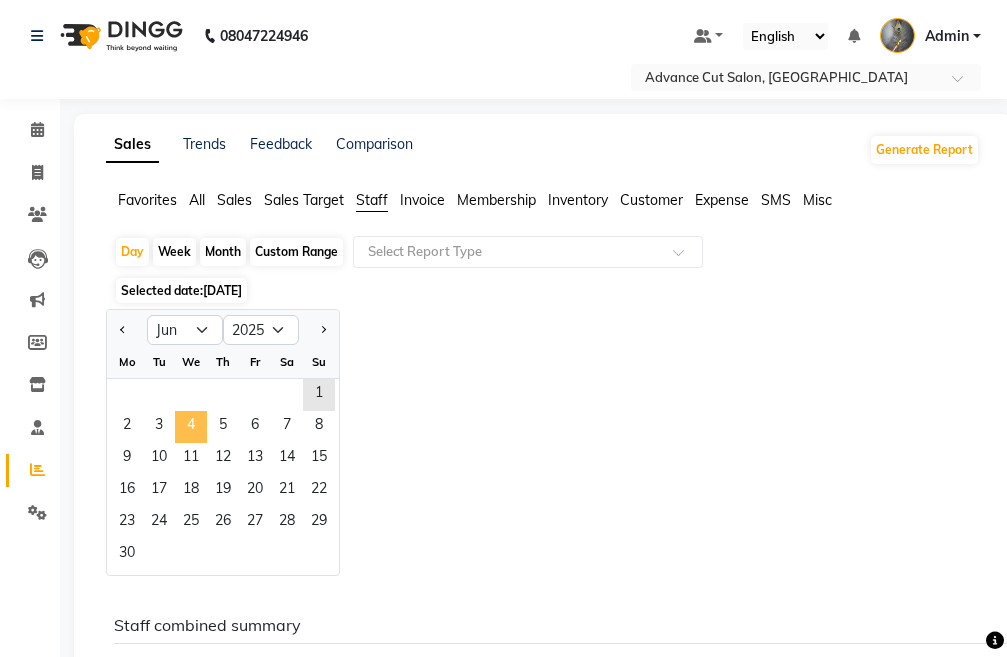 click on "4" 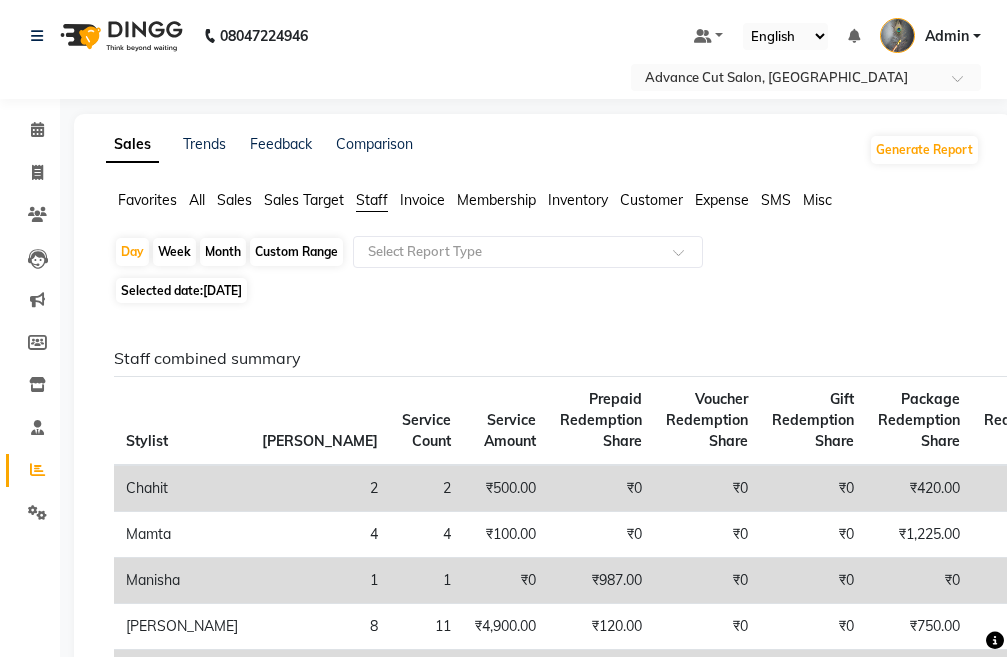 scroll, scrollTop: 200, scrollLeft: 0, axis: vertical 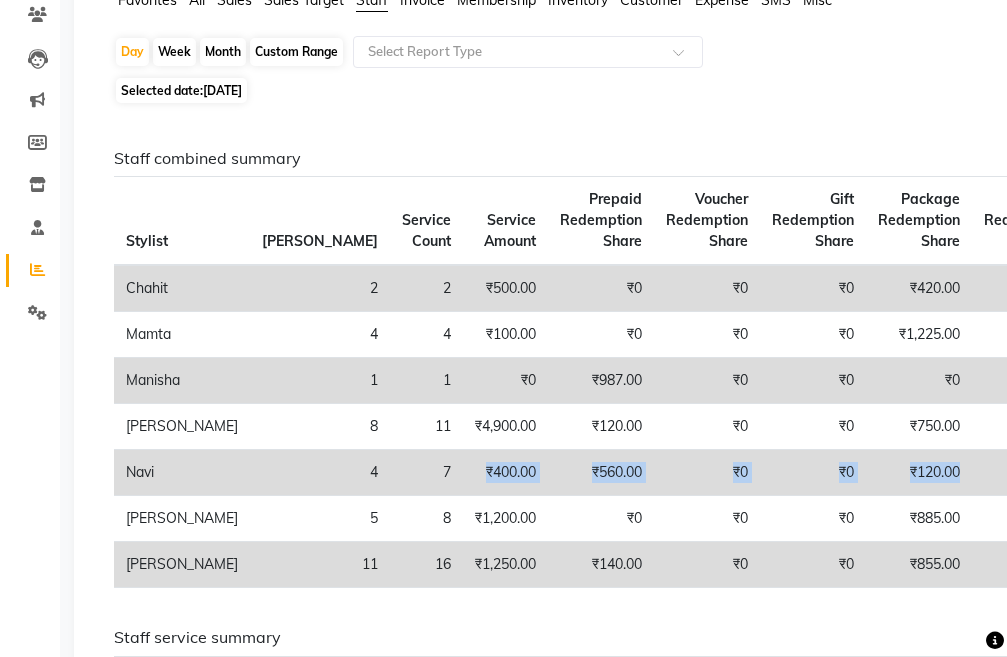 drag, startPoint x: 357, startPoint y: 464, endPoint x: 840, endPoint y: 470, distance: 483.03726 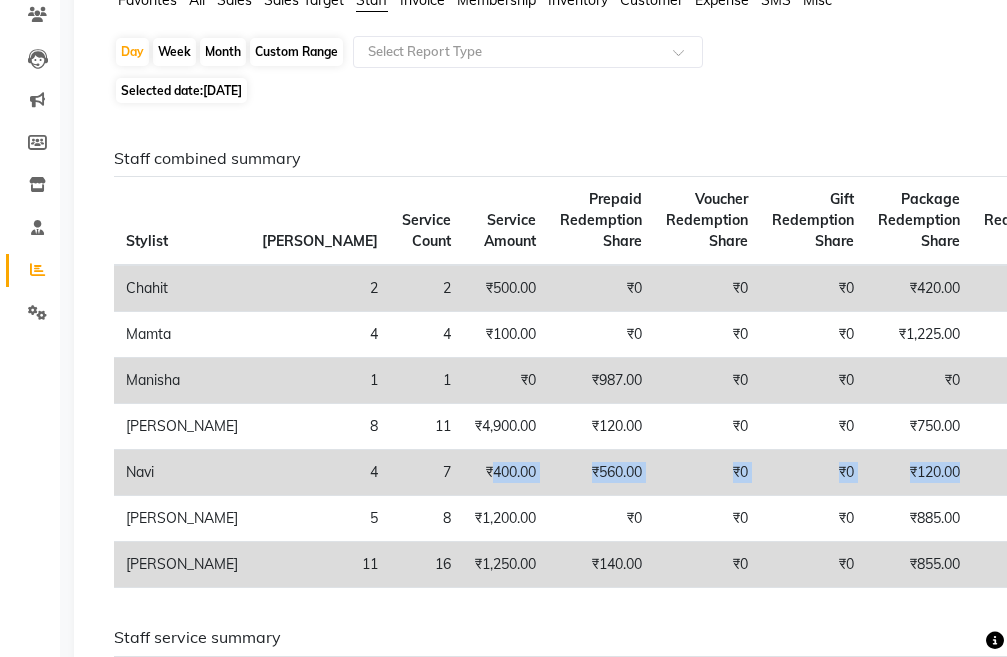 drag, startPoint x: 838, startPoint y: 470, endPoint x: 364, endPoint y: 467, distance: 474.0095 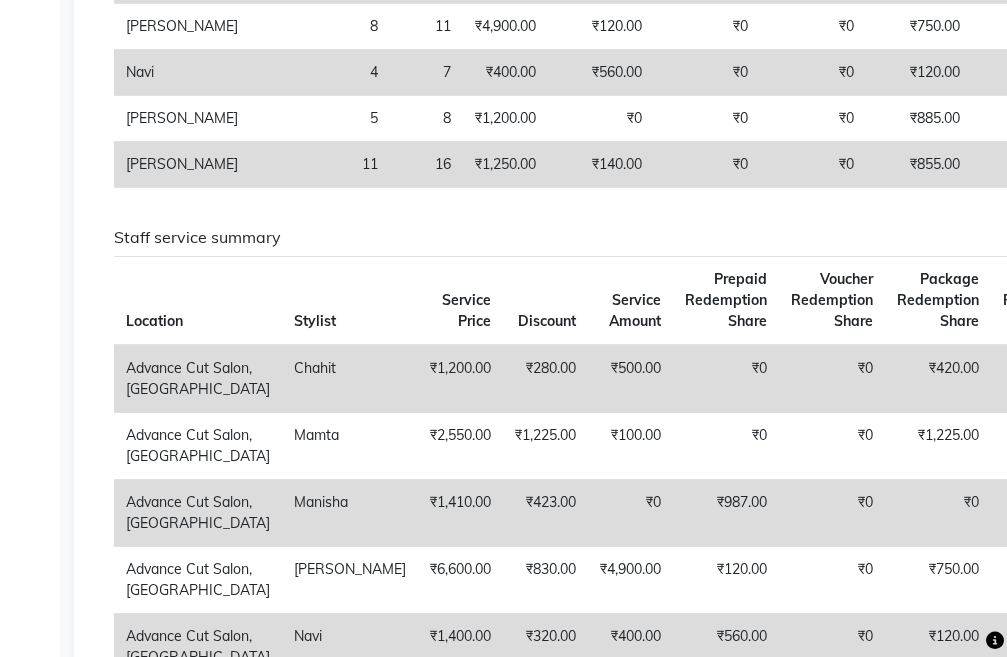 scroll, scrollTop: 1446, scrollLeft: 0, axis: vertical 